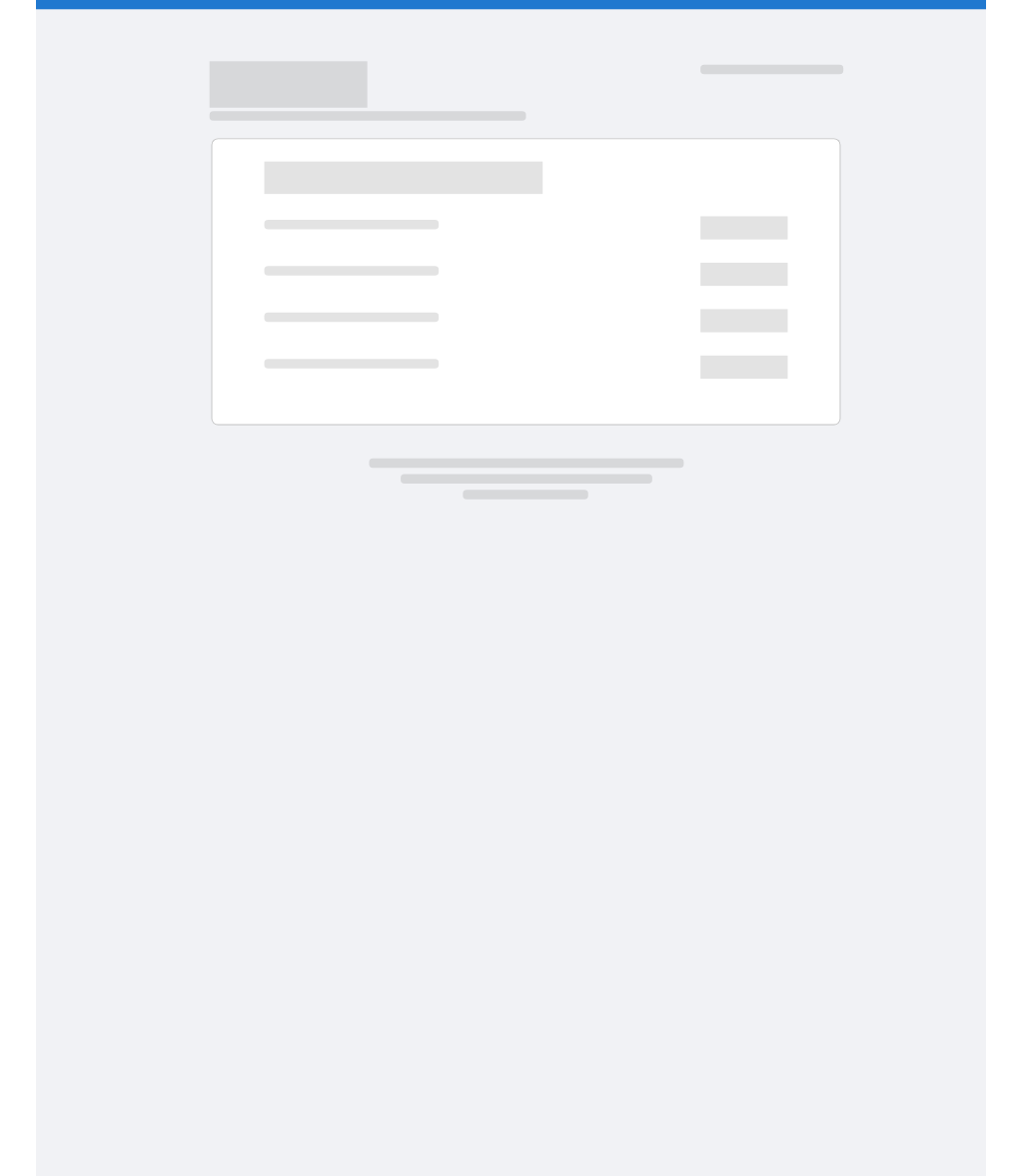 scroll, scrollTop: 0, scrollLeft: 0, axis: both 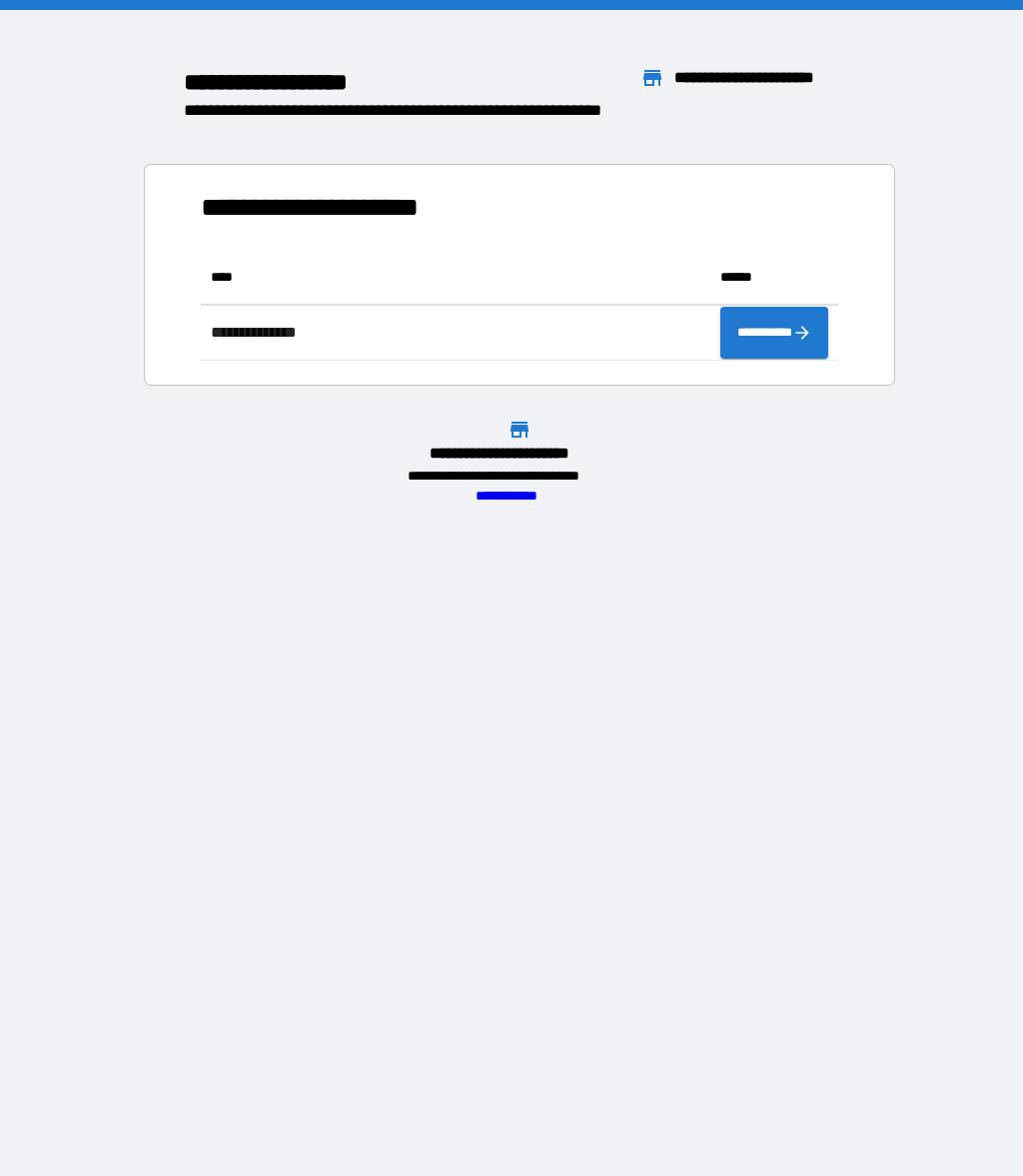 click on "**********" at bounding box center (512, 588) 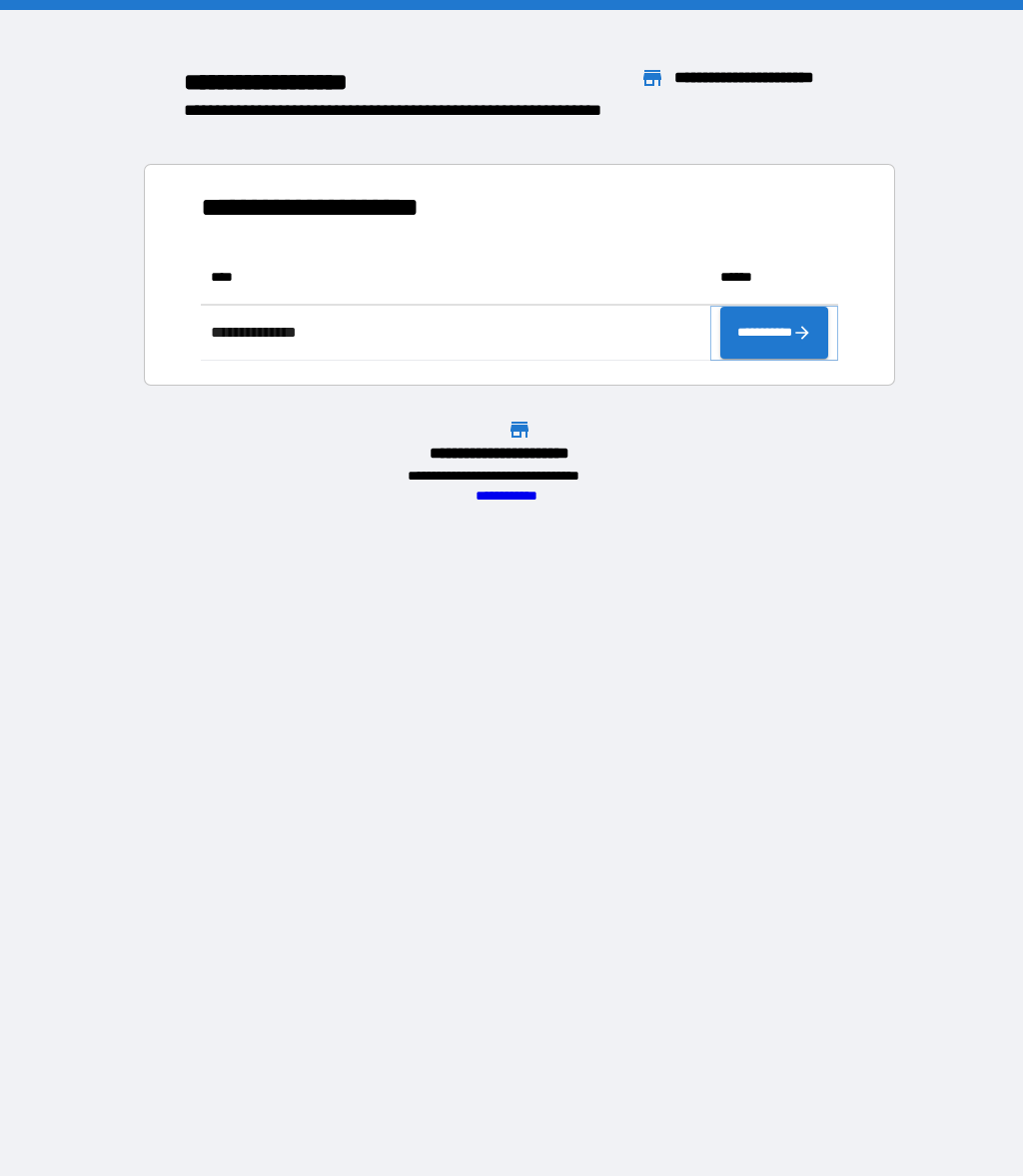 click on "**********" at bounding box center (774, 333) 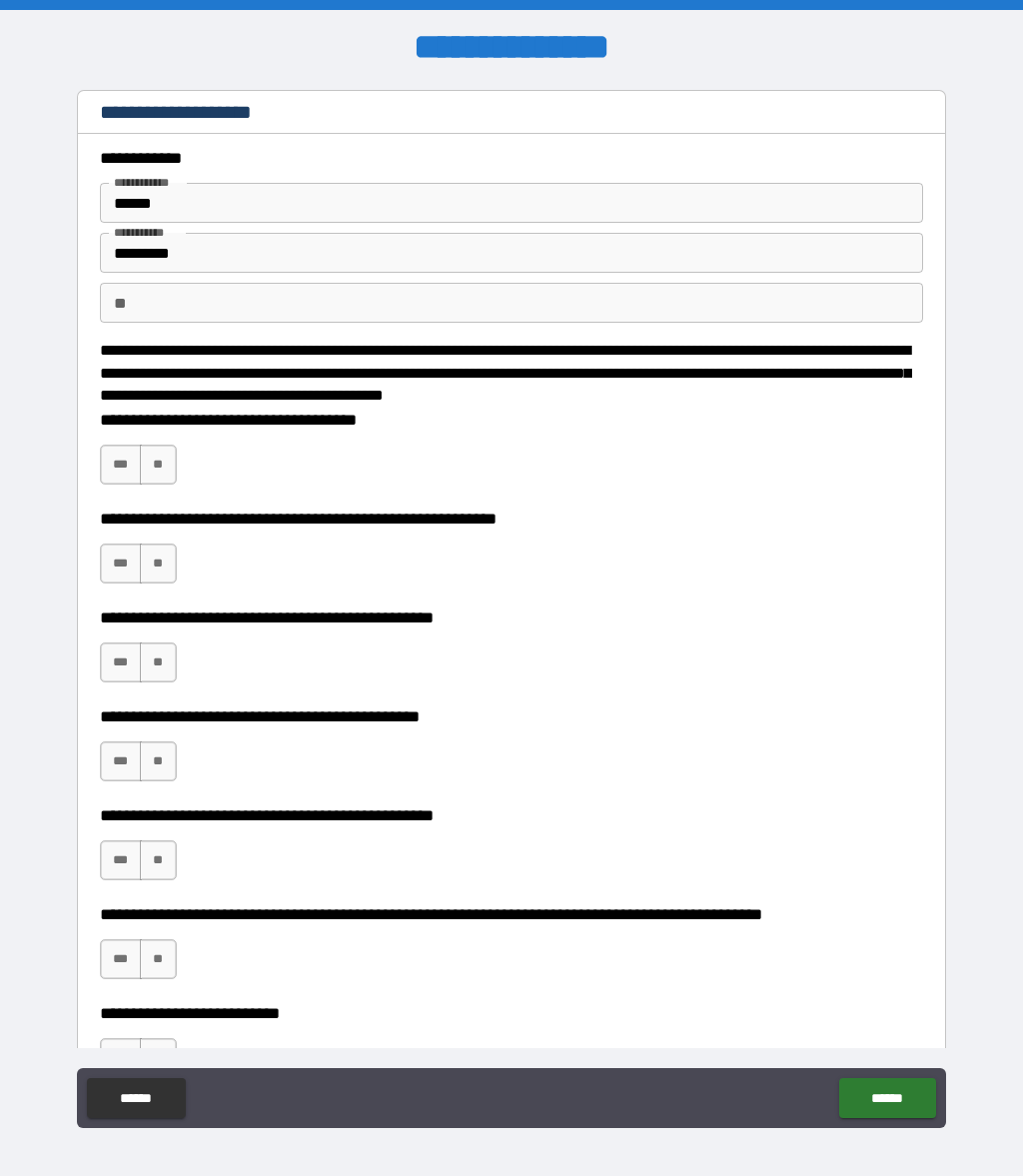 click on "***" at bounding box center (121, 465) 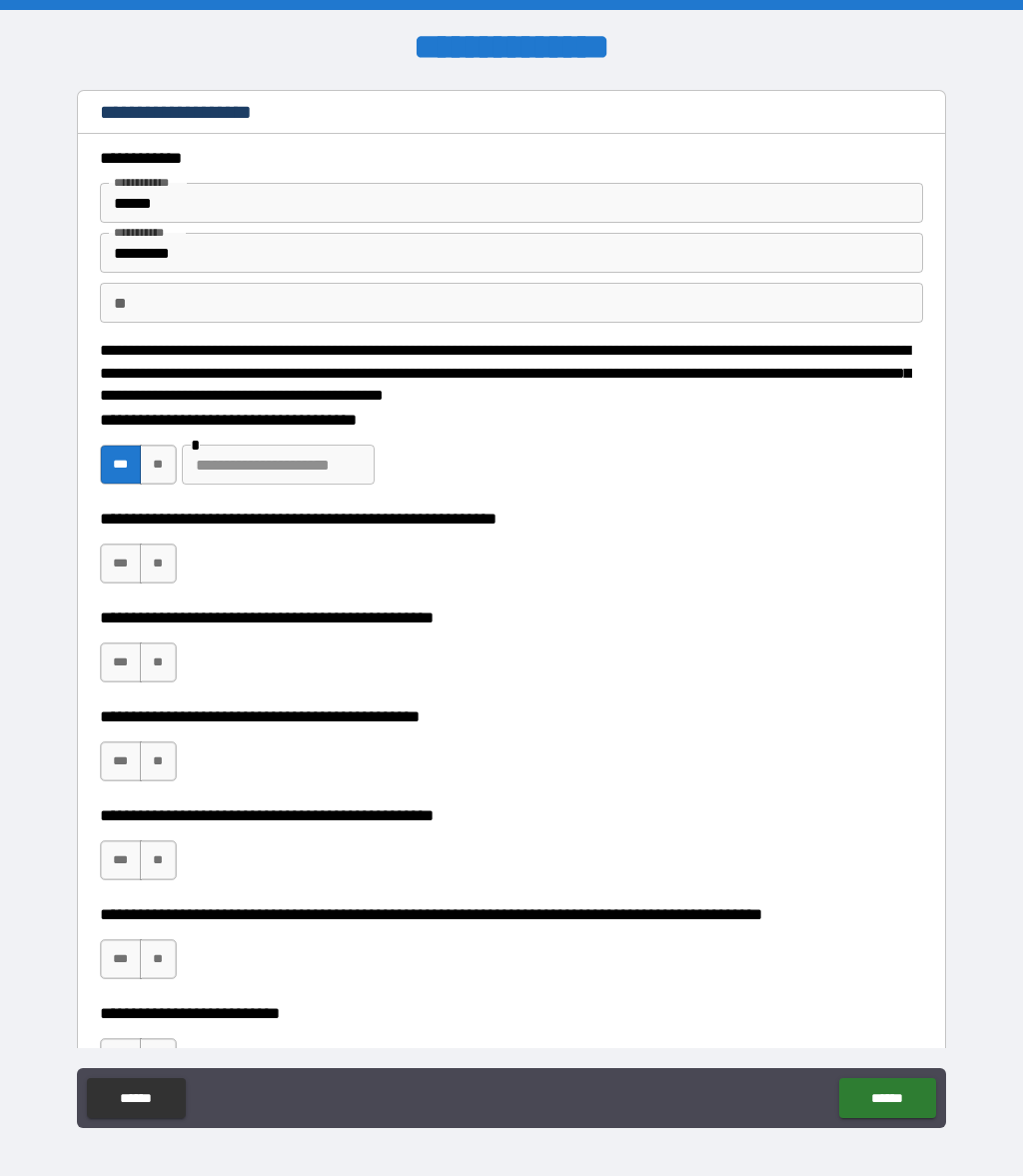 click on "***" at bounding box center [121, 564] 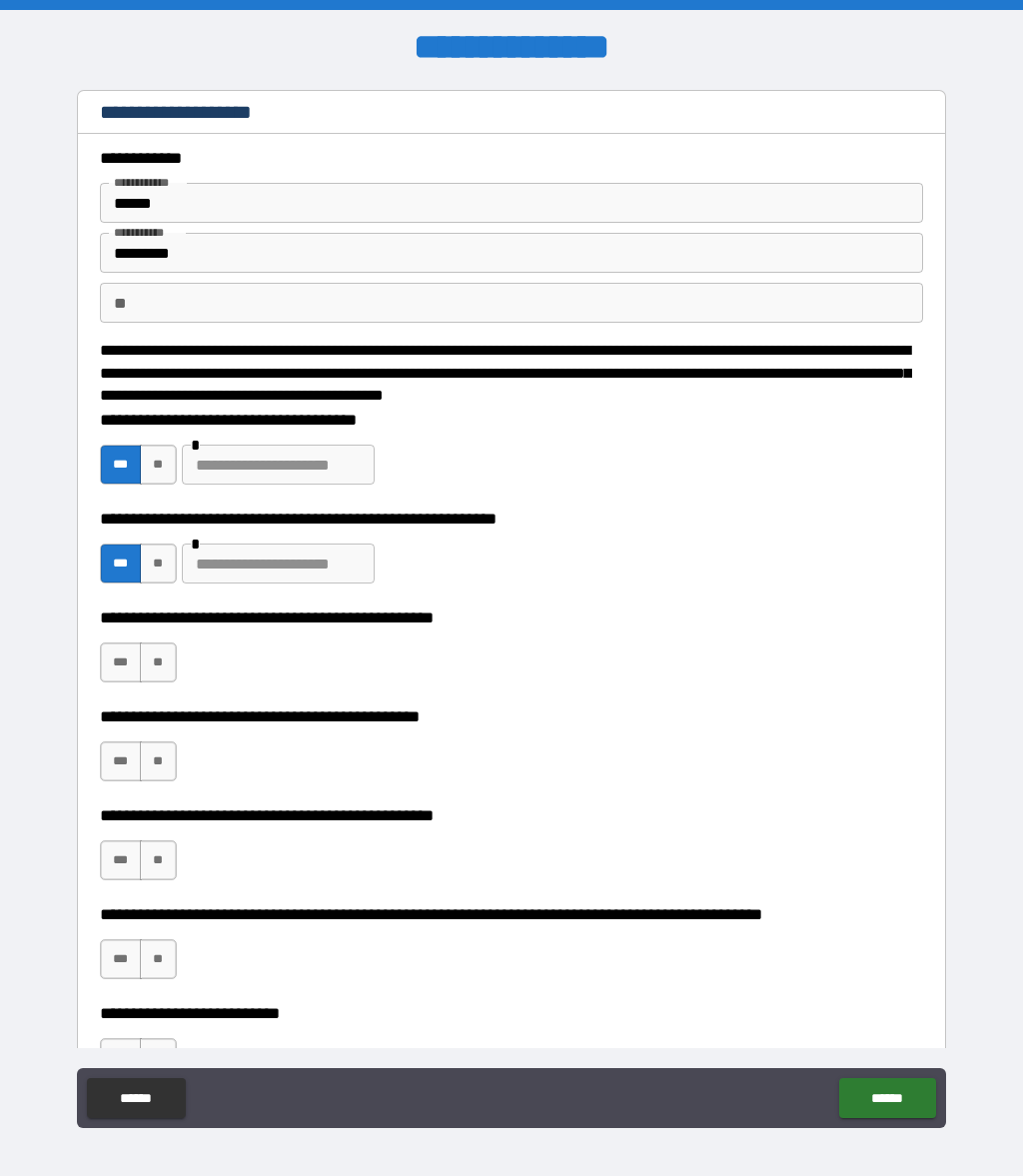 click at bounding box center (278, 564) 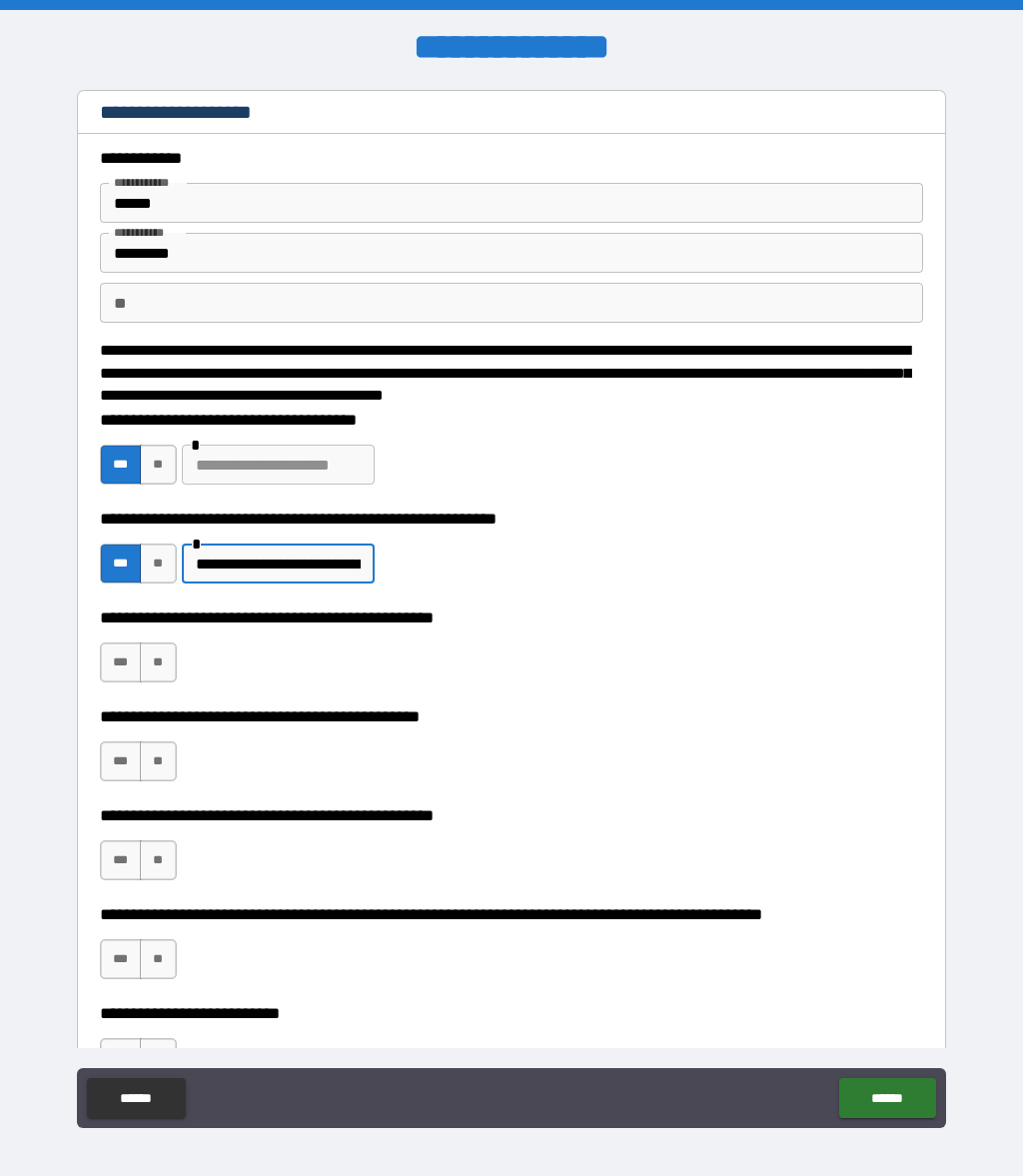 type on "**********" 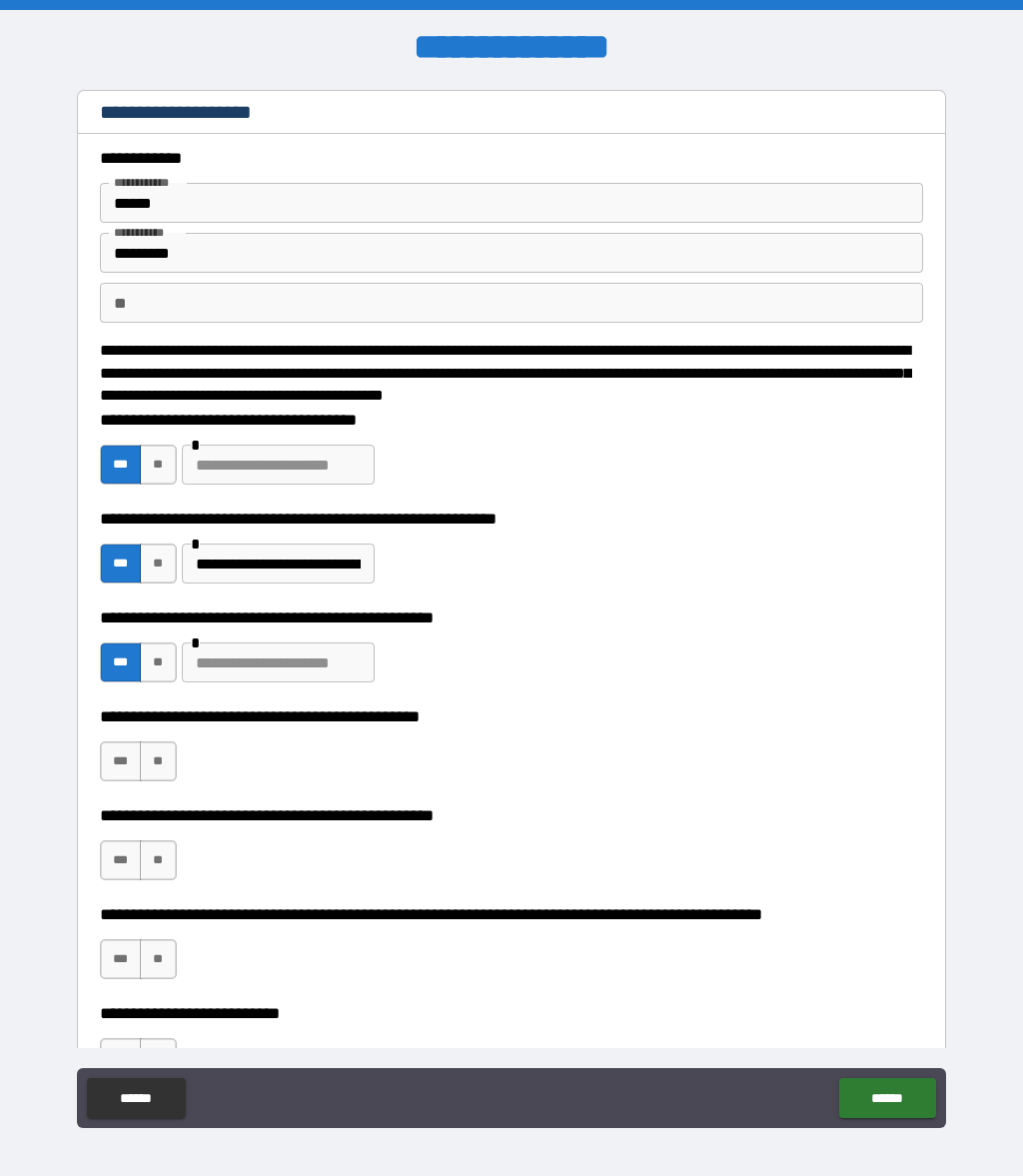 click at bounding box center (278, 662) 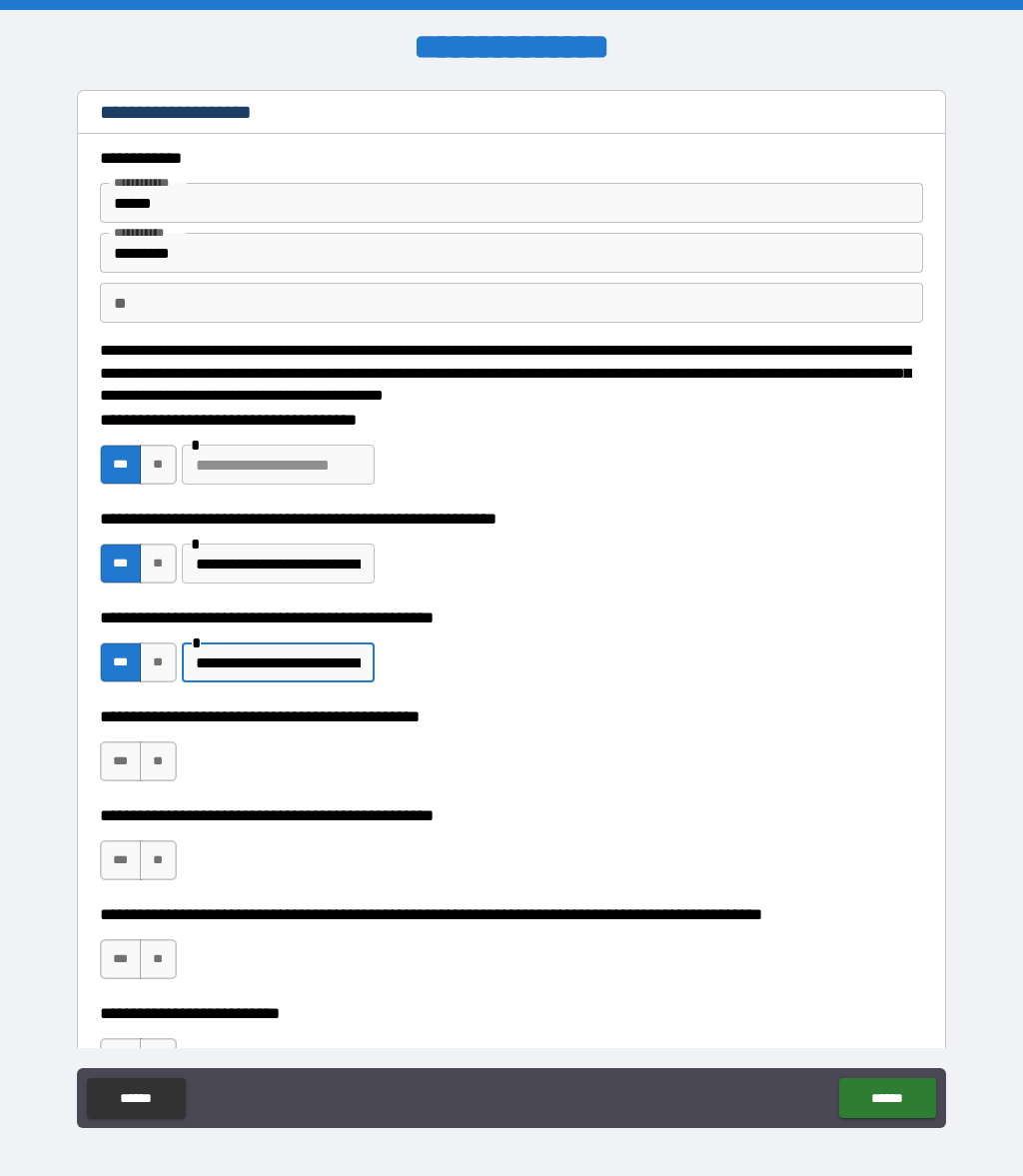 type on "**********" 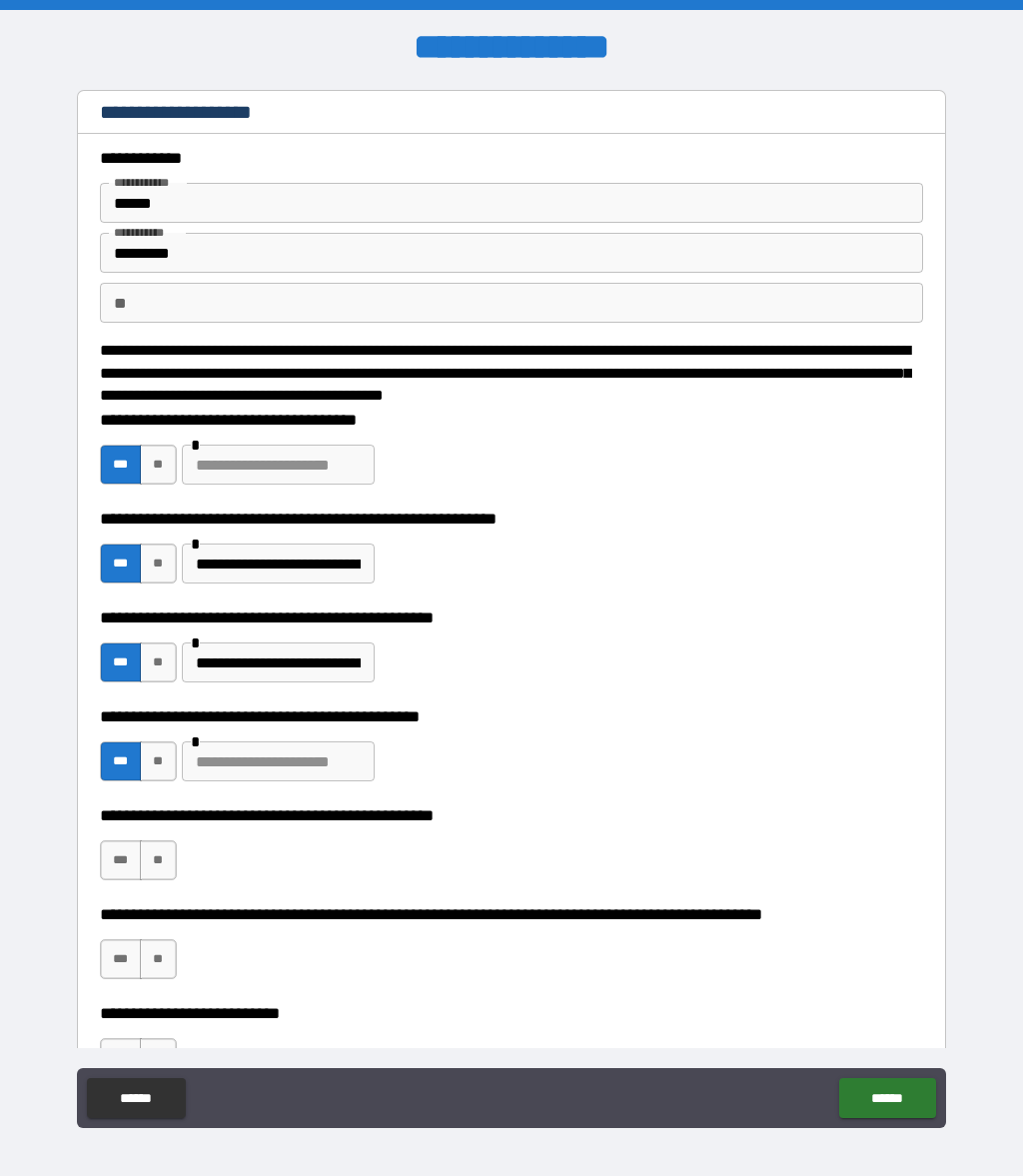 click at bounding box center [278, 761] 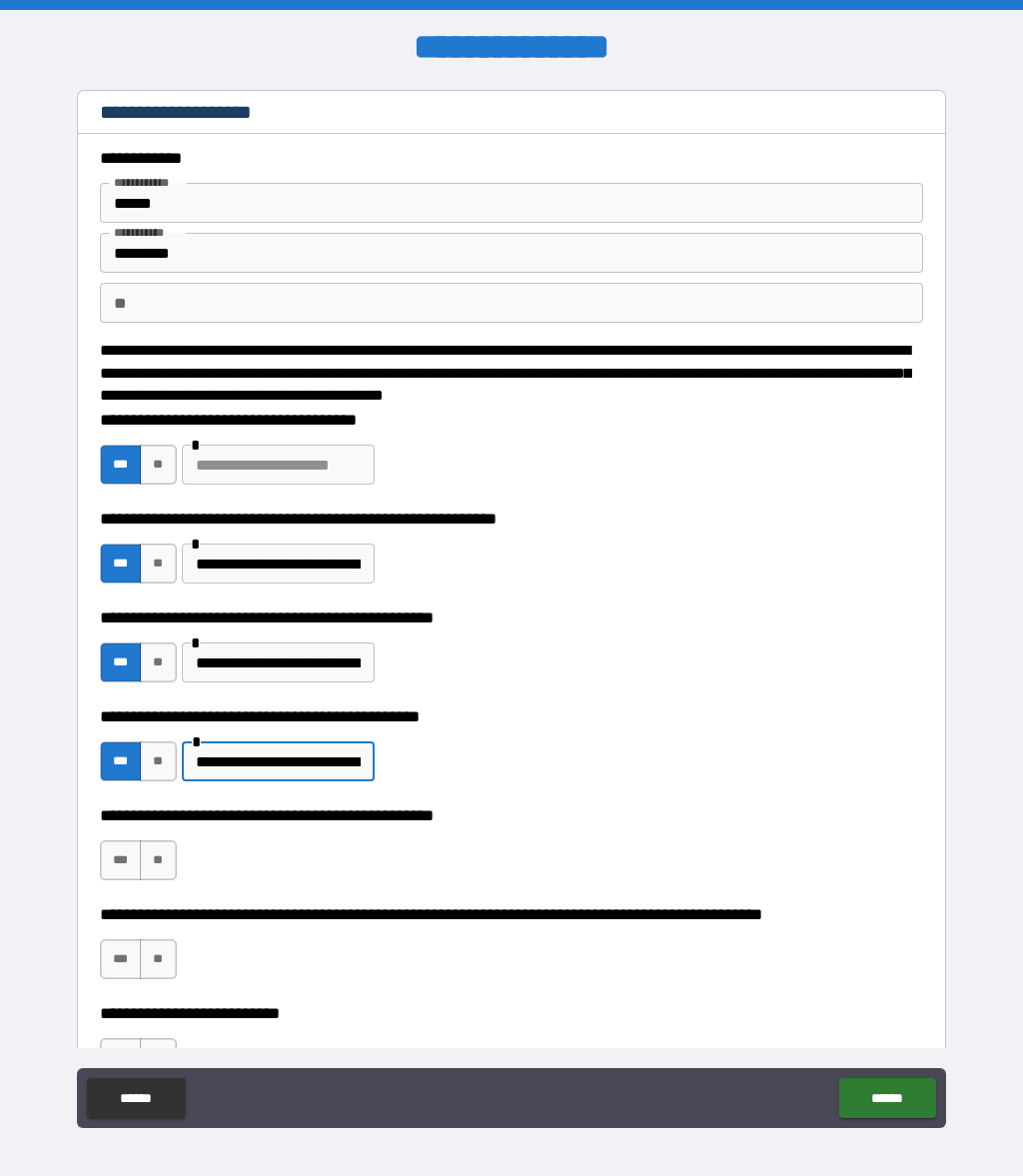 click on "**" at bounding box center [158, 860] 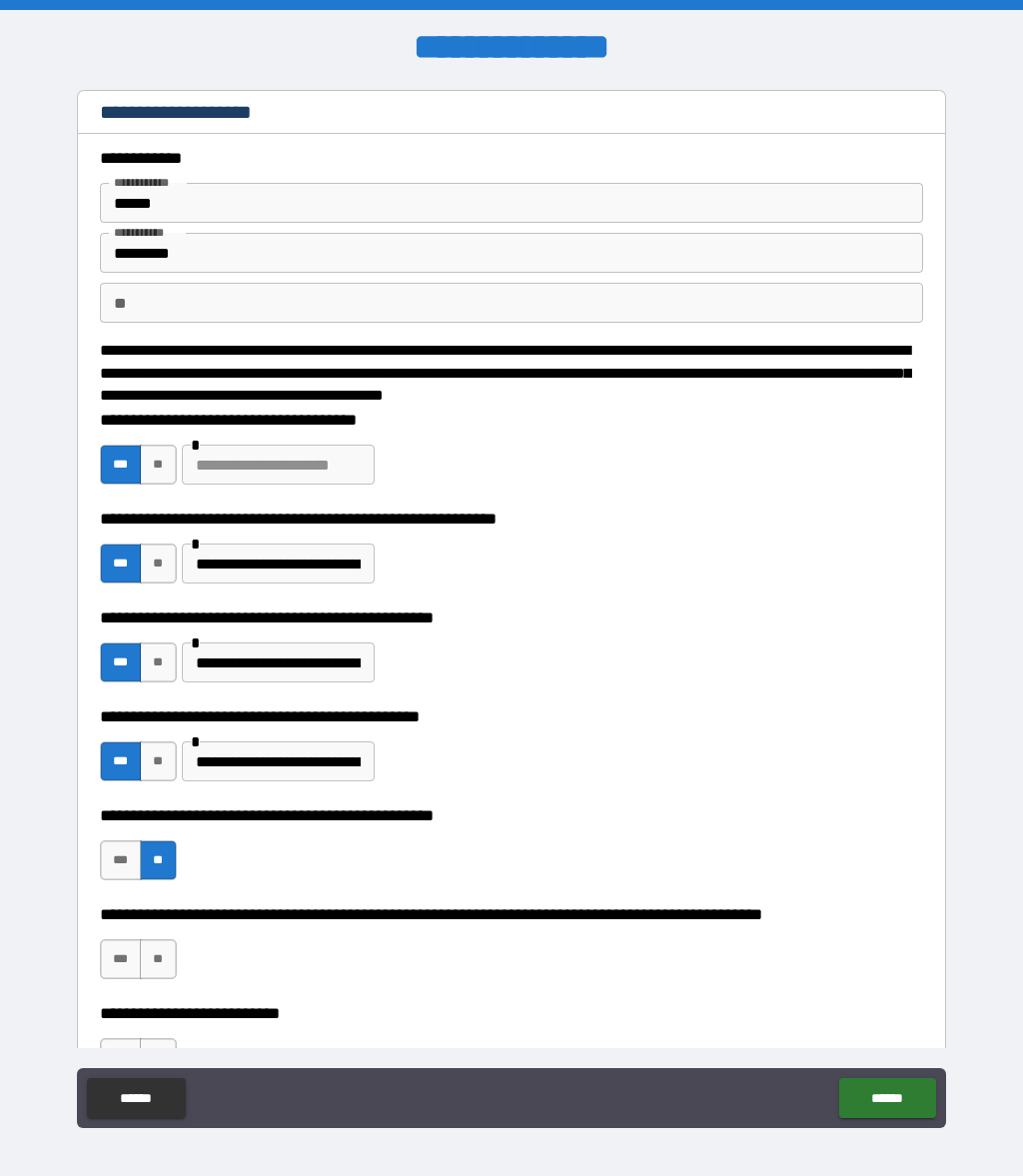 click on "**" at bounding box center [158, 959] 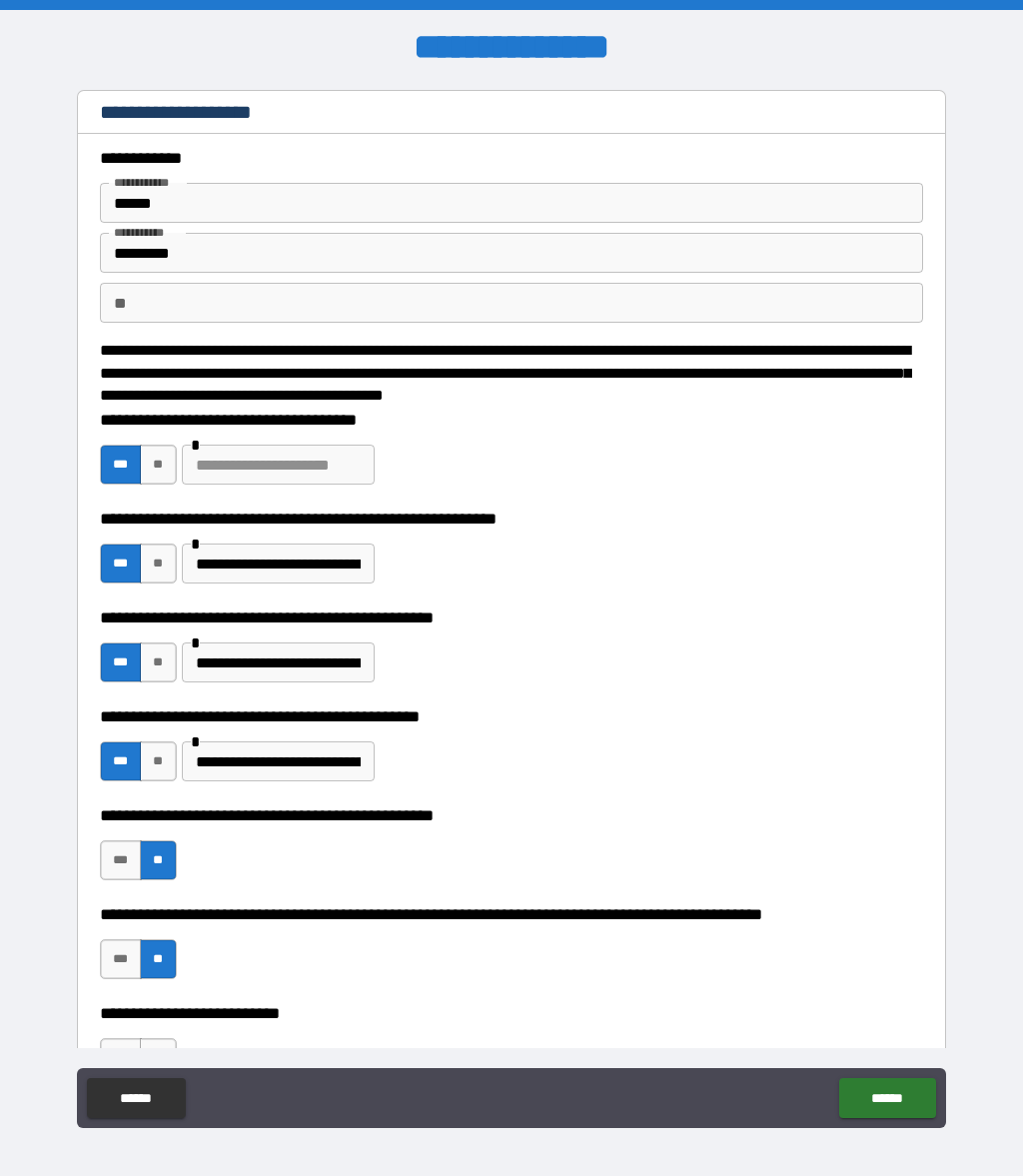click on "**" at bounding box center (158, 1058) 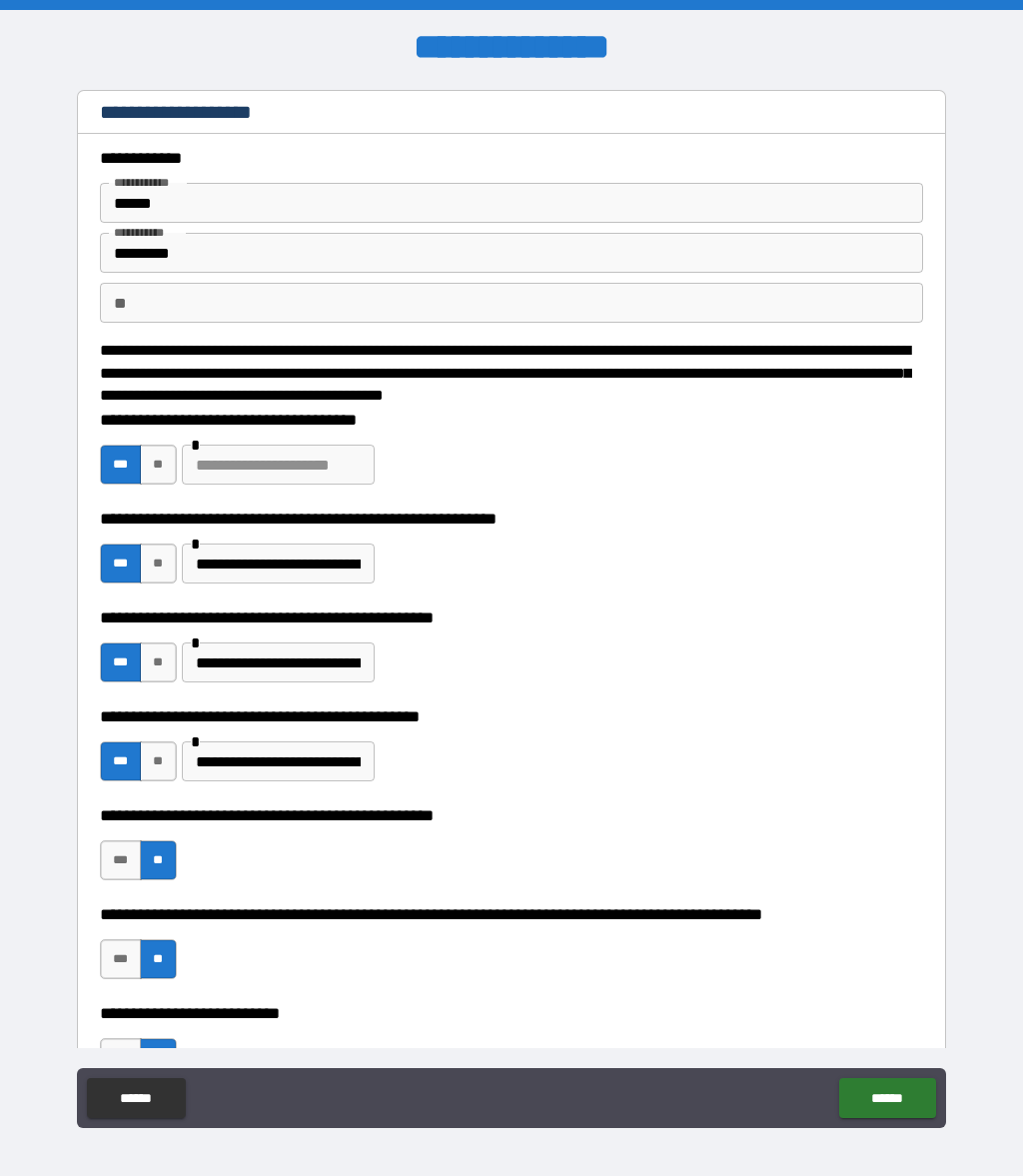 click on "**" at bounding box center [158, 1157] 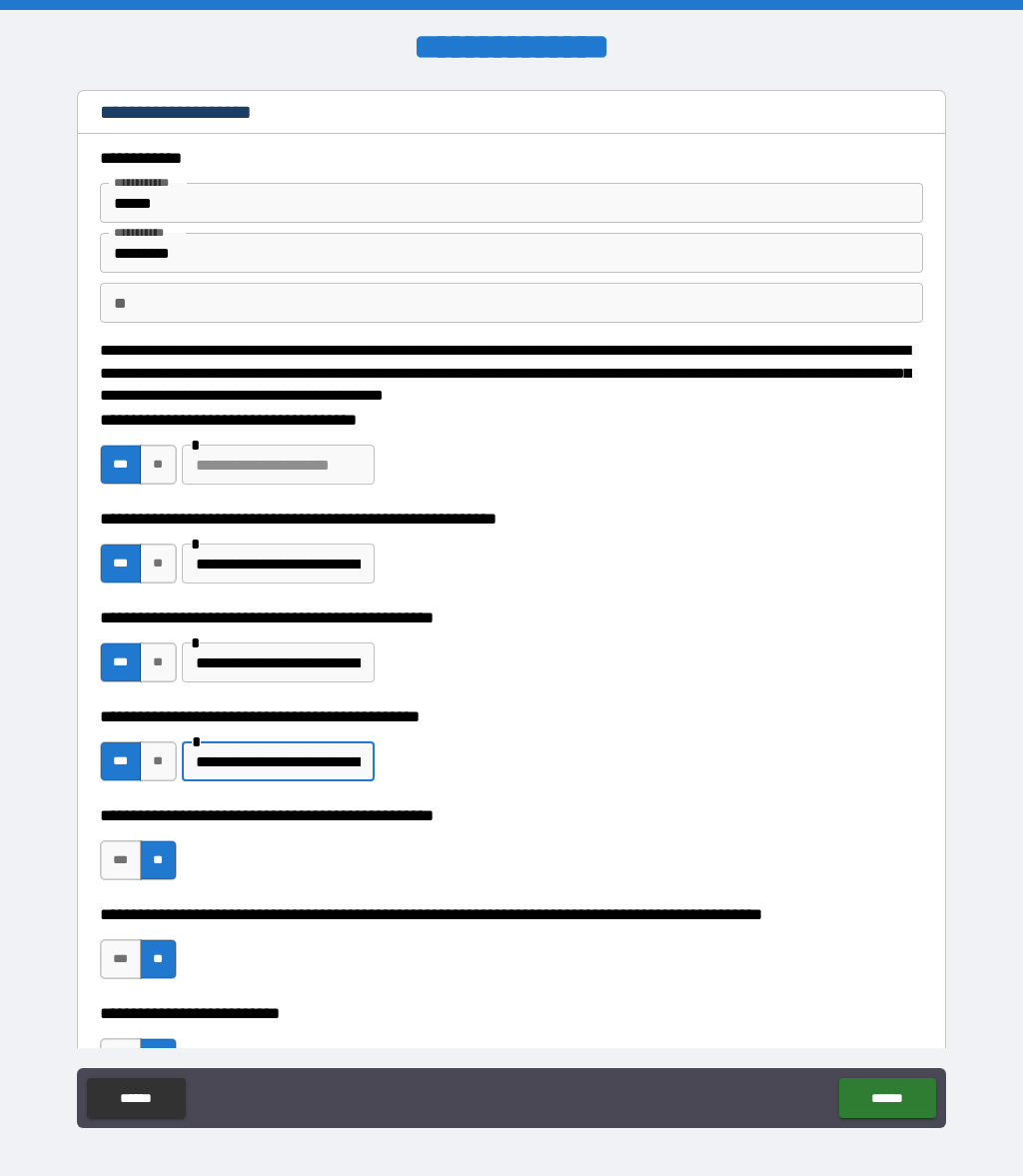 type on "**********" 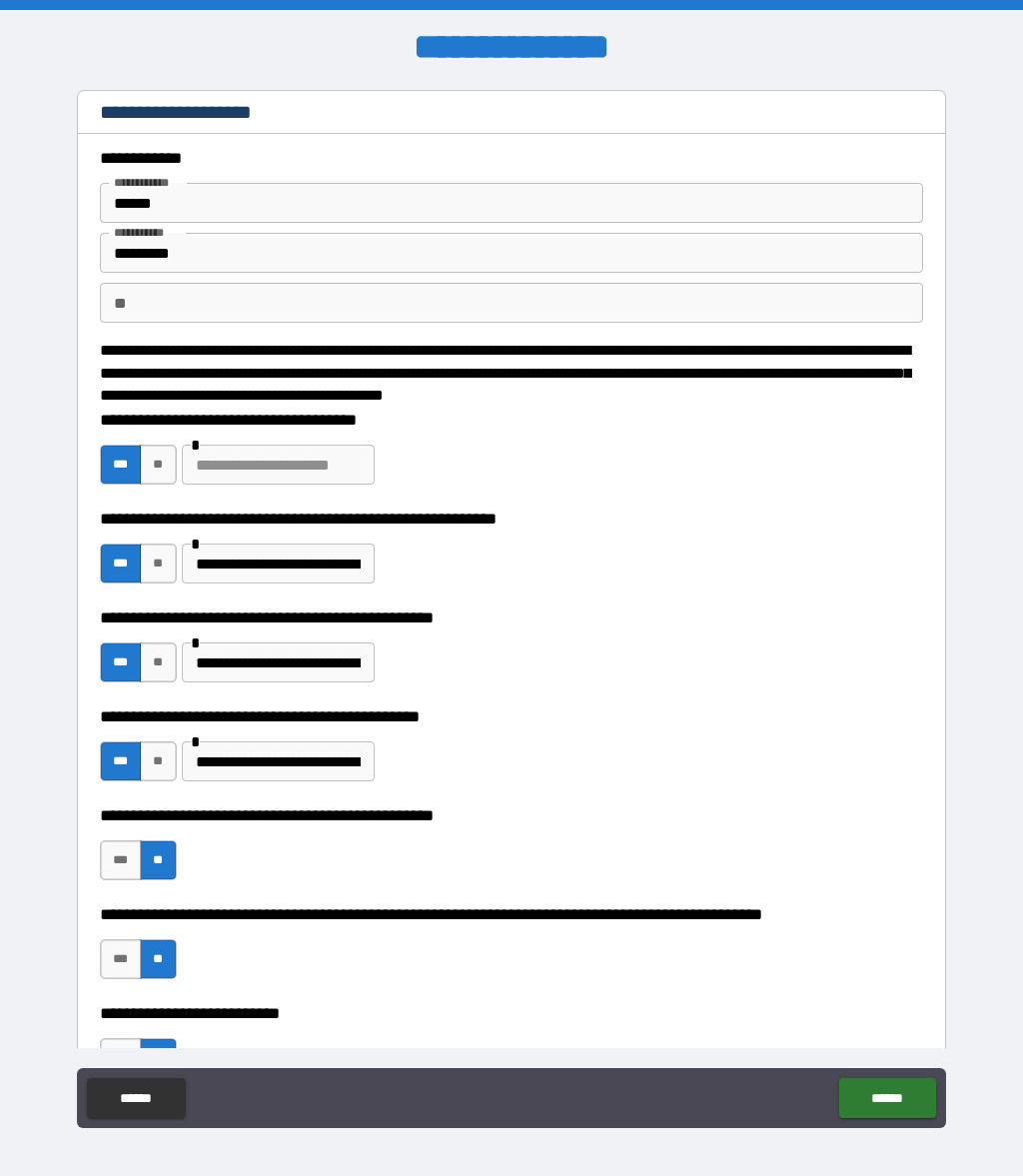 click on "**" at bounding box center (158, 2385) 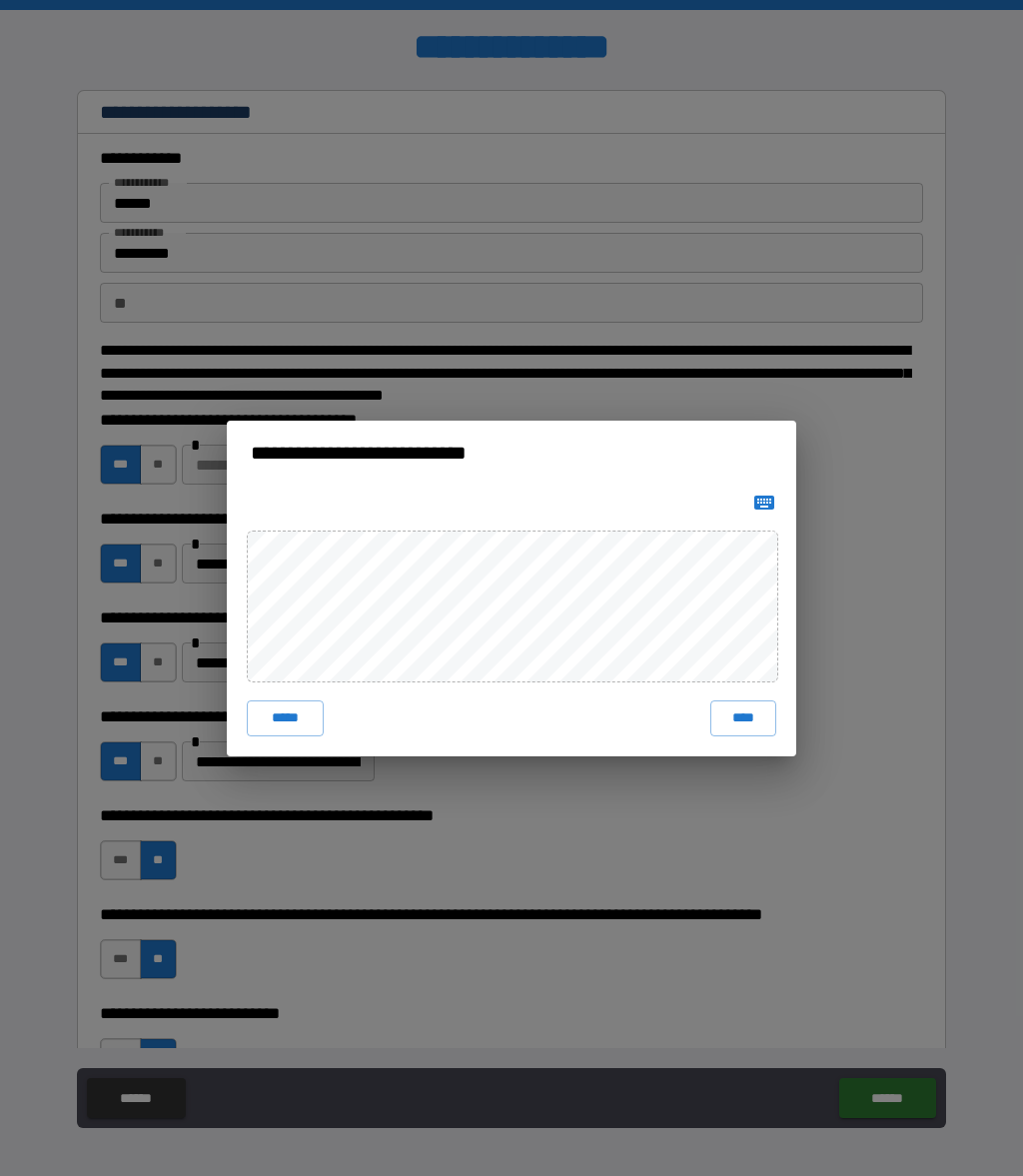 click on "****" at bounding box center (743, 718) 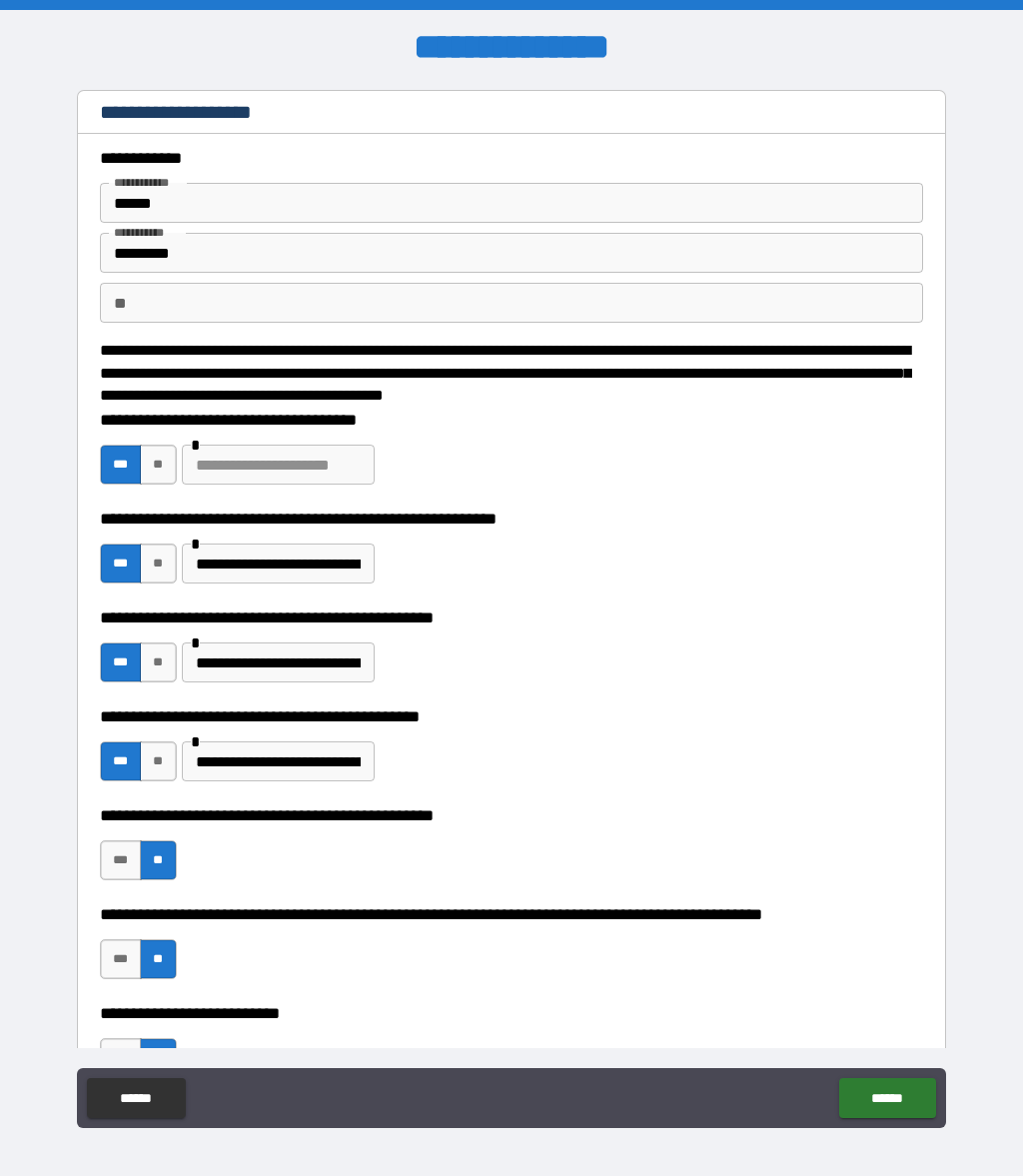 click on "**********" at bounding box center [512, 588] 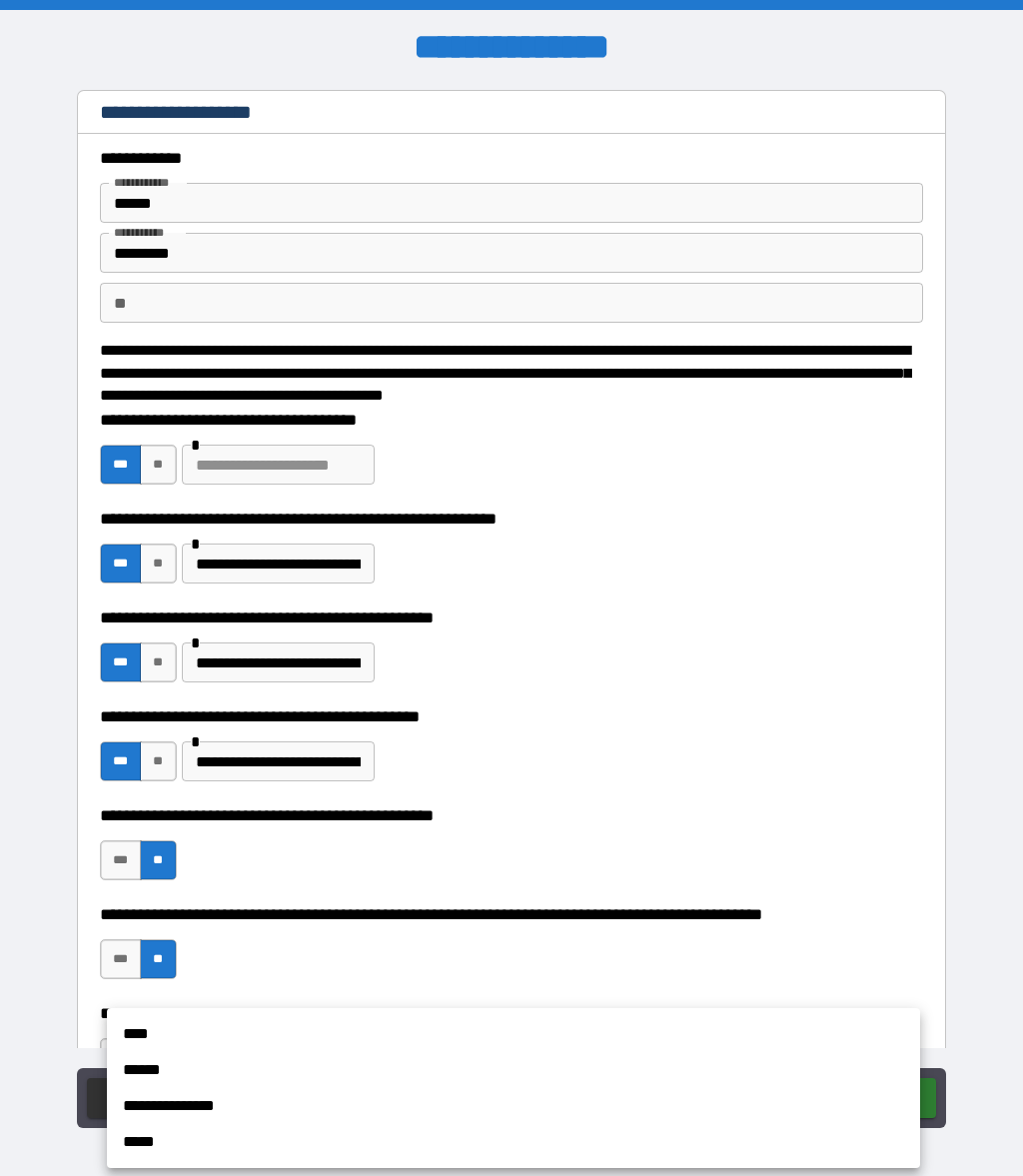 click on "****" at bounding box center [513, 1034] 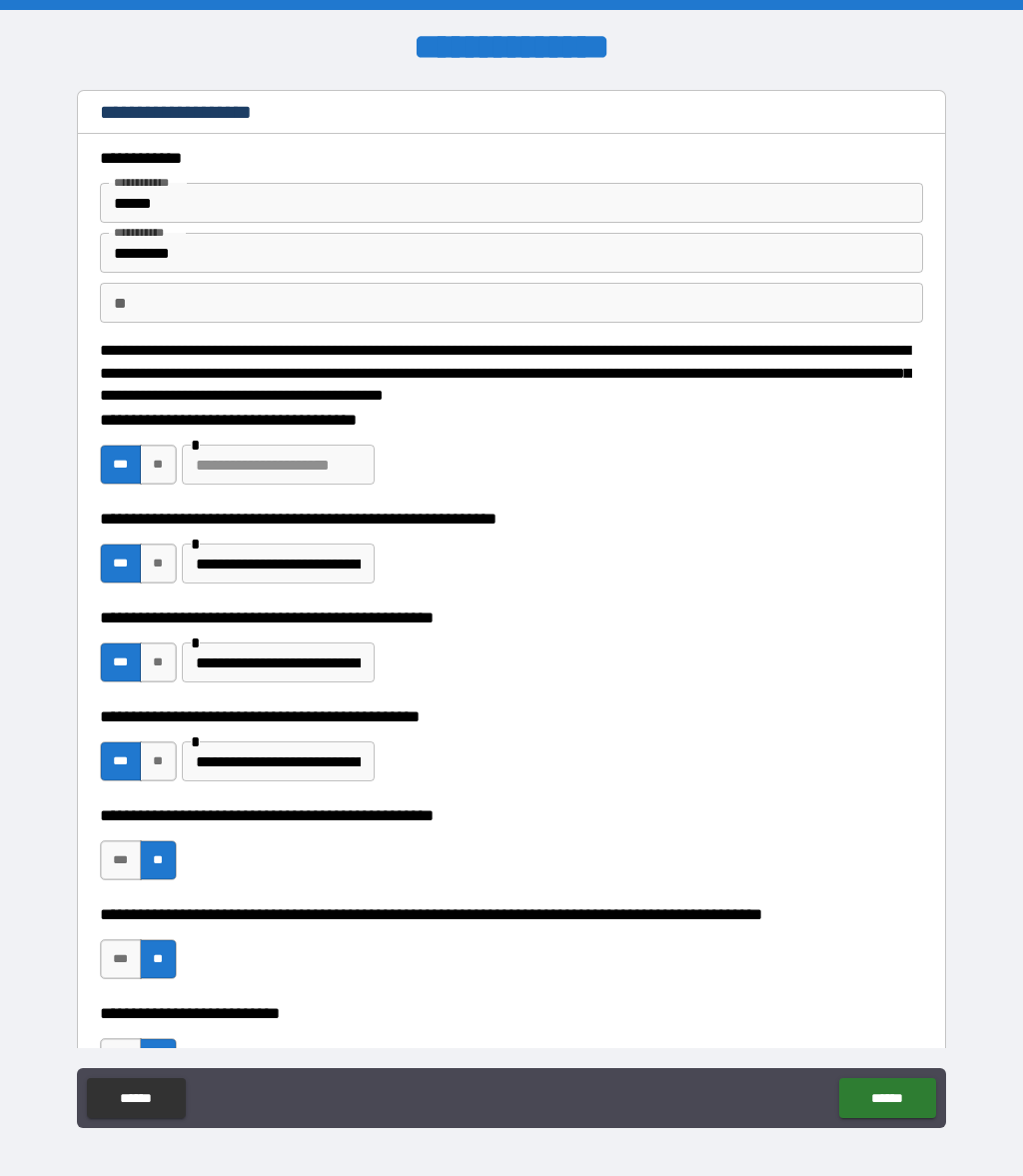click on "******" at bounding box center (887, 1098) 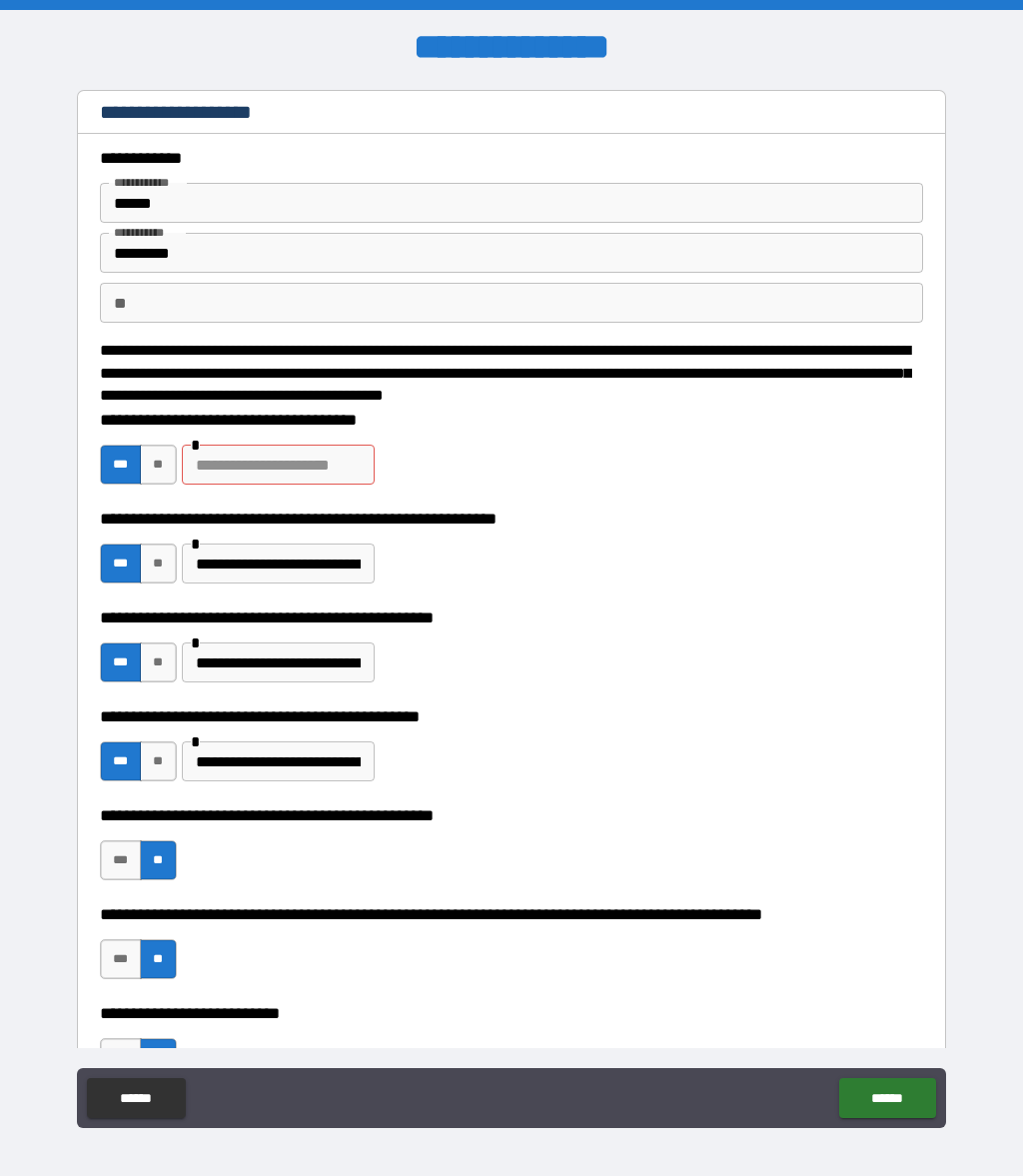 click on "**" at bounding box center (158, 5927) 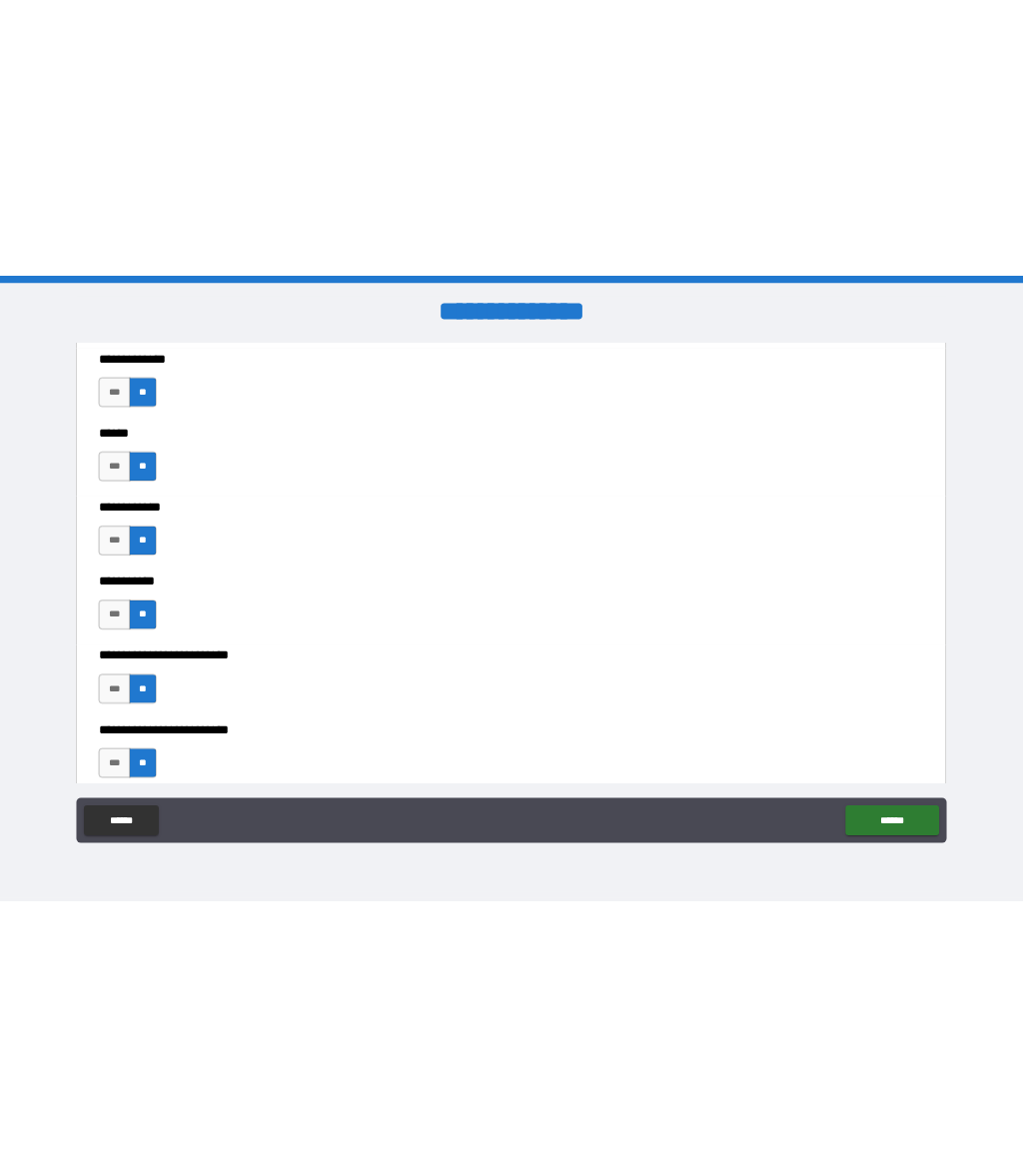 scroll, scrollTop: 3762, scrollLeft: 0, axis: vertical 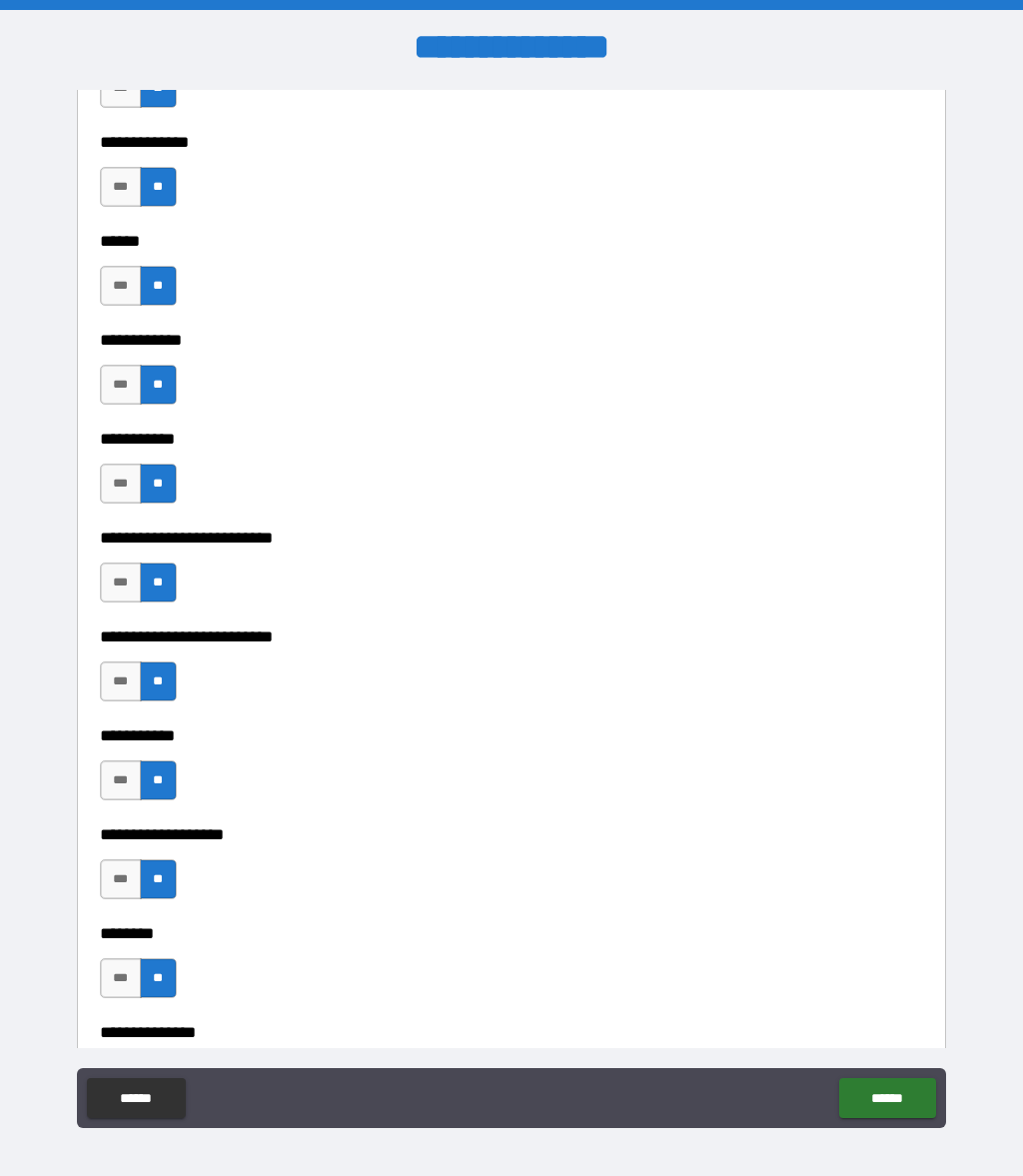 click on "******" at bounding box center (887, 1098) 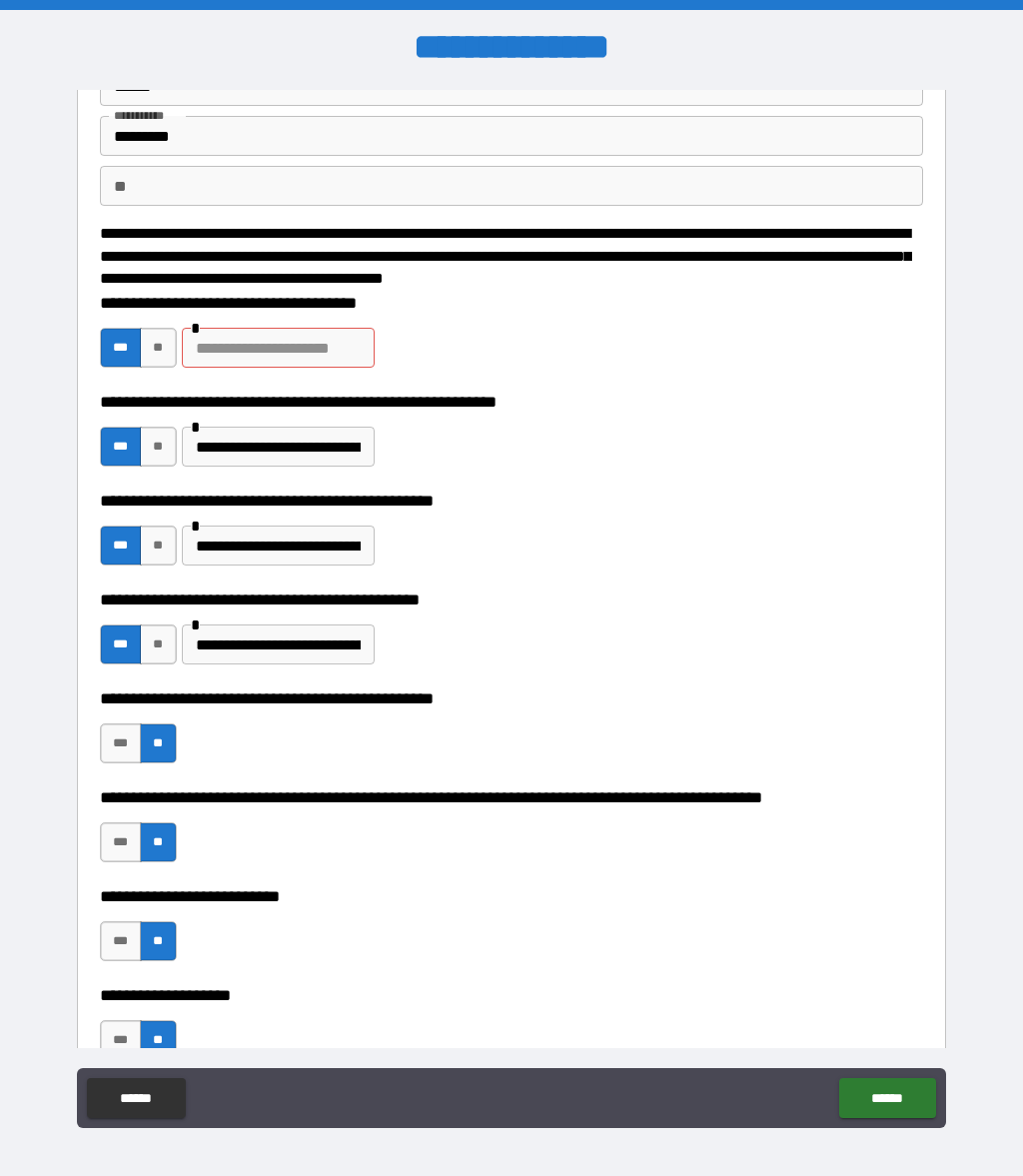 scroll, scrollTop: 105, scrollLeft: 0, axis: vertical 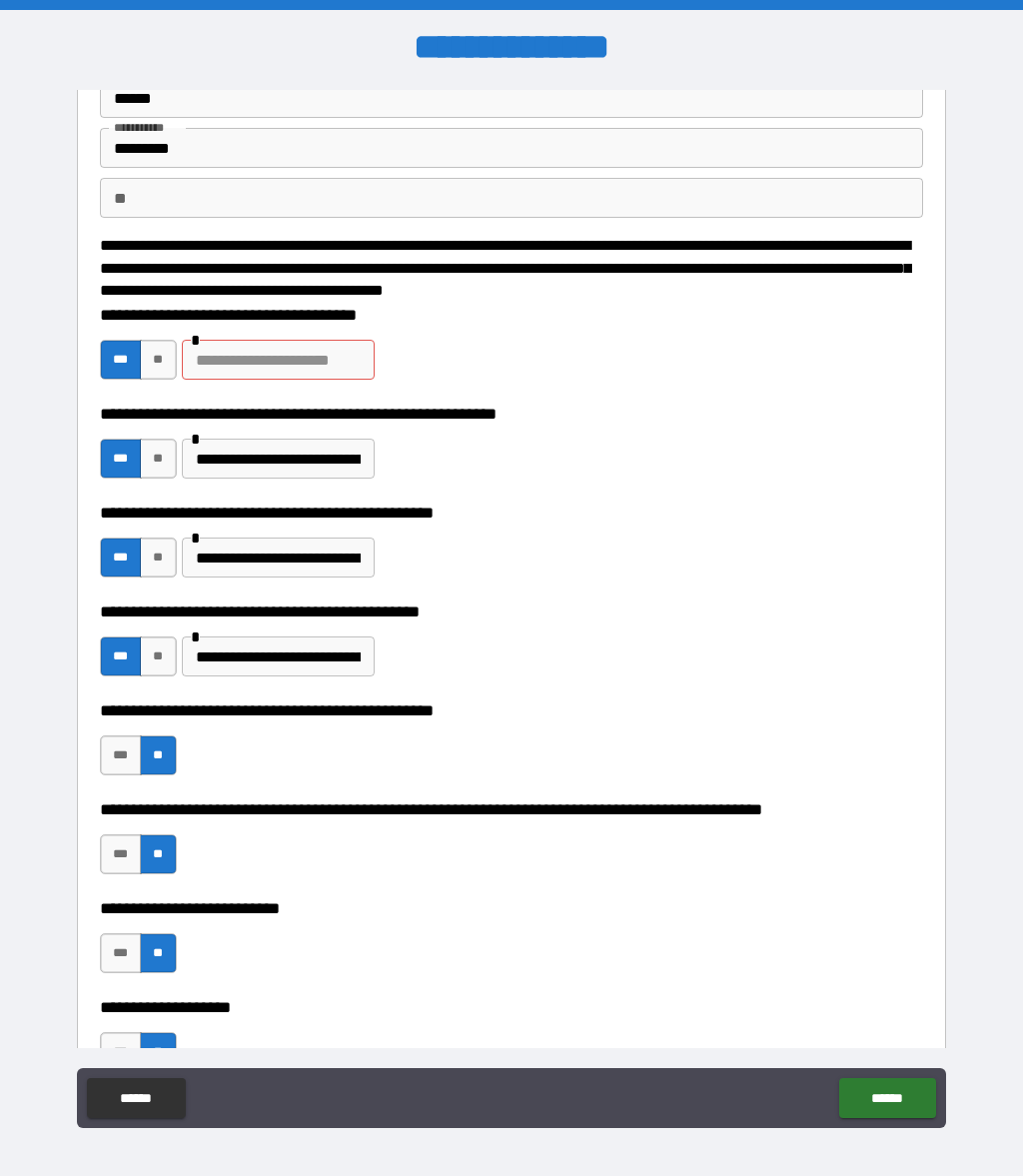 click at bounding box center [278, 360] 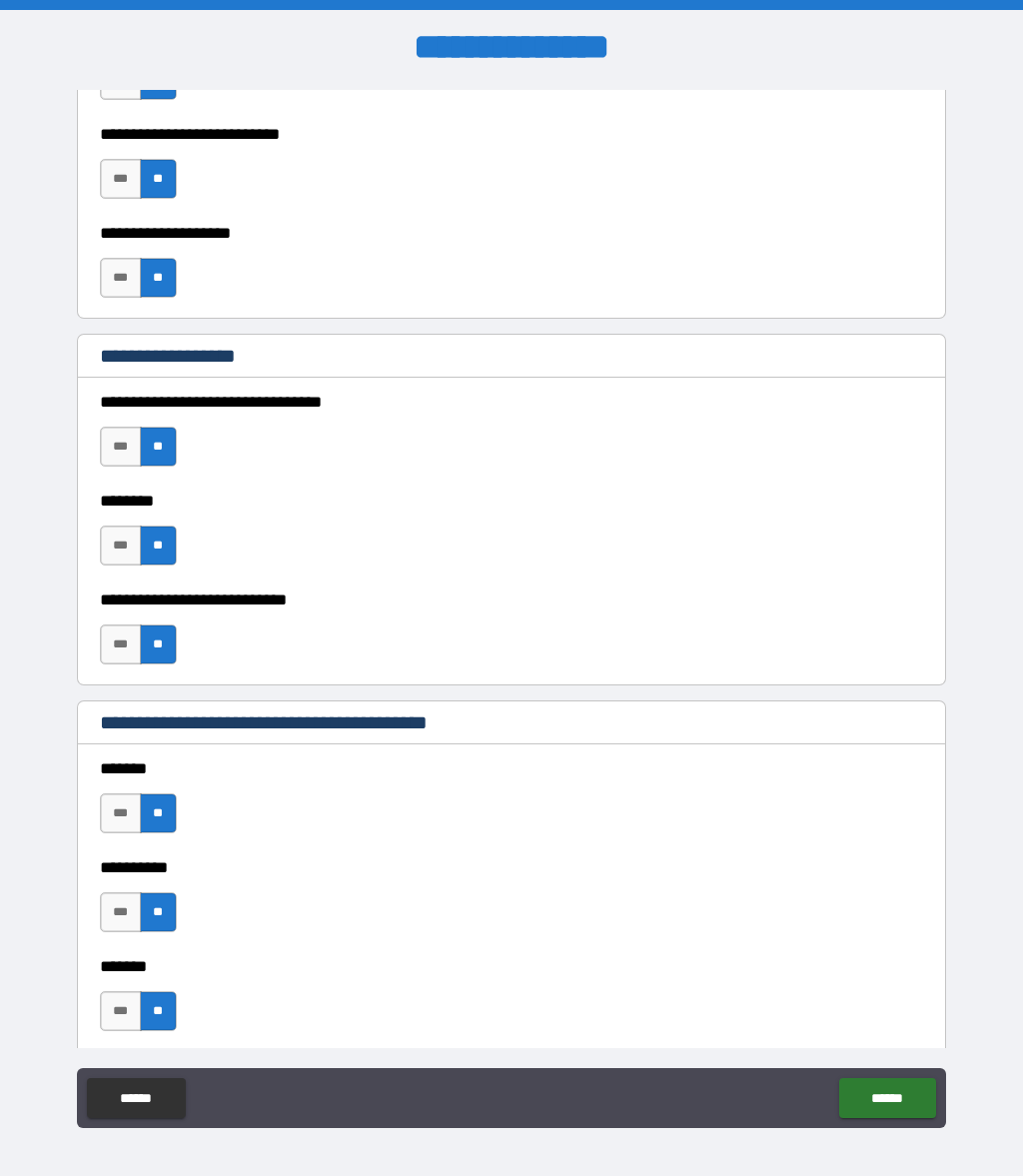 scroll, scrollTop: 1036, scrollLeft: 0, axis: vertical 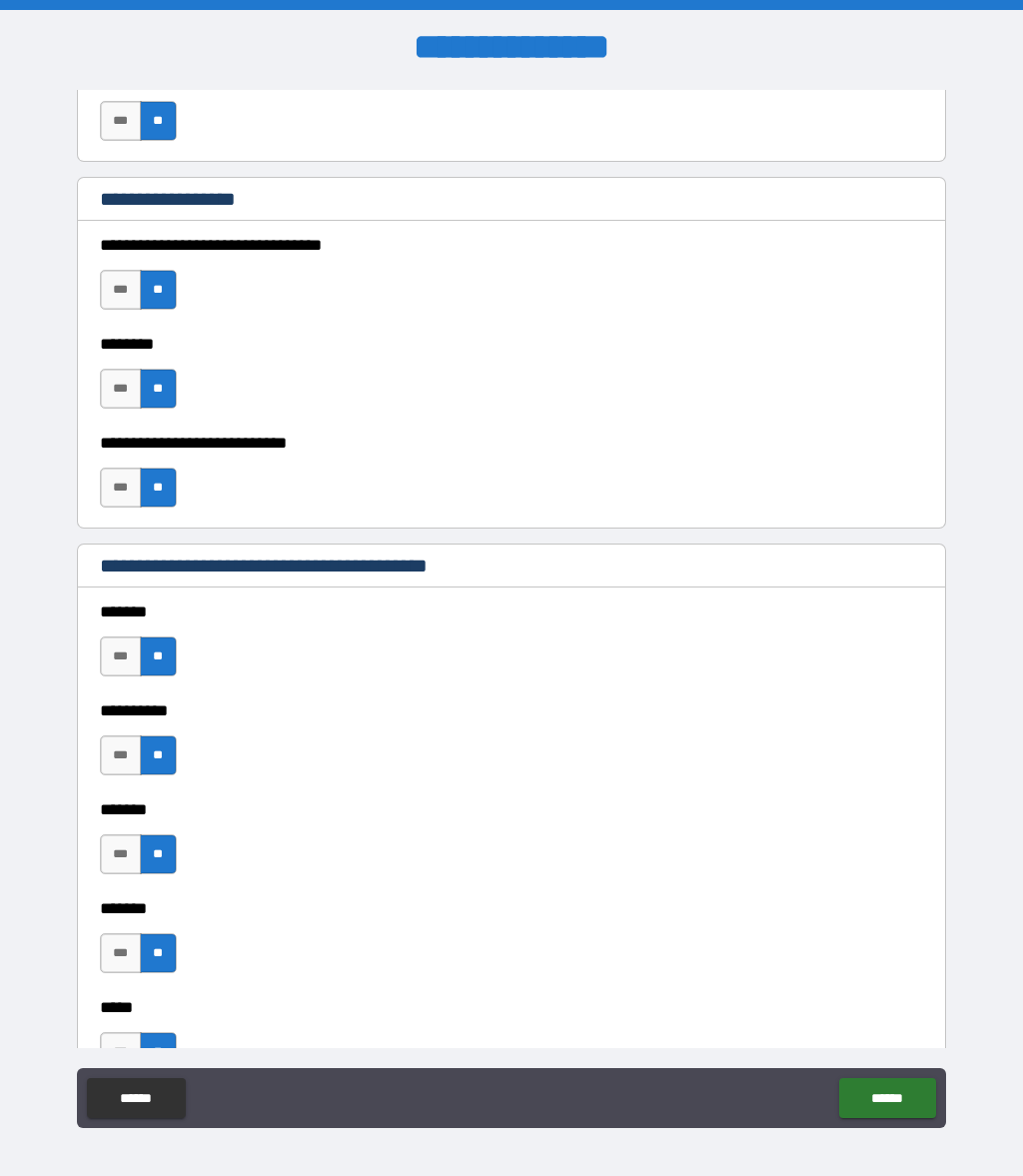 type on "**********" 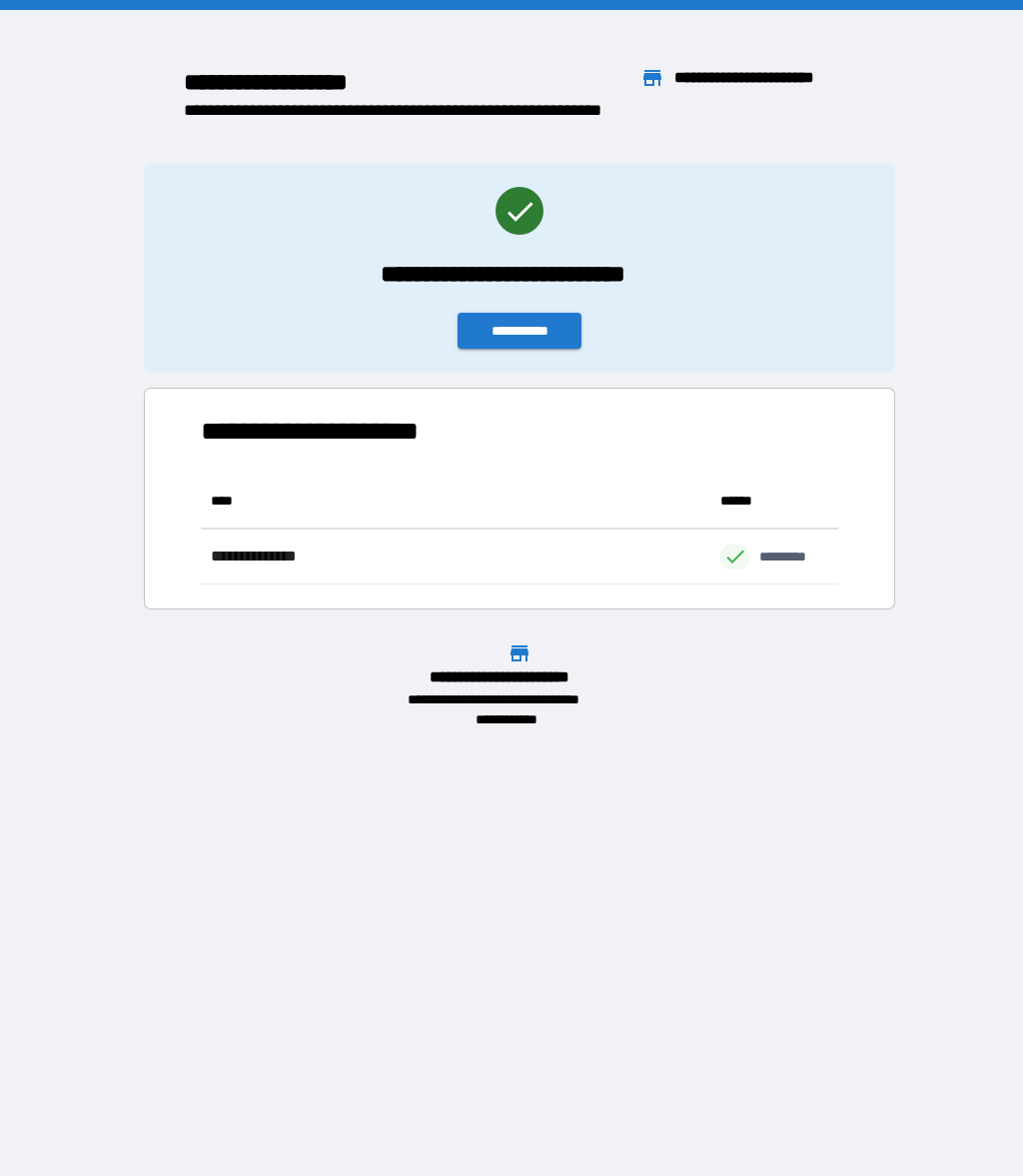 scroll, scrollTop: 1, scrollLeft: 1, axis: both 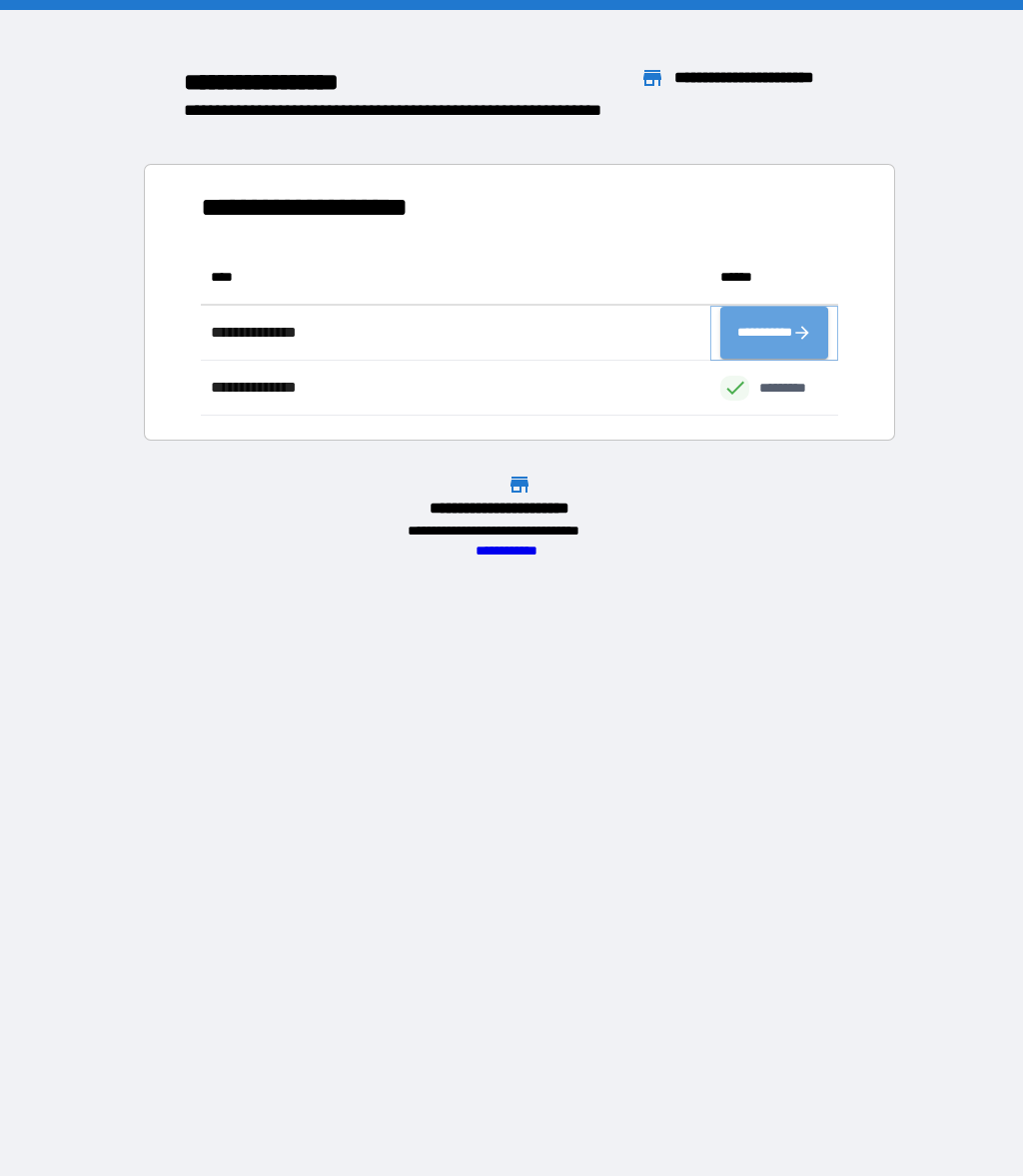 click on "**********" at bounding box center (774, 333) 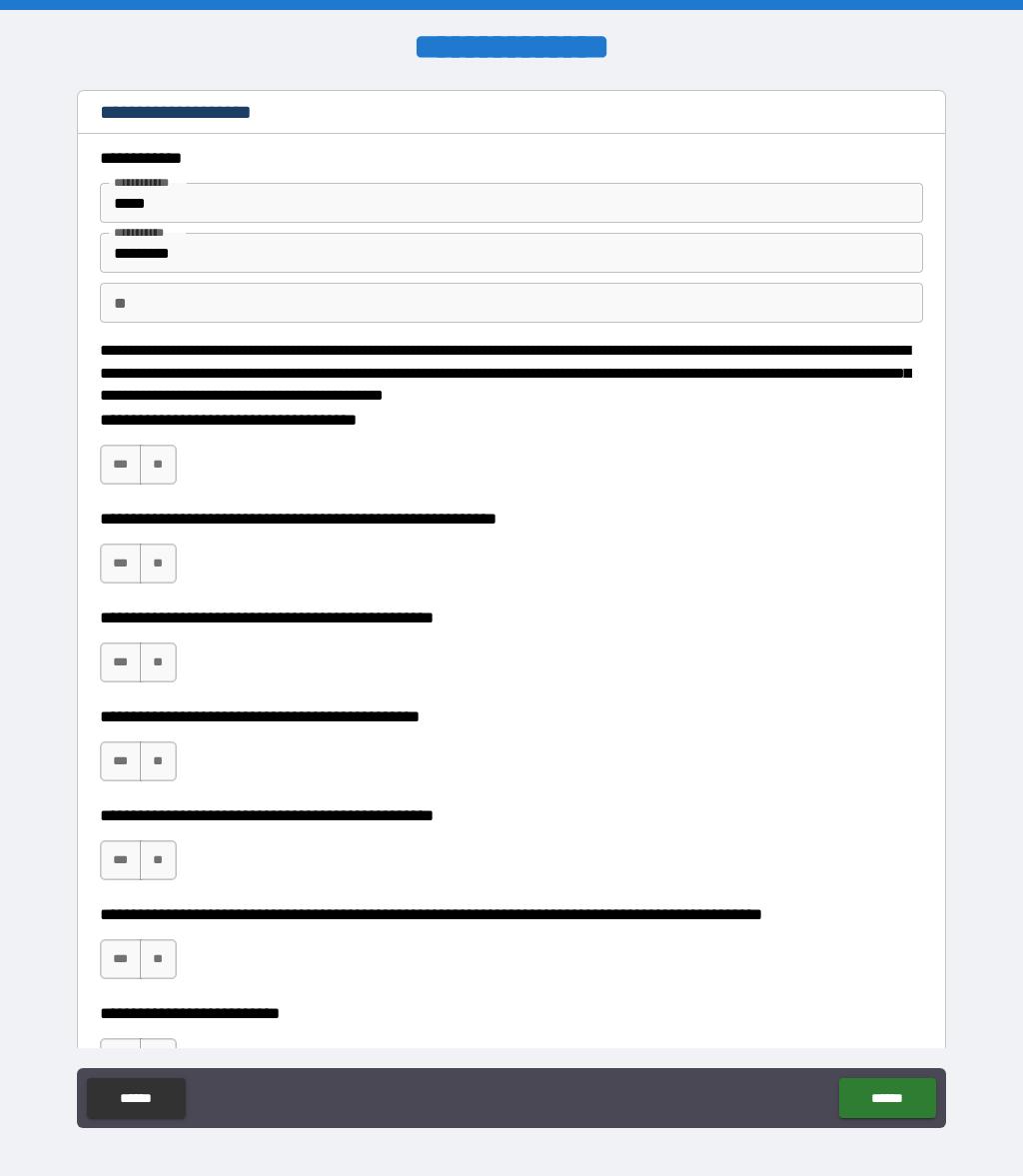 click on "**" at bounding box center [158, 465] 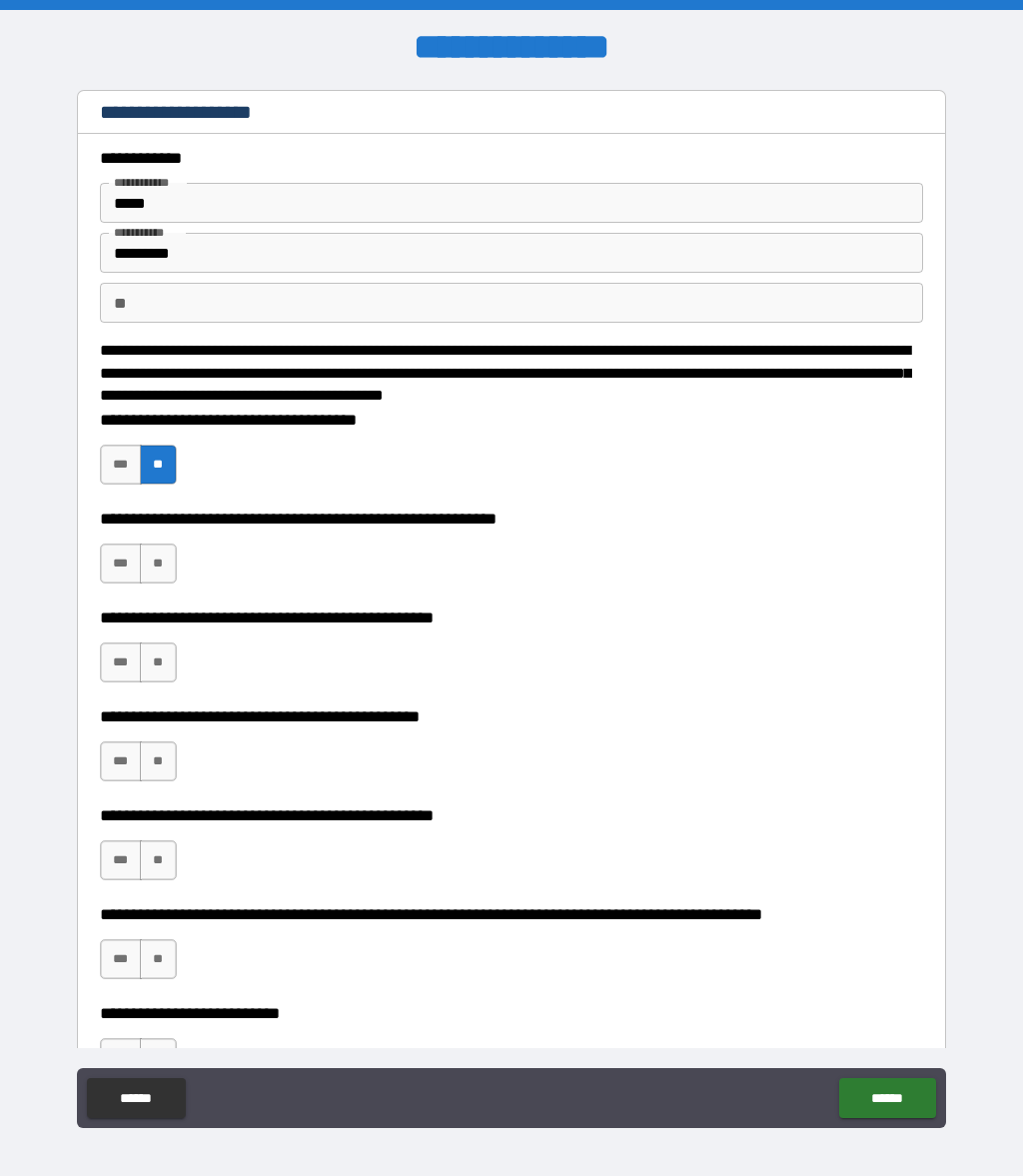 click on "***" at bounding box center (121, 564) 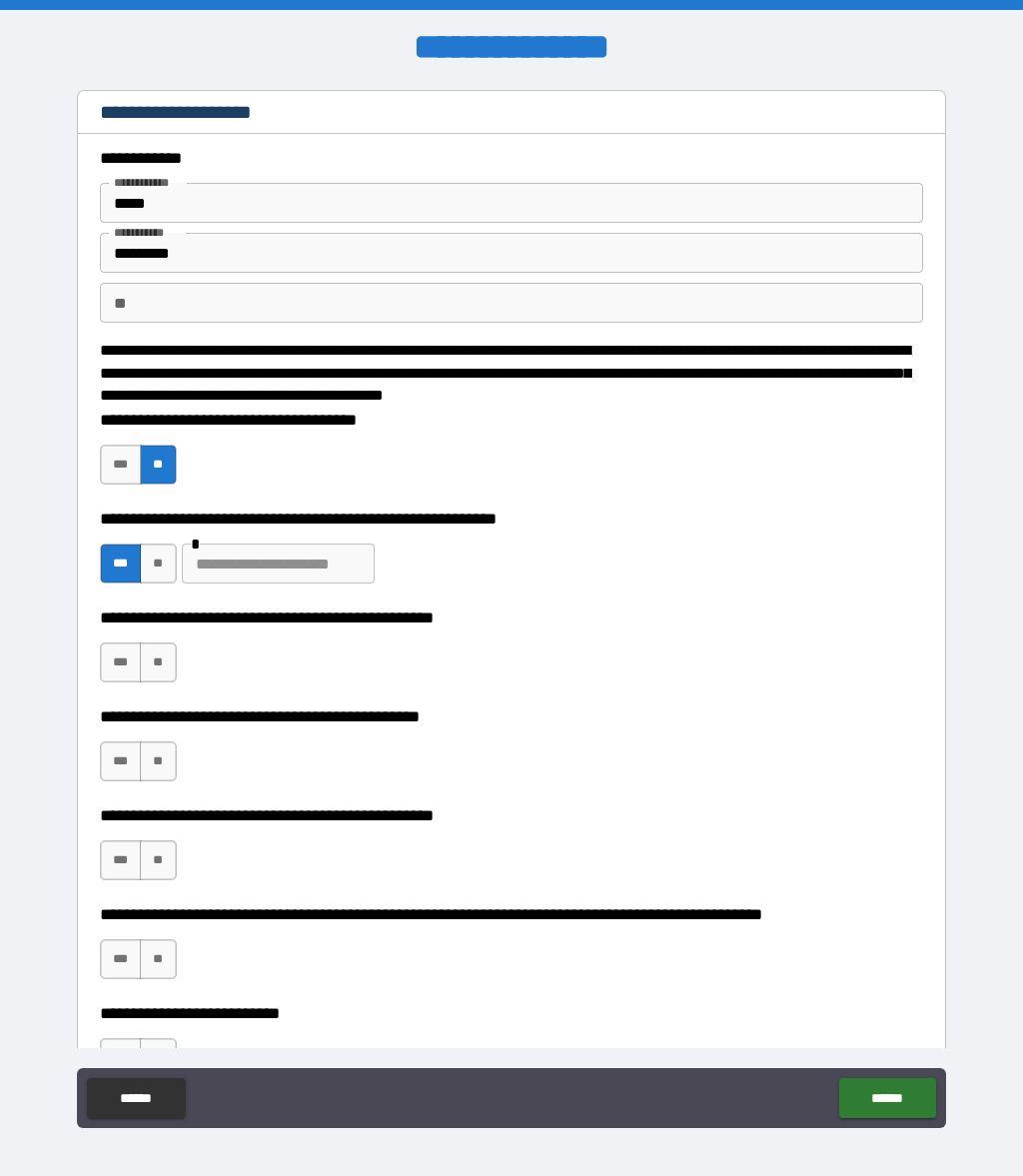 click at bounding box center [278, 564] 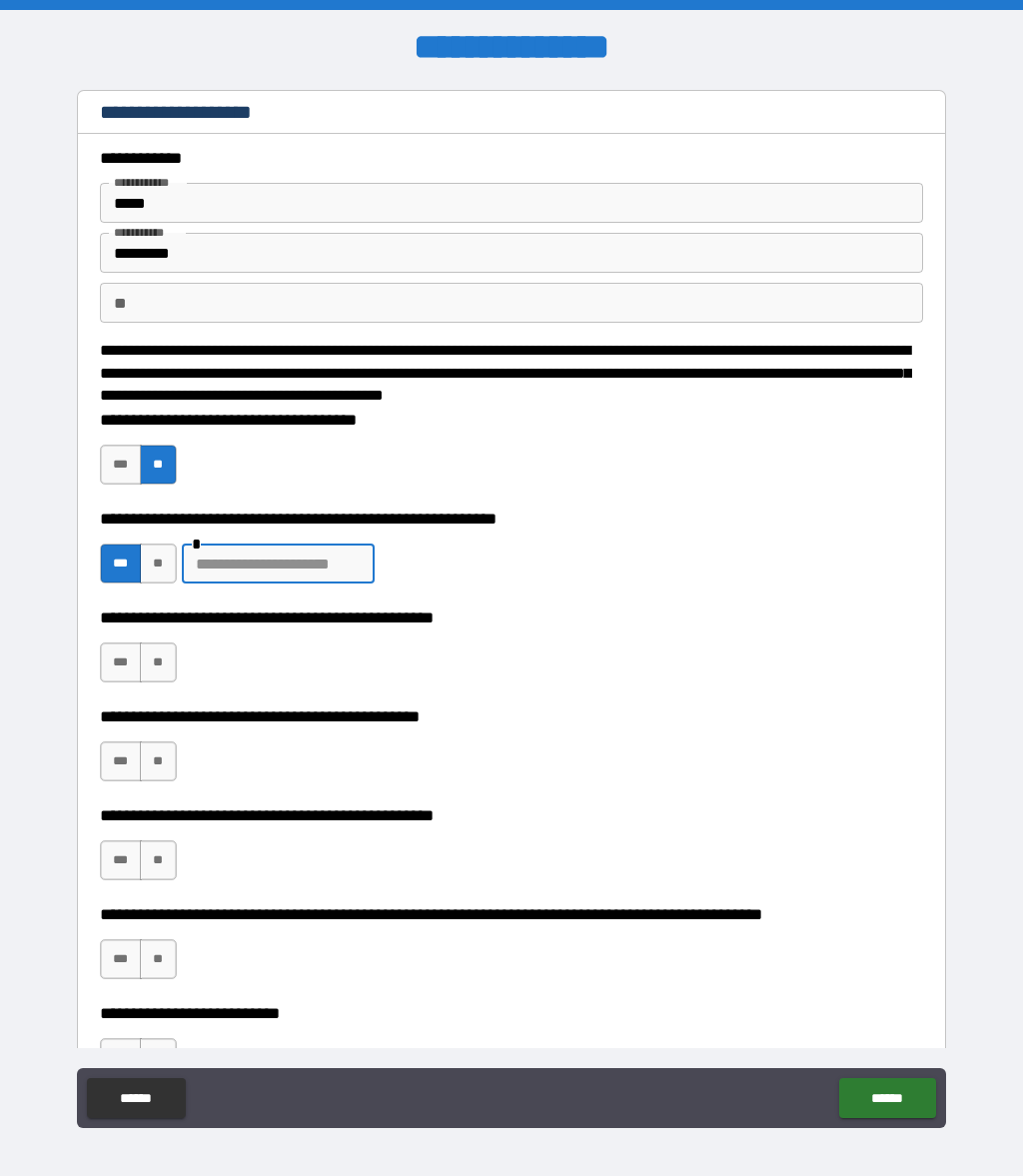 scroll, scrollTop: 167, scrollLeft: 0, axis: vertical 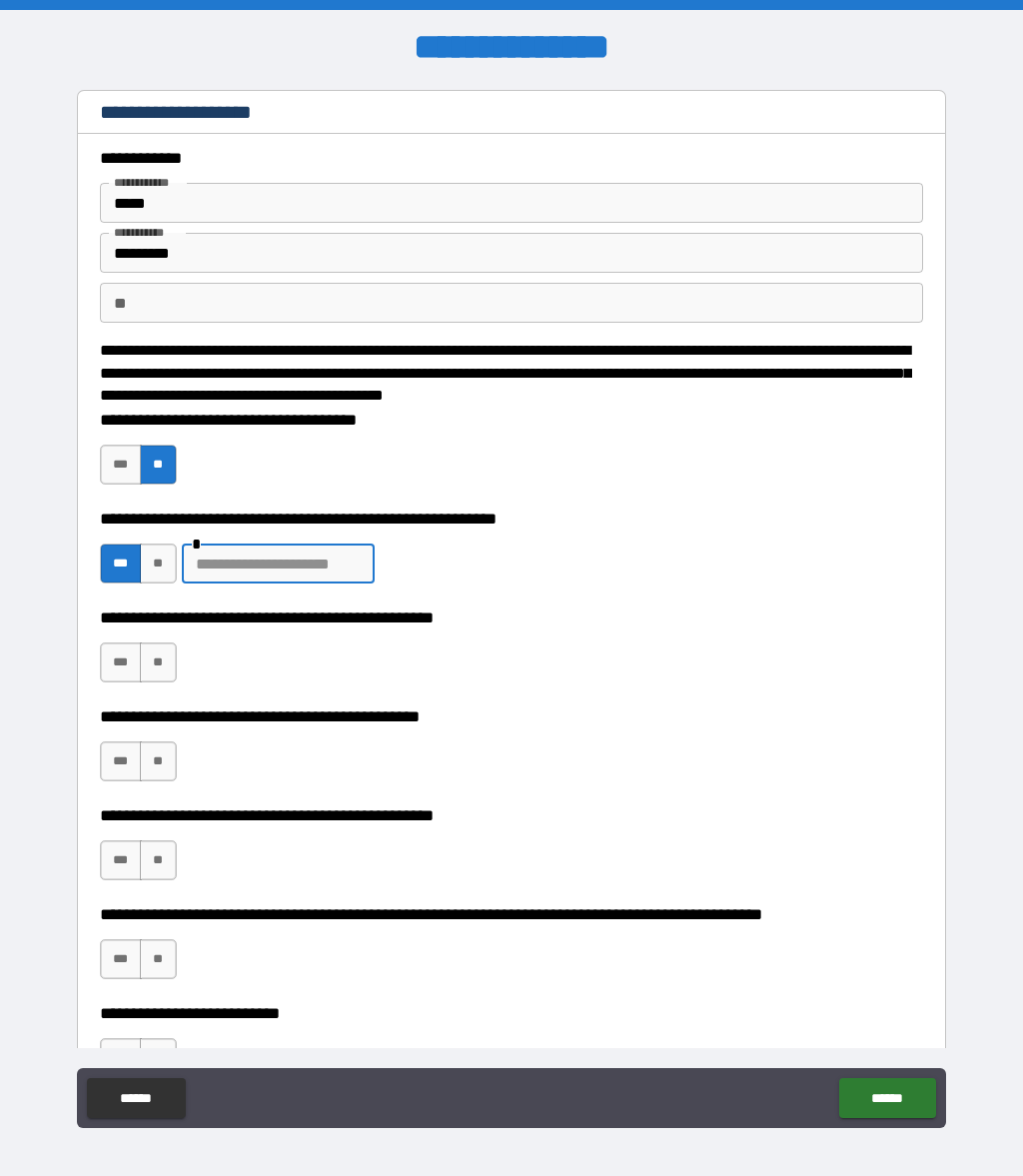 type on "*" 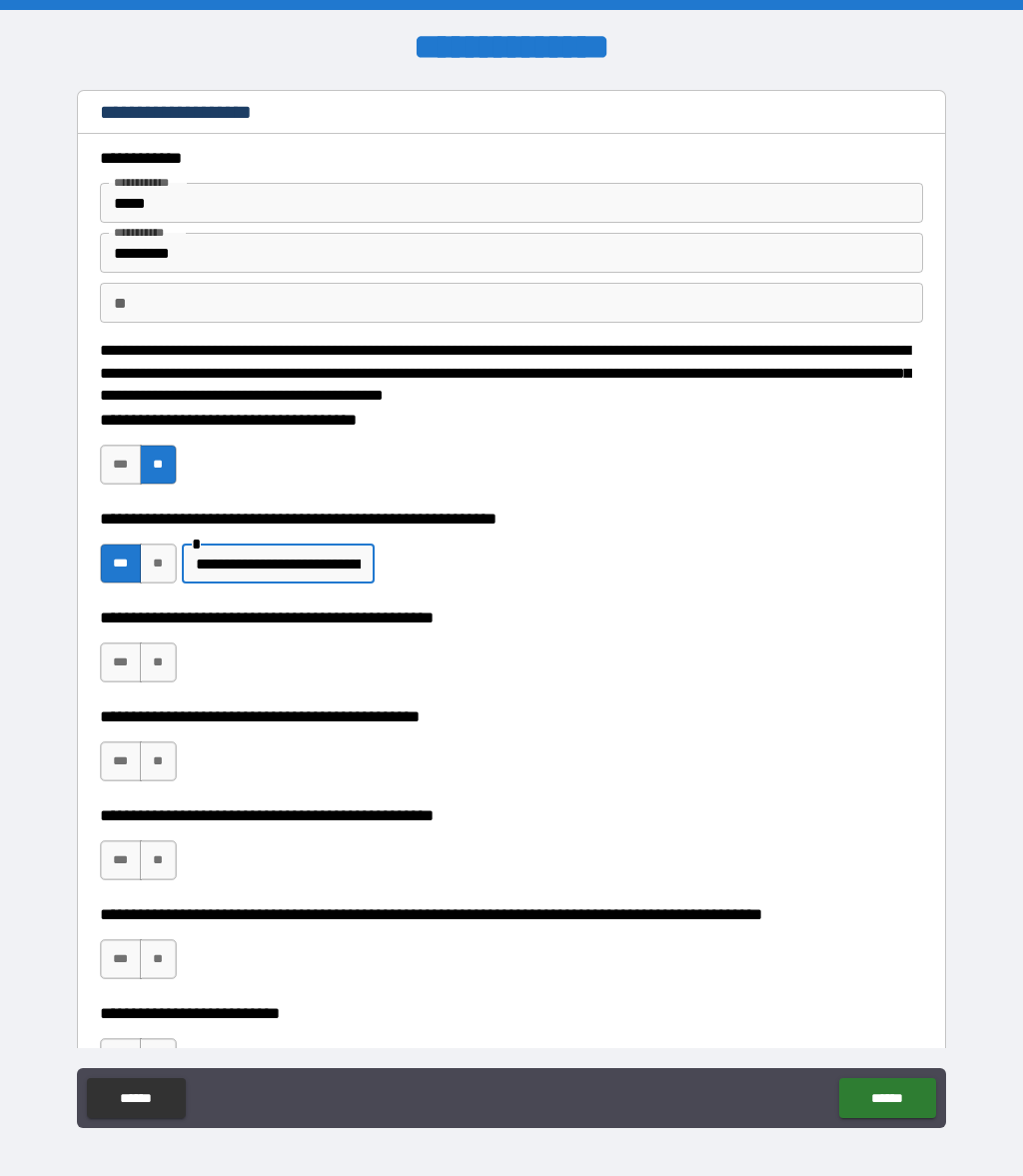 type on "**********" 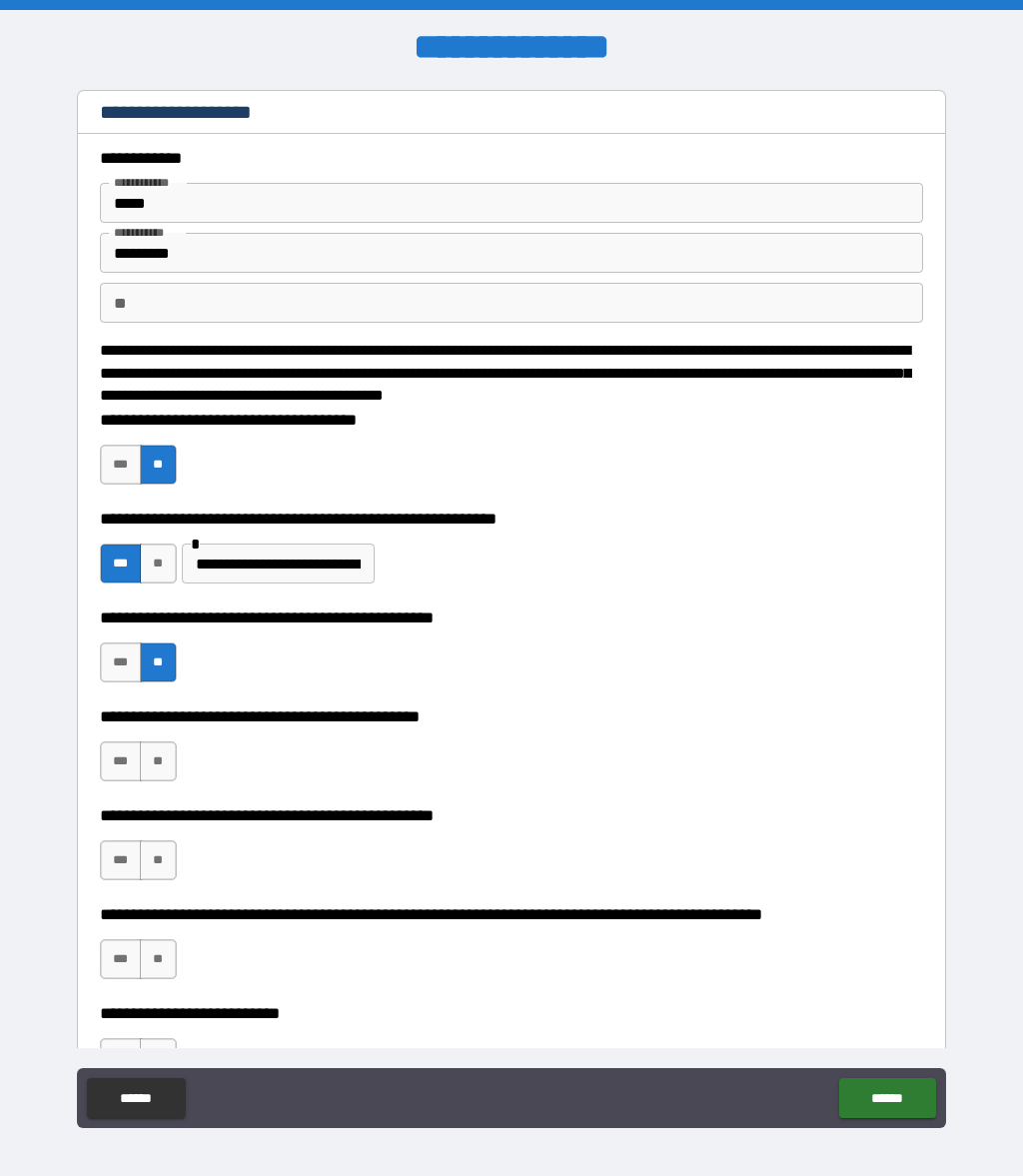 scroll, scrollTop: 0, scrollLeft: 0, axis: both 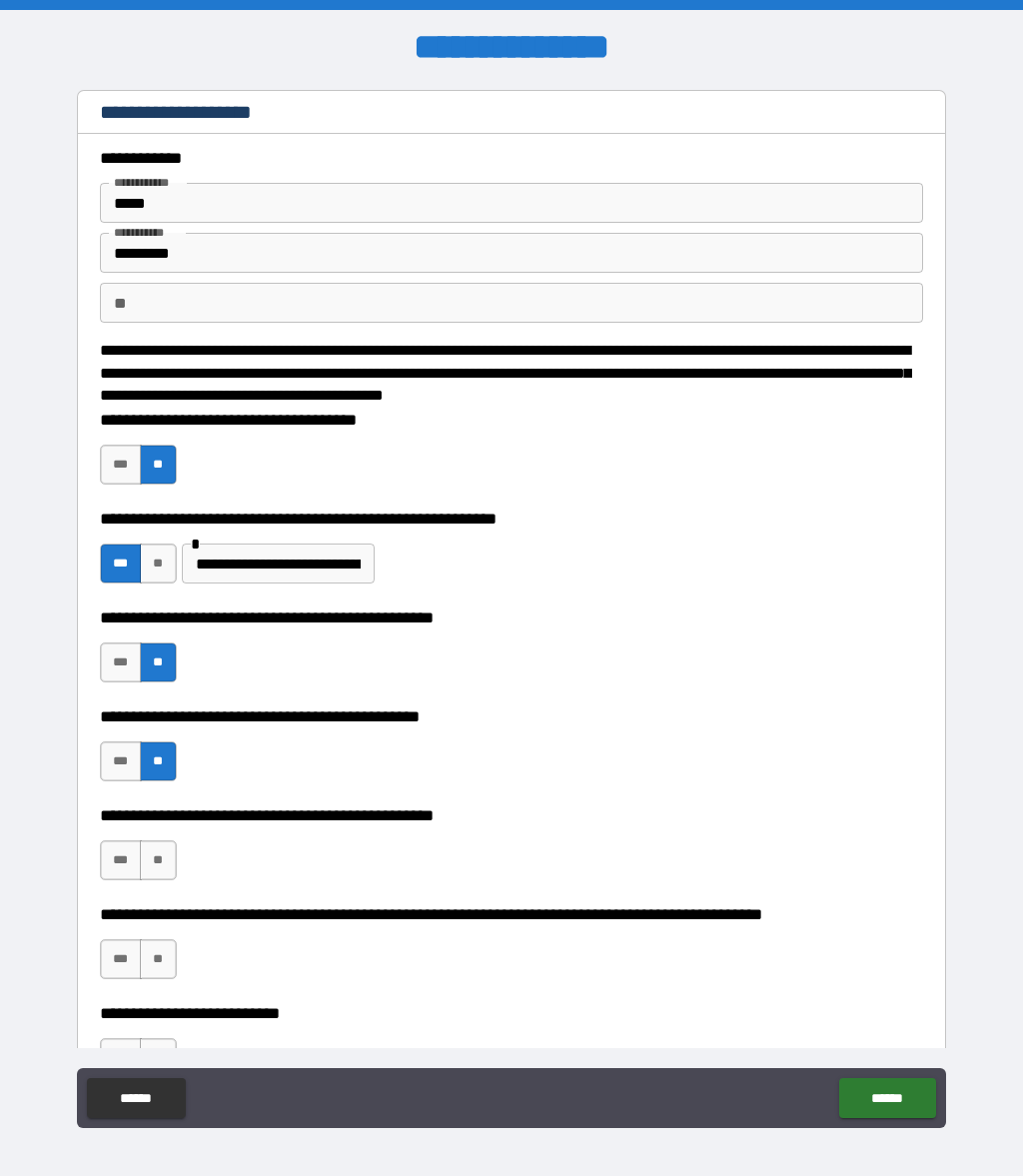 click on "**" at bounding box center [158, 860] 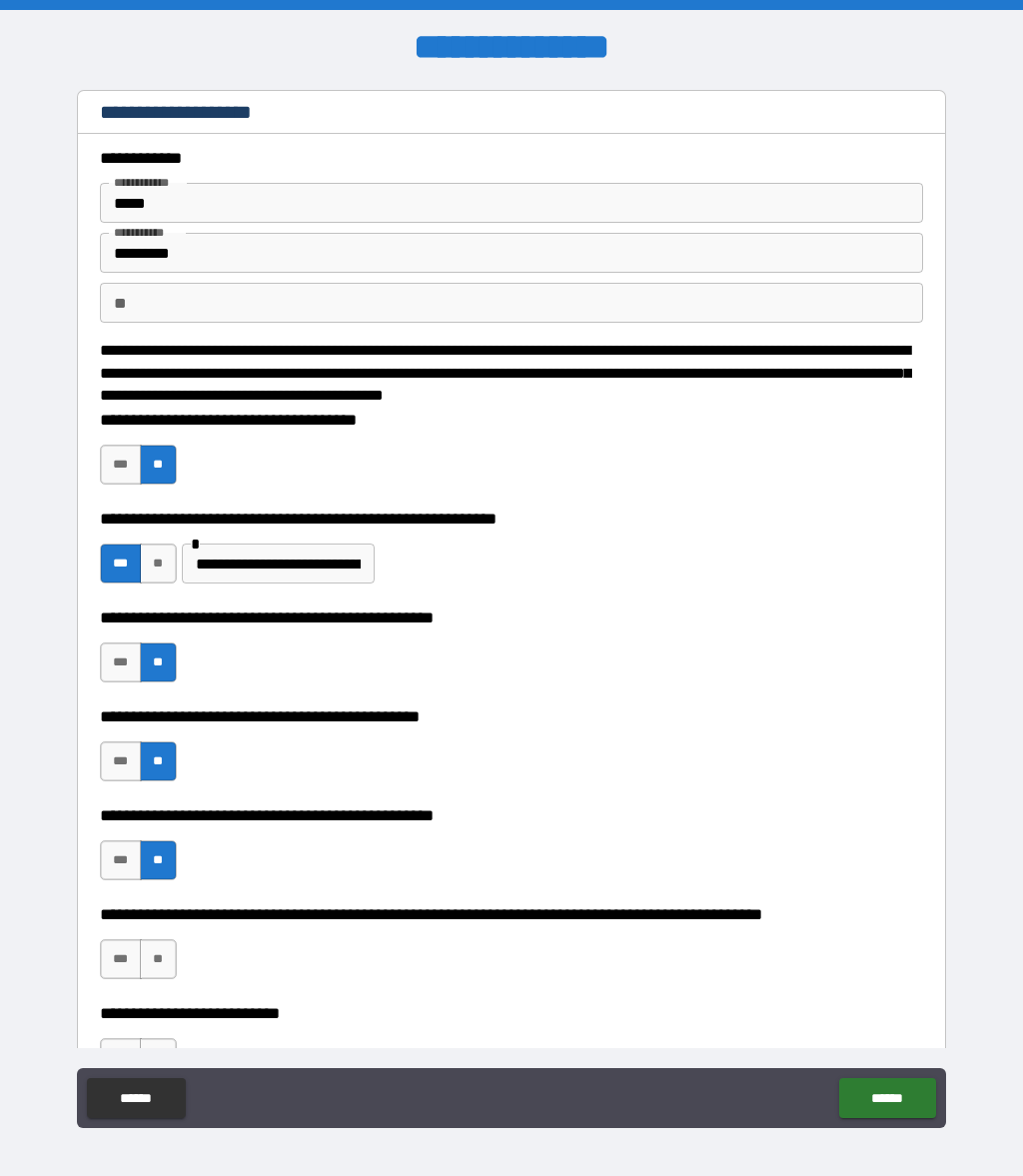 click on "**" at bounding box center (158, 959) 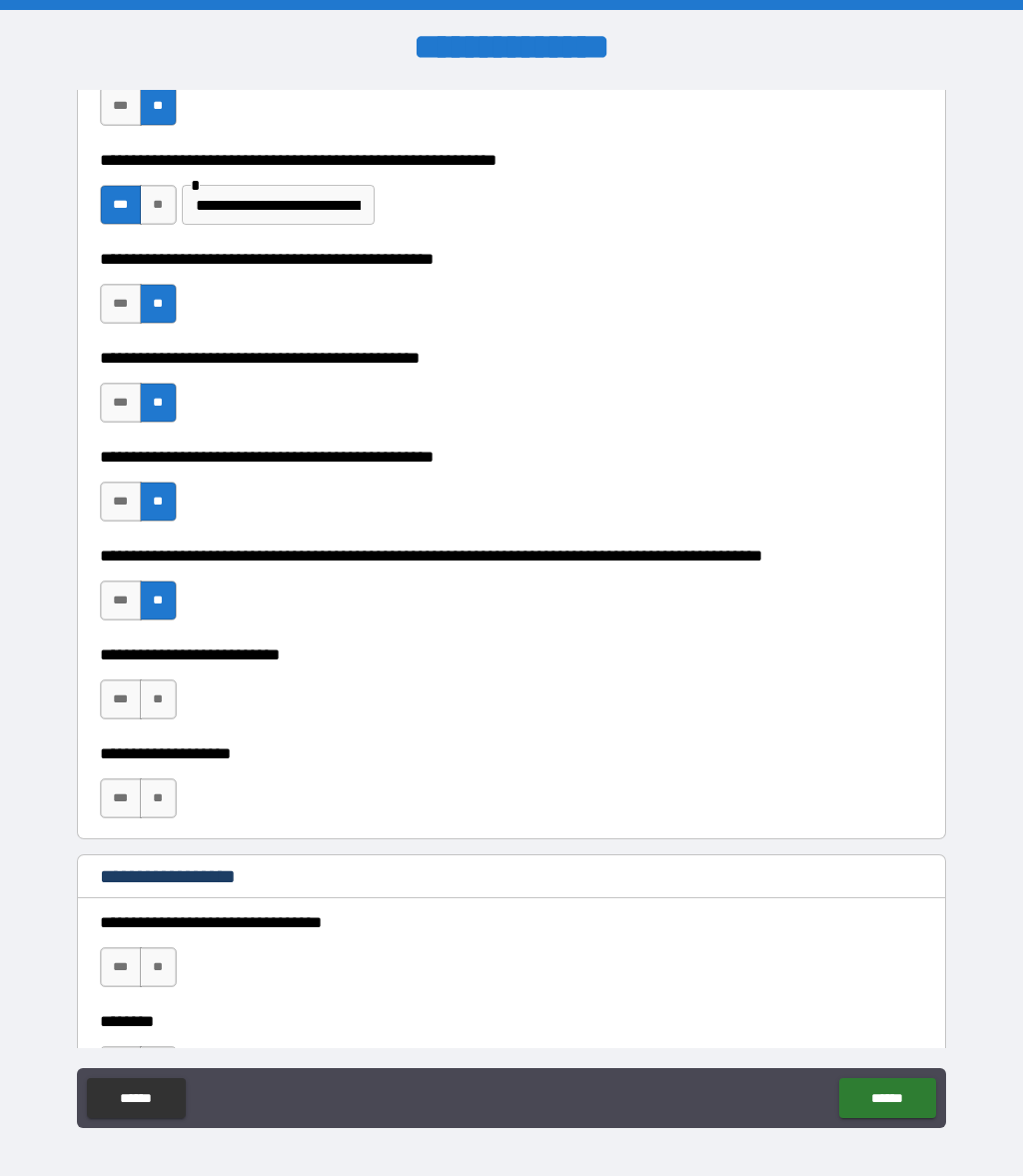 scroll, scrollTop: 368, scrollLeft: 0, axis: vertical 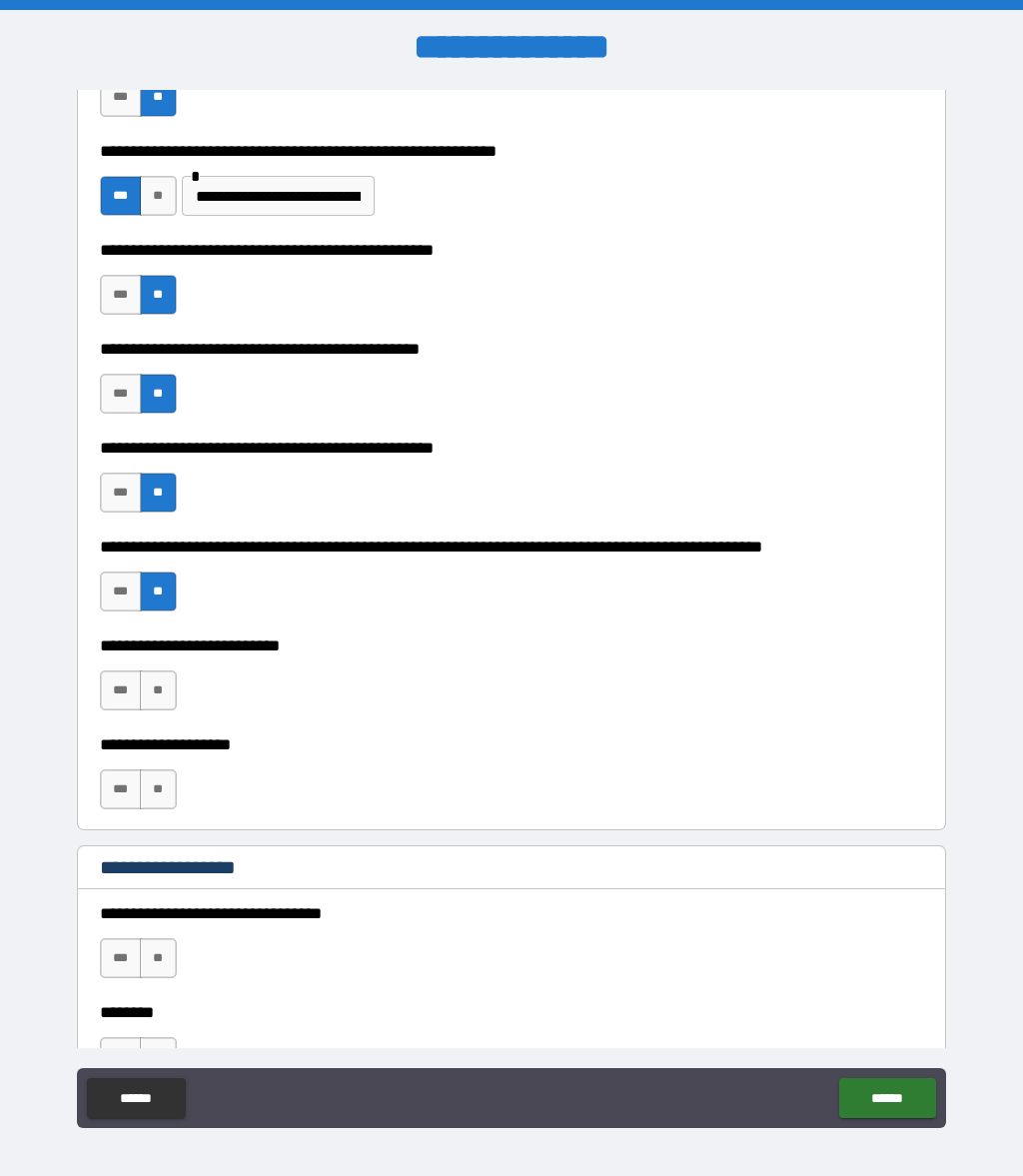 click on "**" at bounding box center (158, 690) 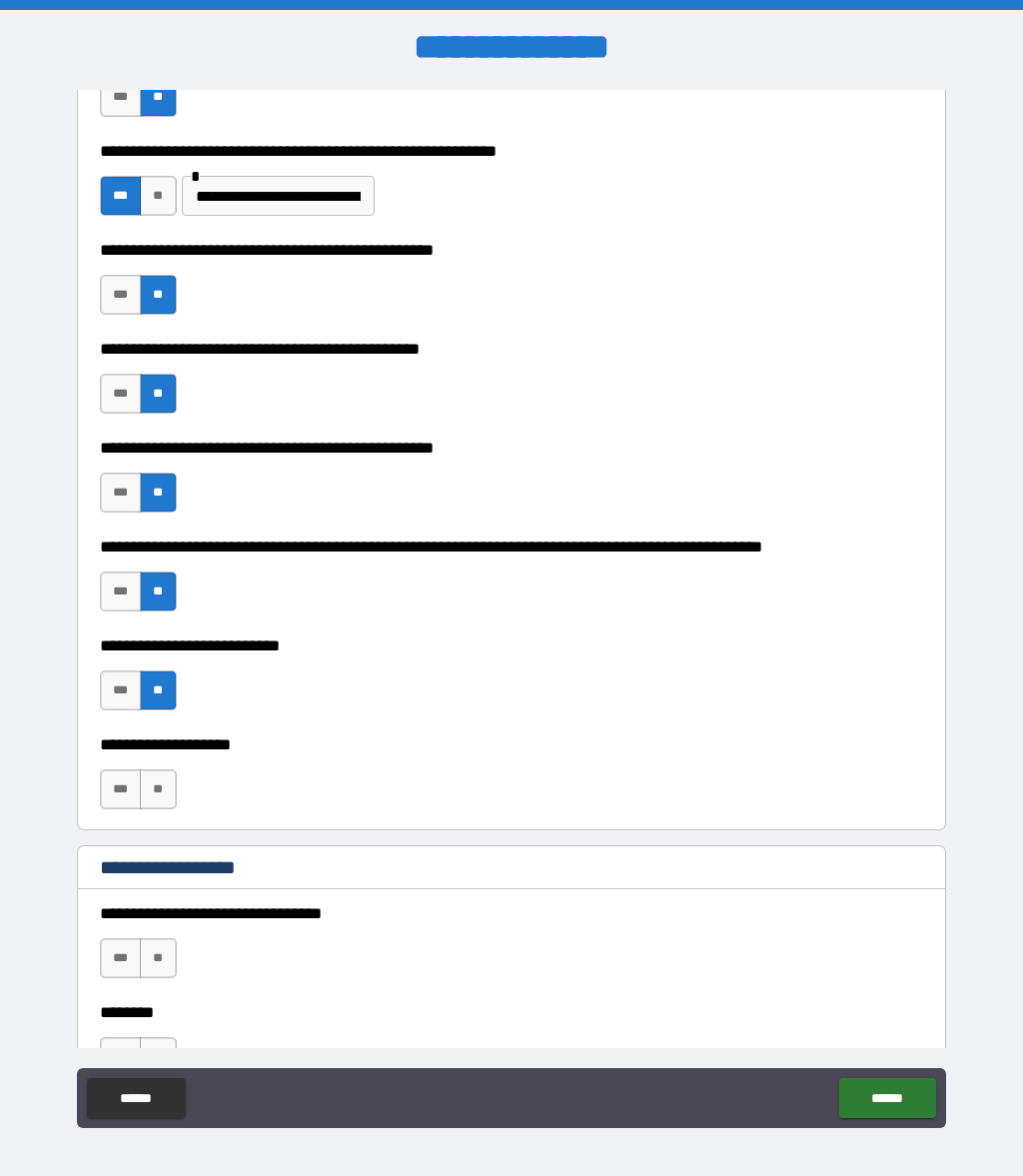 click on "**" at bounding box center (158, 789) 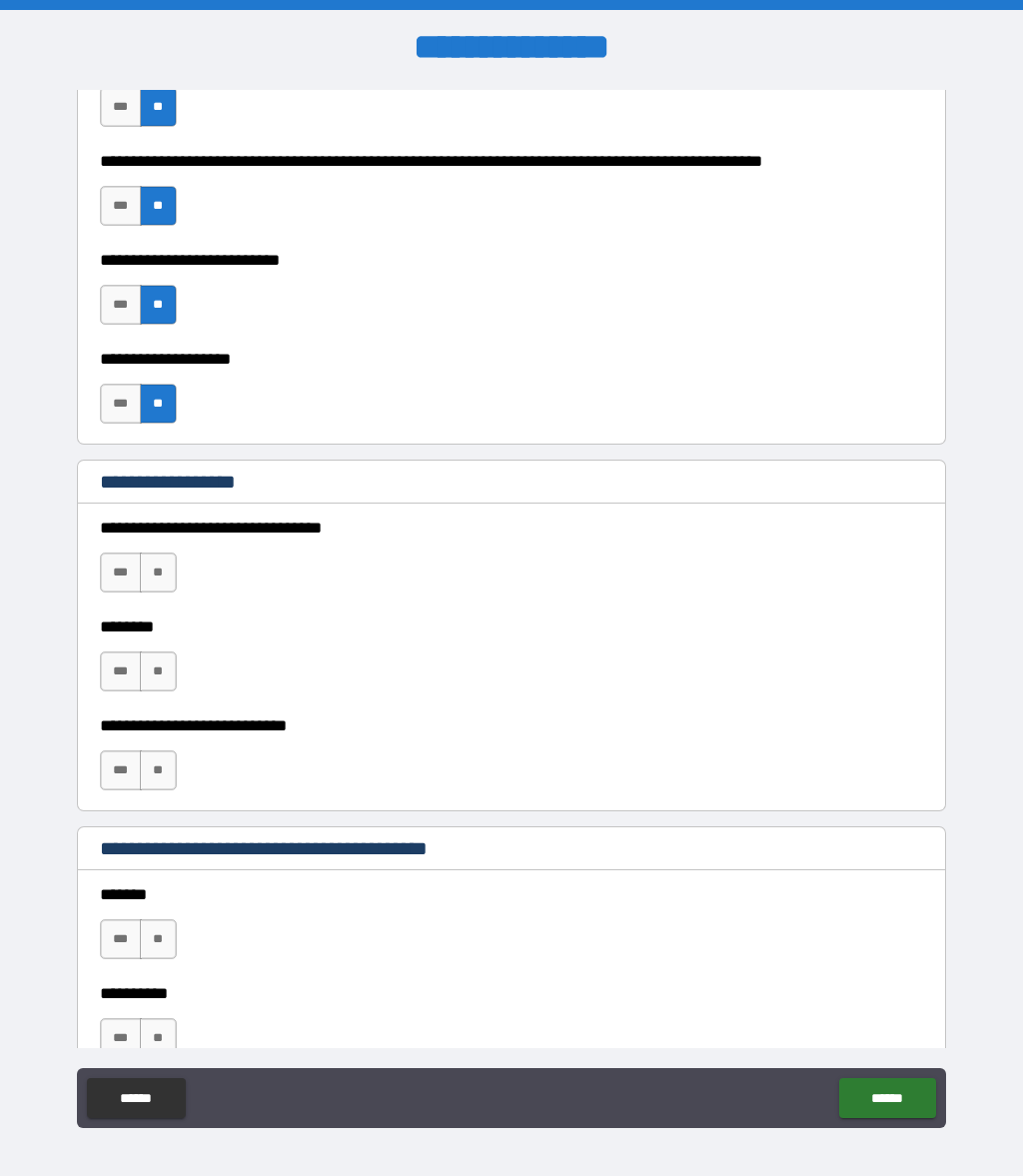 scroll, scrollTop: 762, scrollLeft: 0, axis: vertical 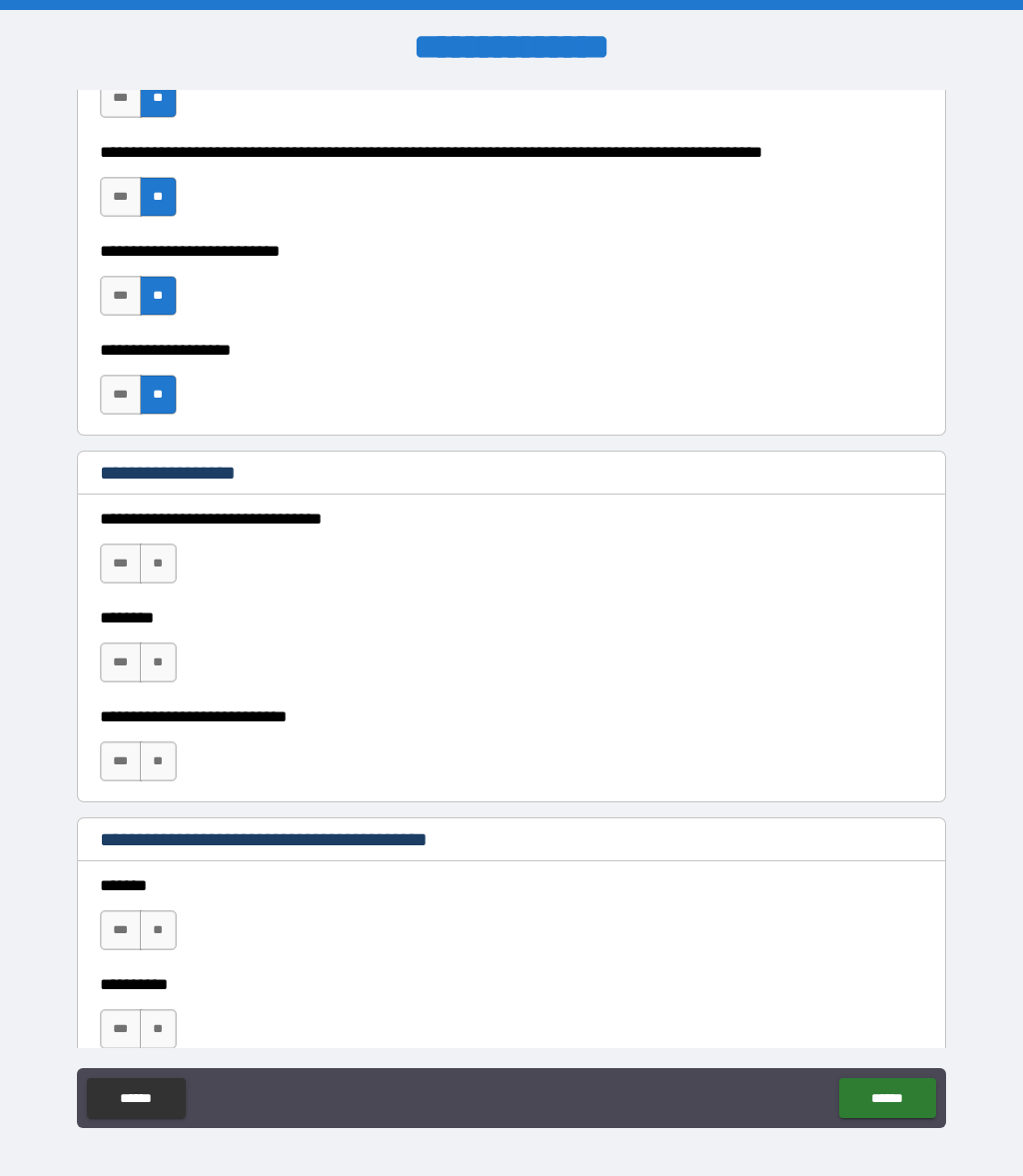 click on "**" at bounding box center (158, 761) 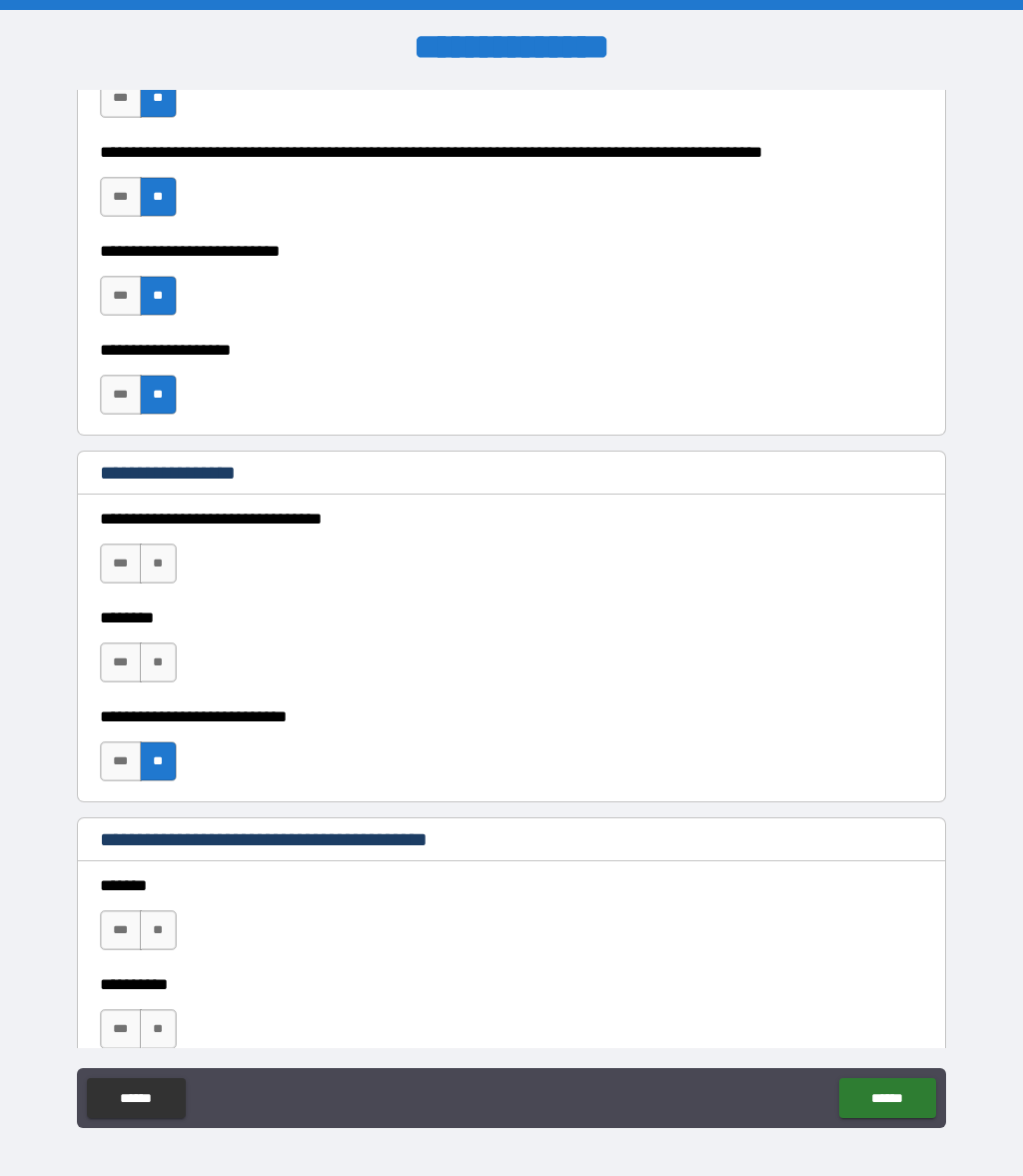 click on "**" at bounding box center [158, 564] 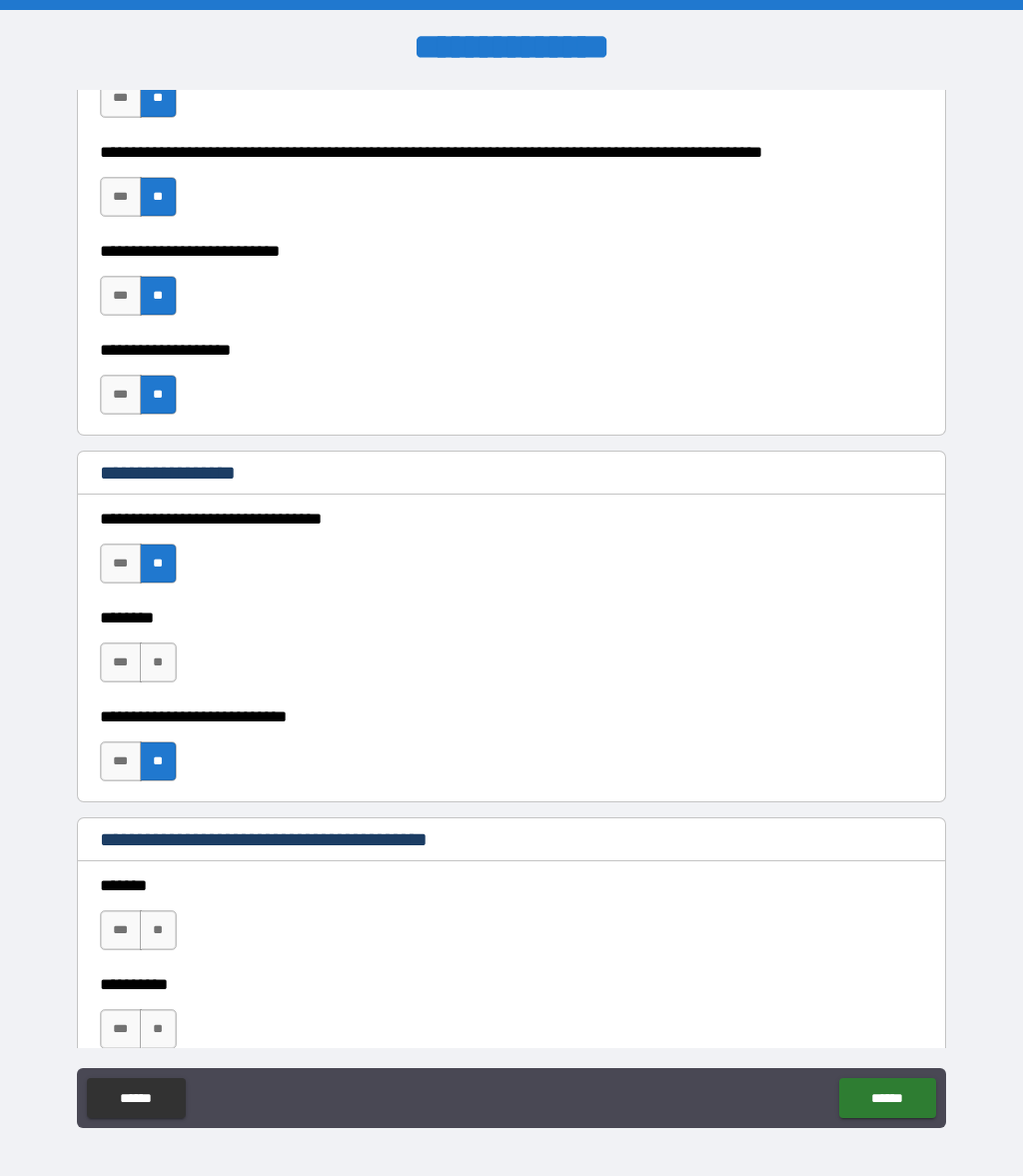 click on "**" at bounding box center [158, 662] 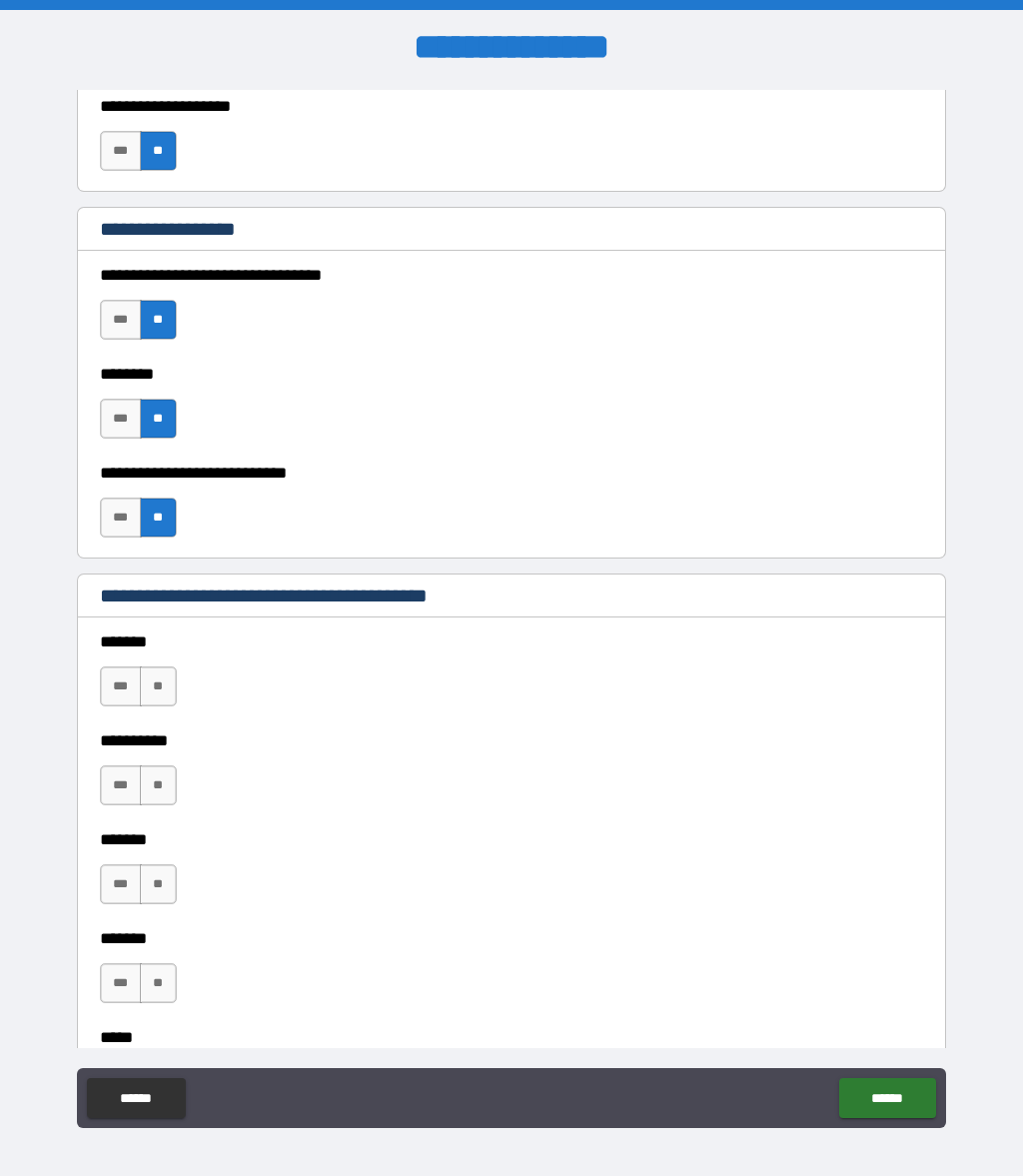 scroll, scrollTop: 1055, scrollLeft: 0, axis: vertical 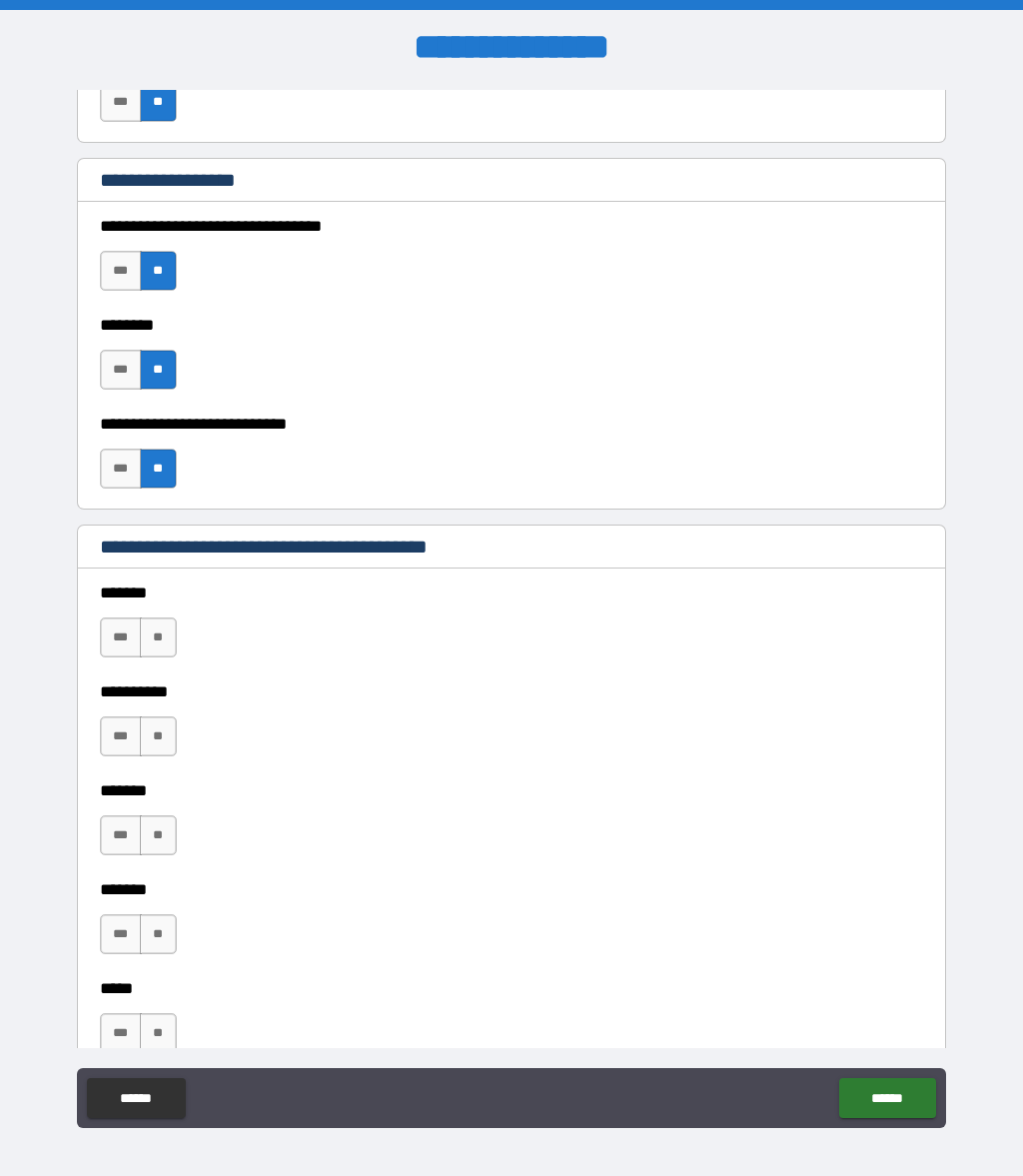 click on "**" at bounding box center (158, 637) 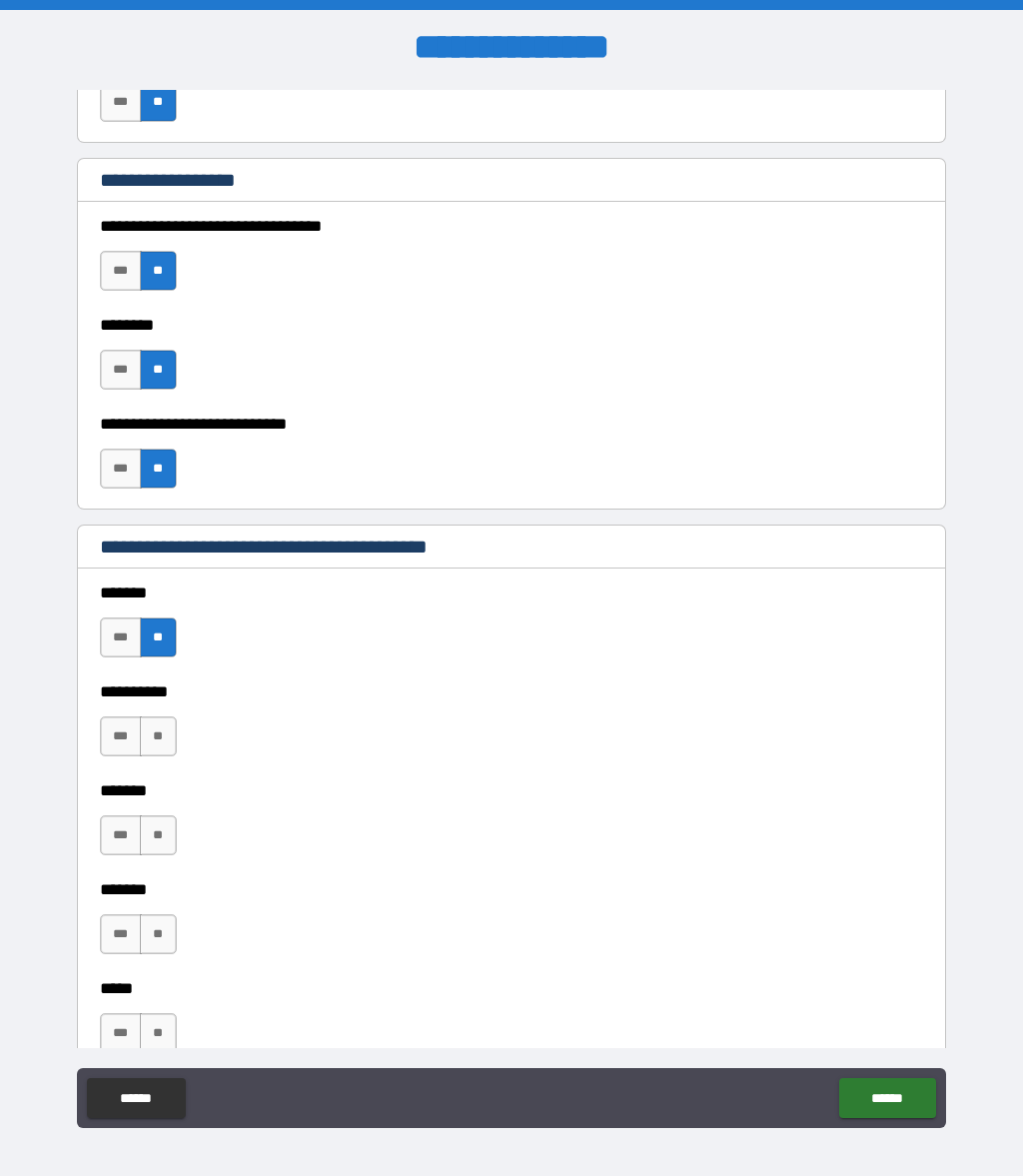 click on "**" at bounding box center [158, 736] 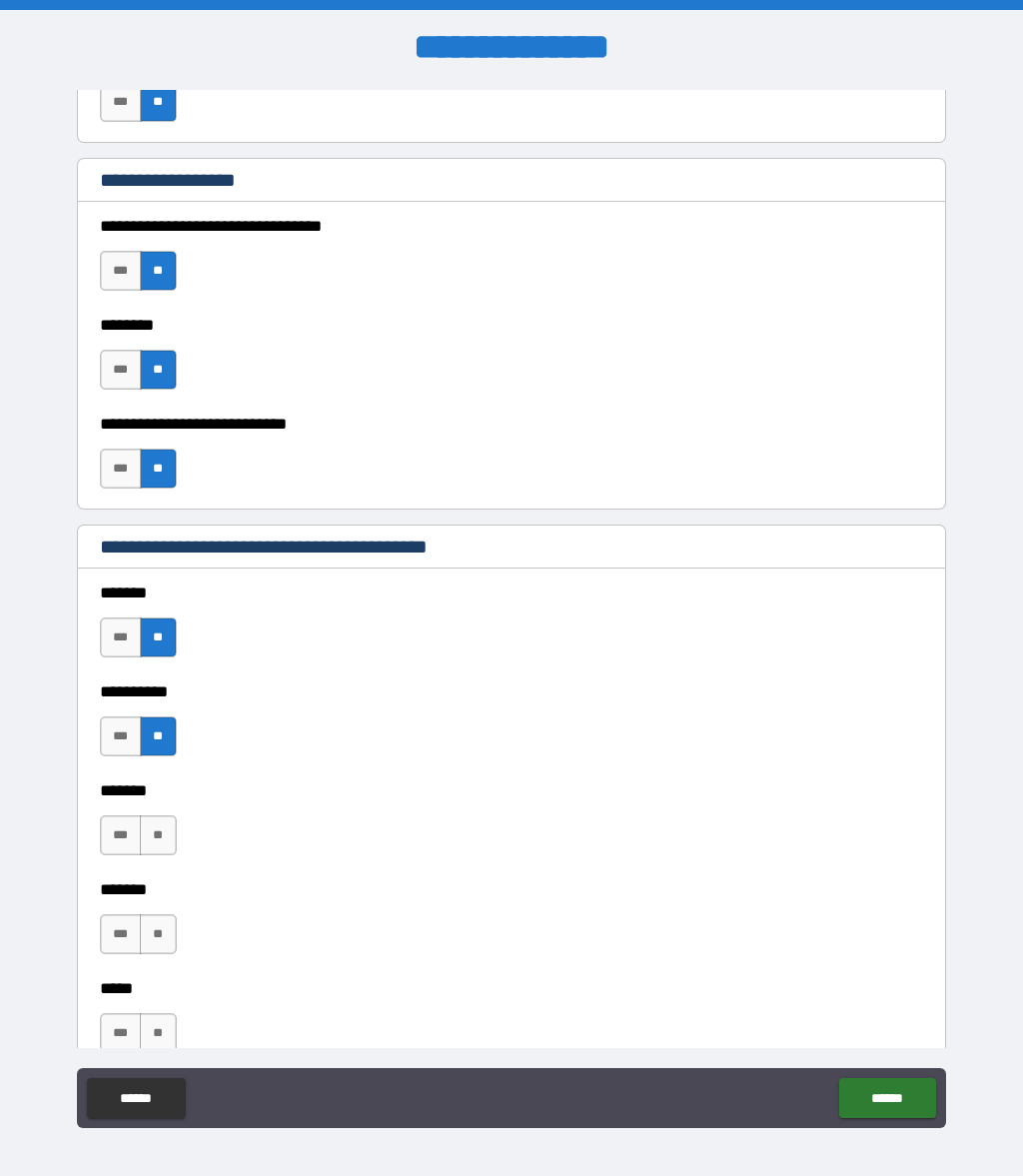 click on "**" at bounding box center (158, 835) 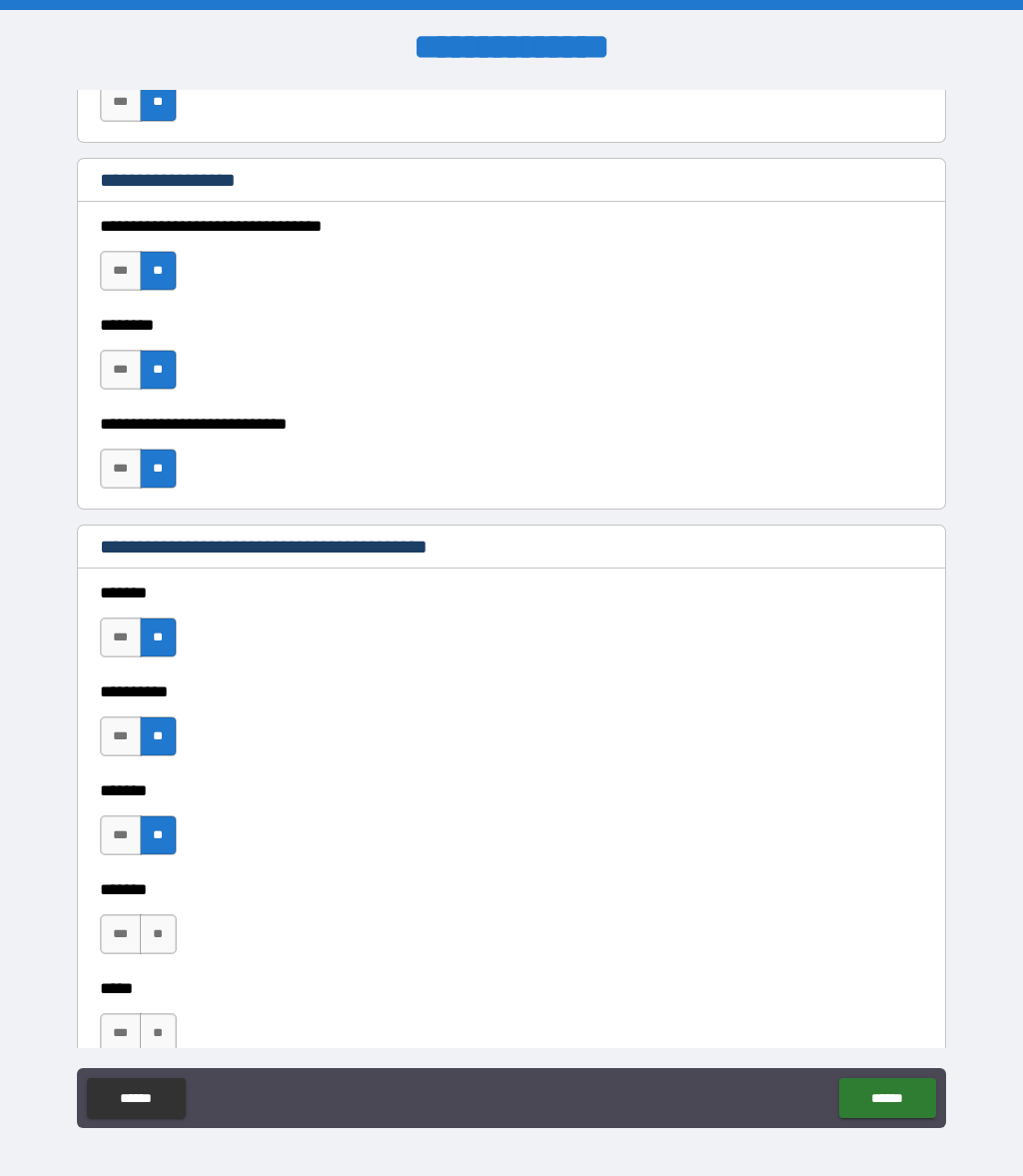 click on "**" at bounding box center [158, 934] 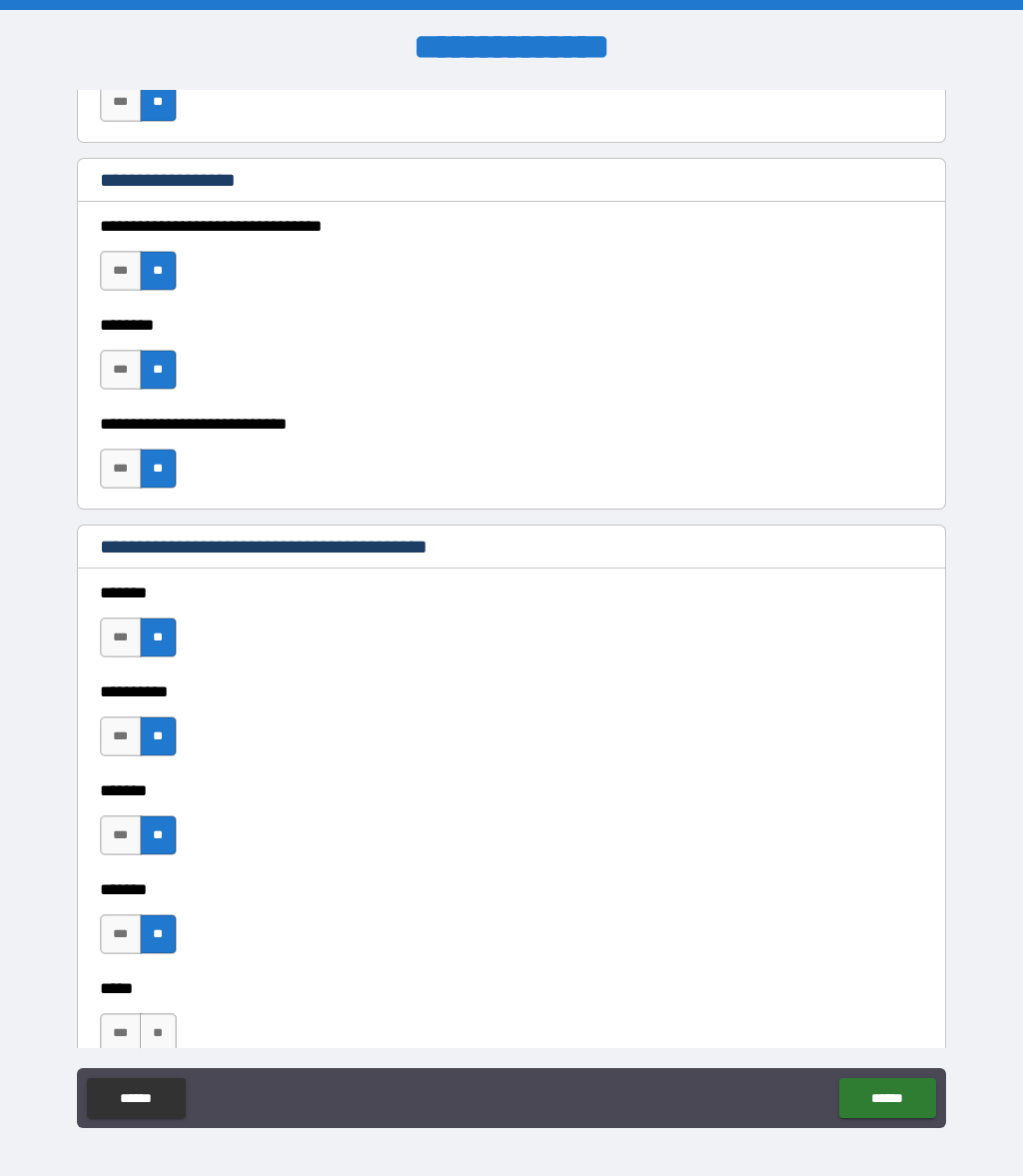 click on "**" at bounding box center (158, 1033) 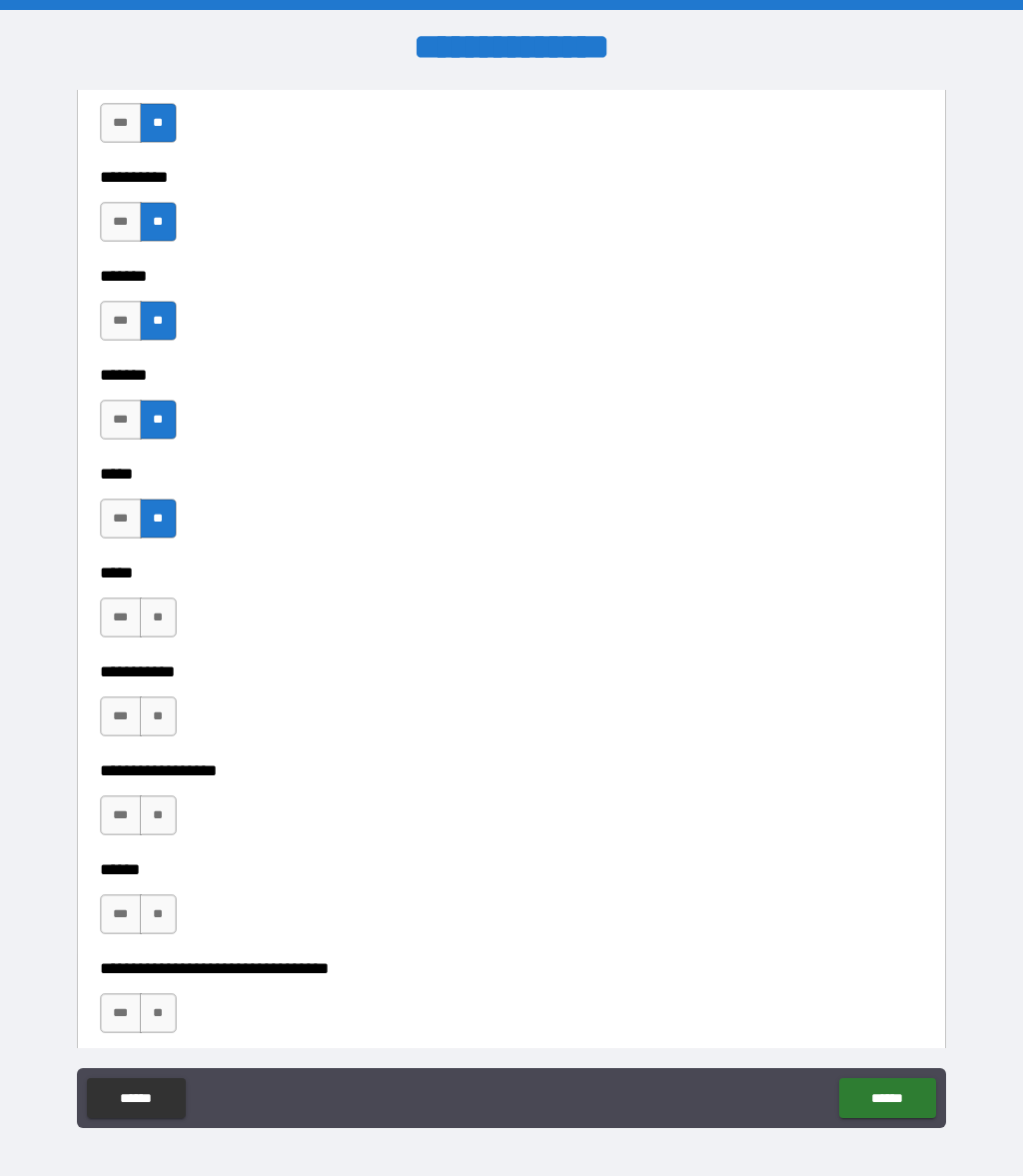 scroll, scrollTop: 1576, scrollLeft: 0, axis: vertical 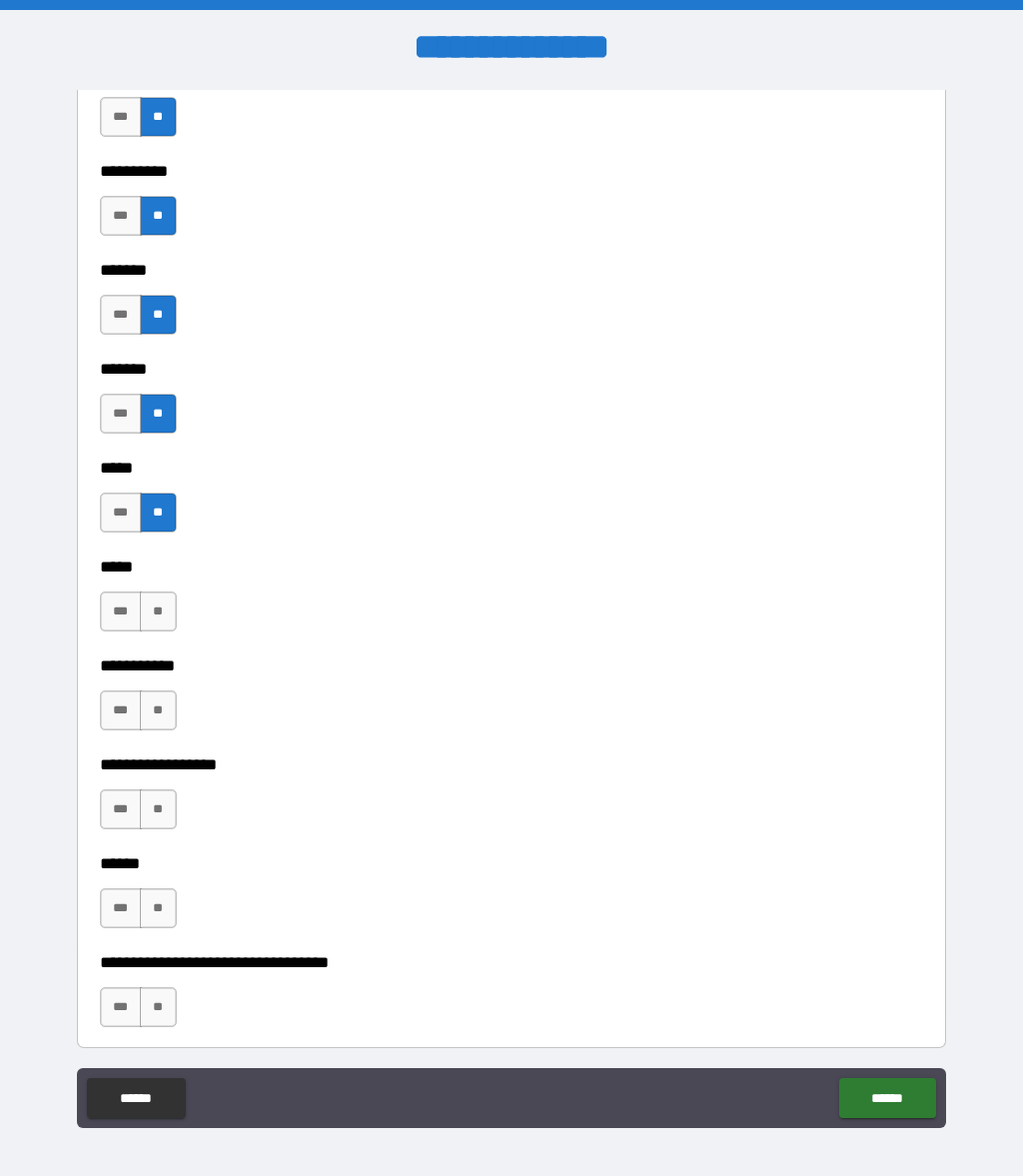 click on "**" at bounding box center (158, 611) 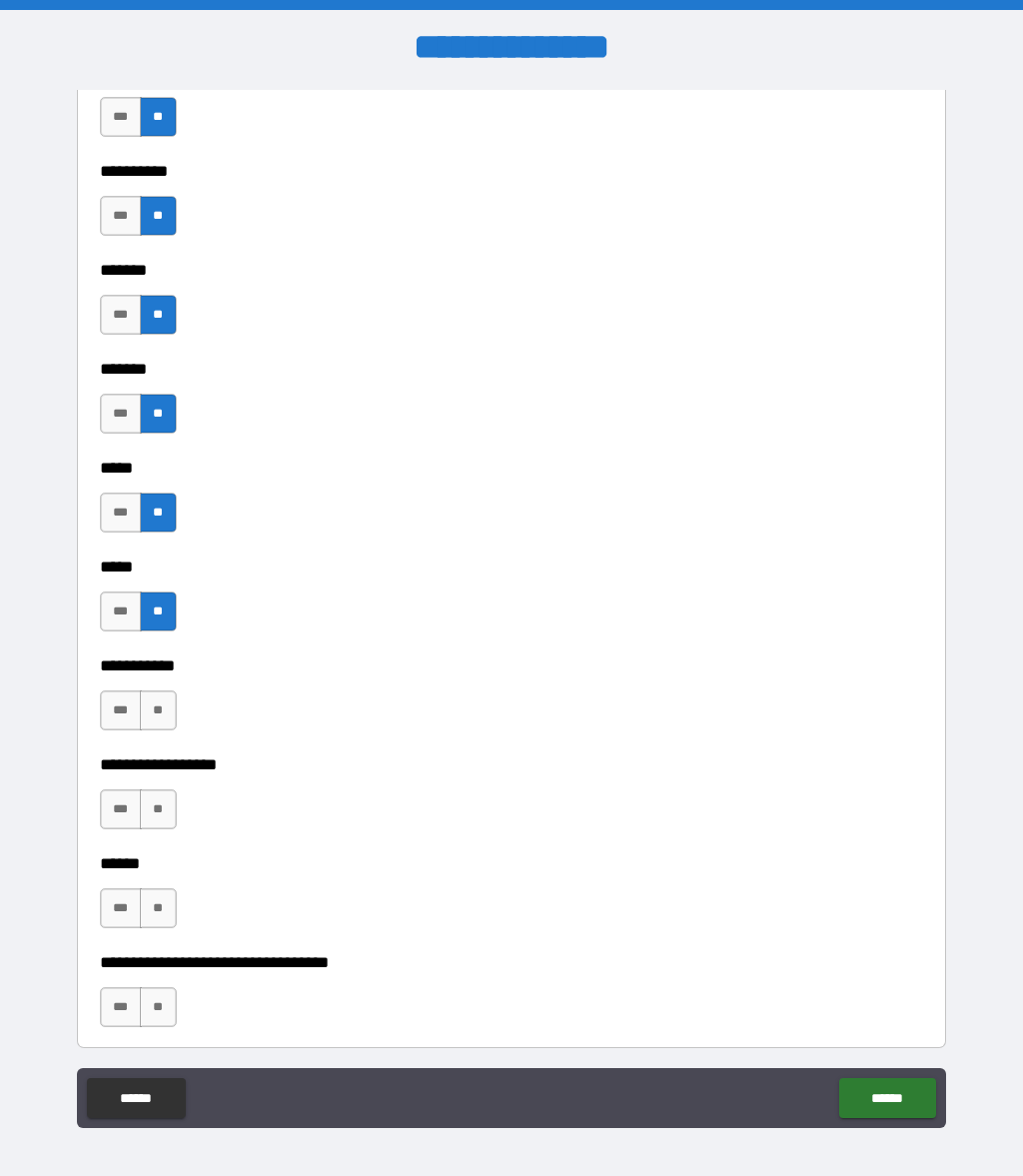 click on "**" at bounding box center (158, 710) 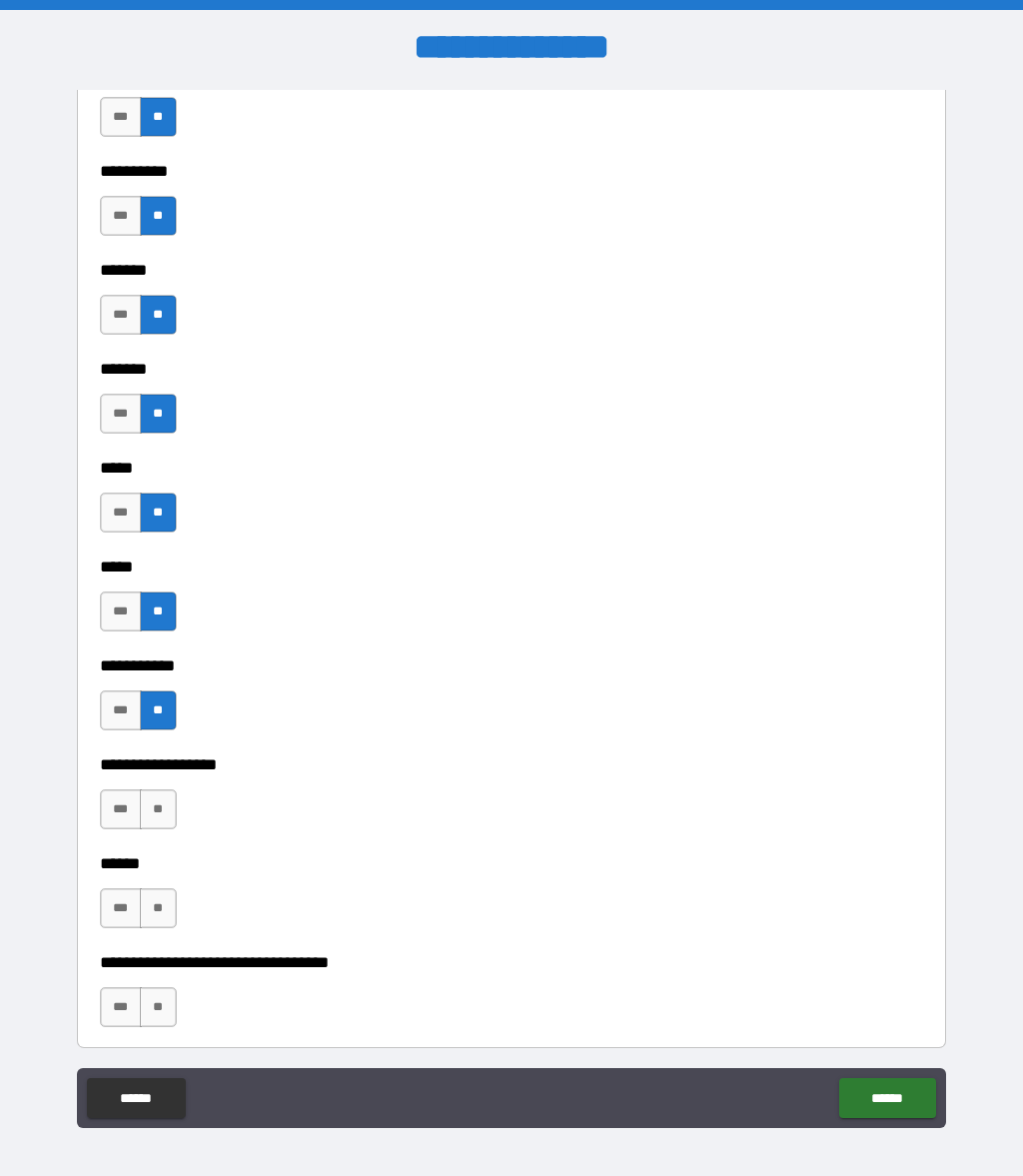 click on "**" at bounding box center [158, 809] 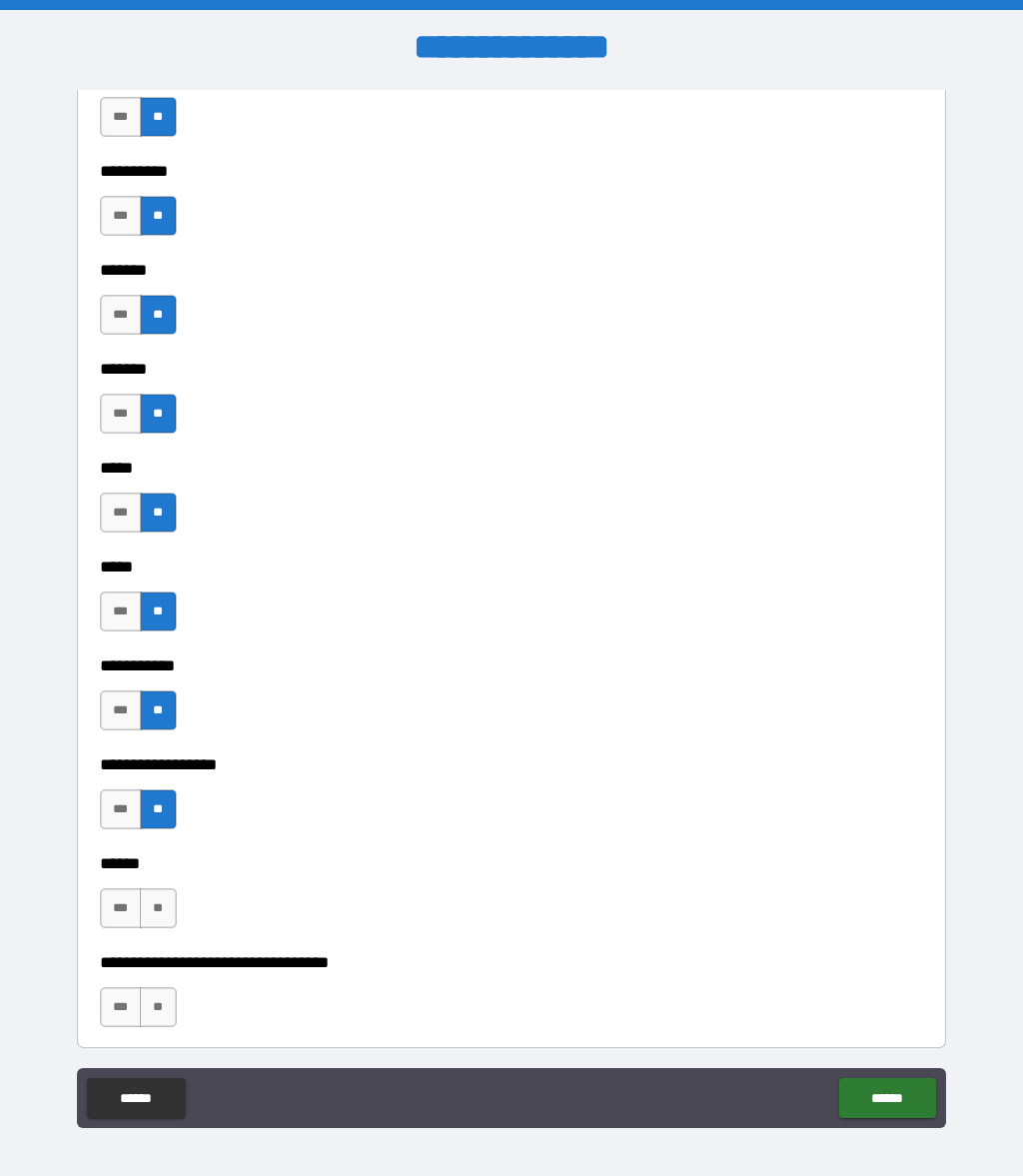 click on "**" at bounding box center [158, 908] 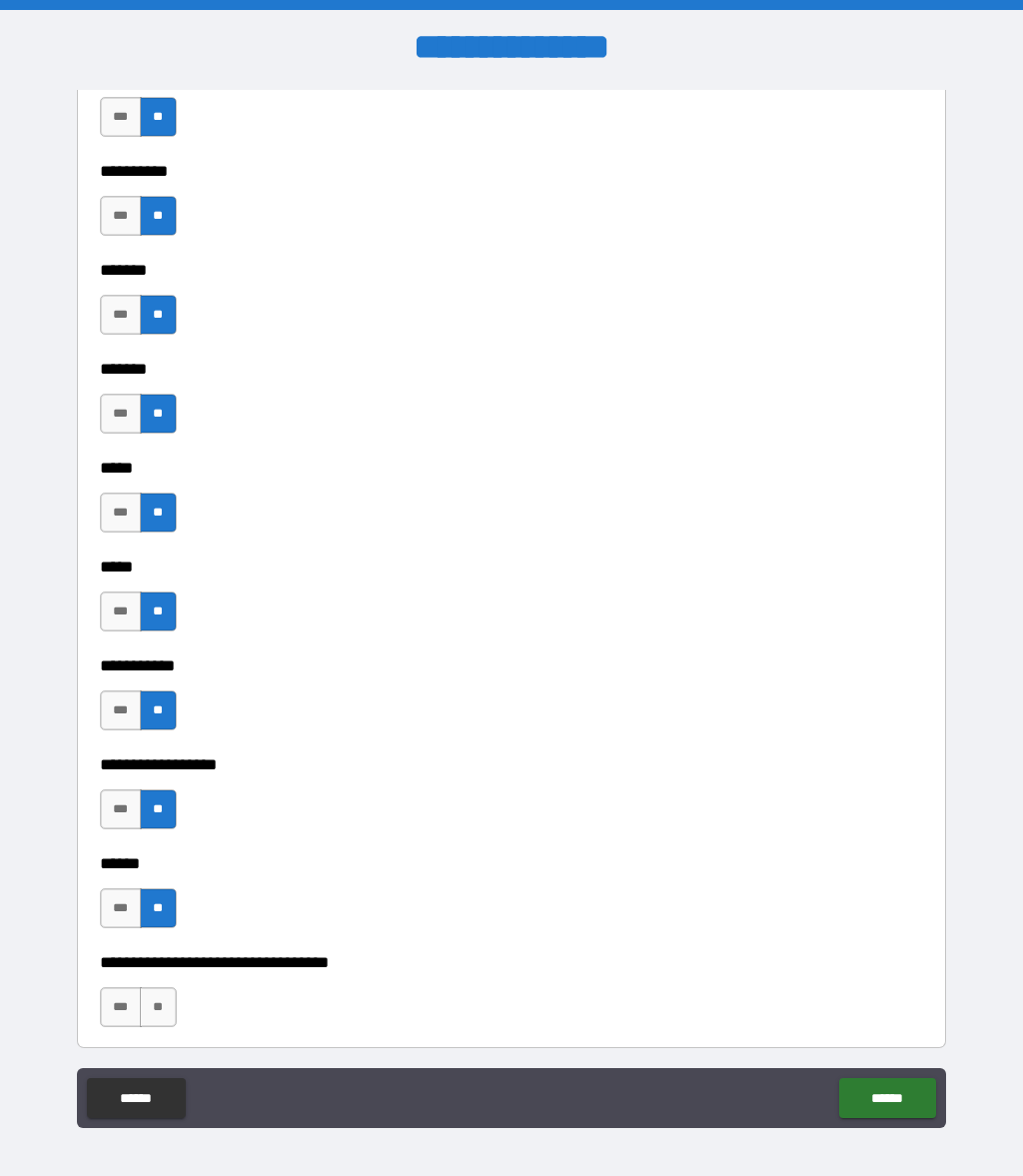 click on "**" at bounding box center [158, 1007] 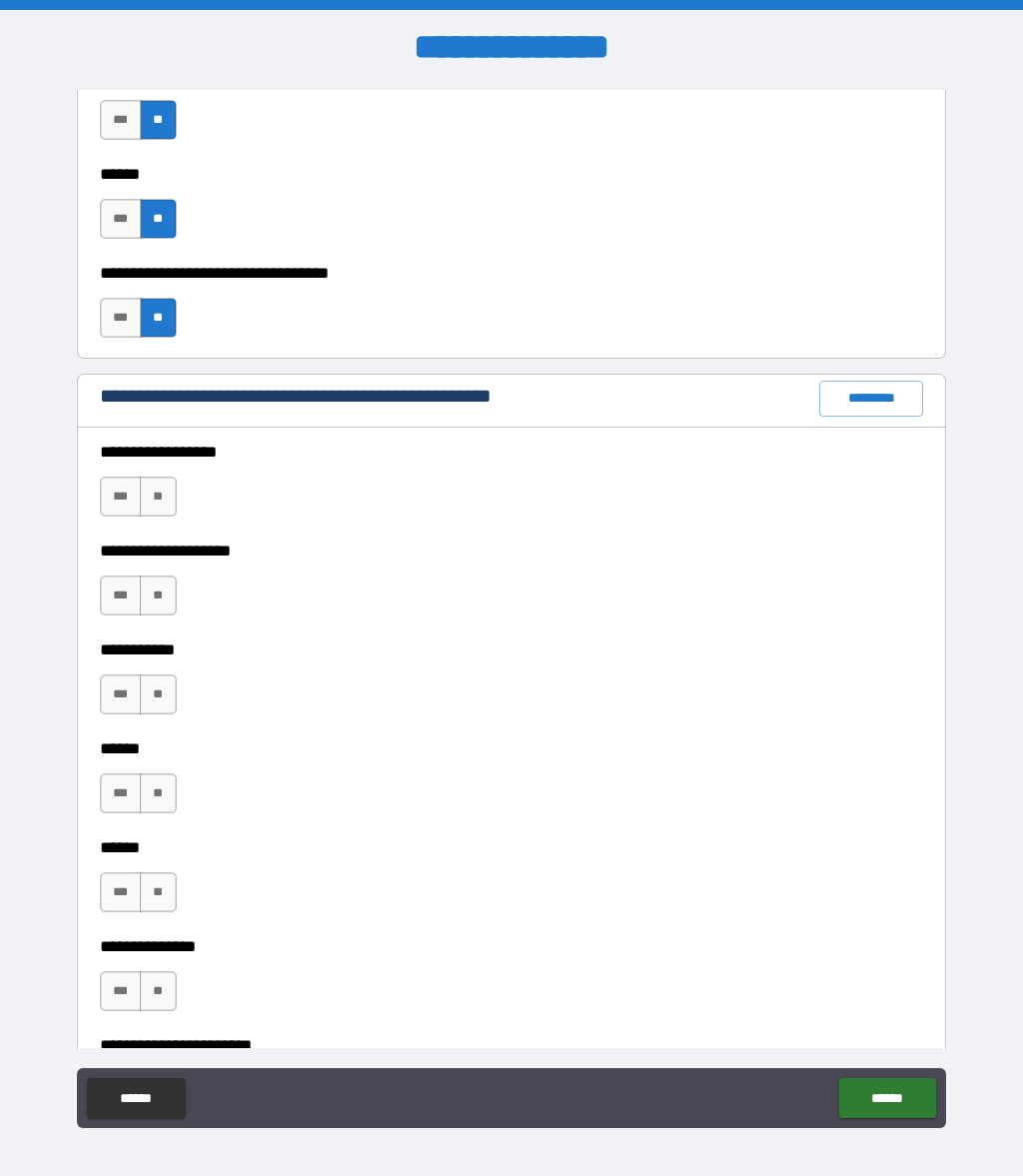 scroll, scrollTop: 2287, scrollLeft: 0, axis: vertical 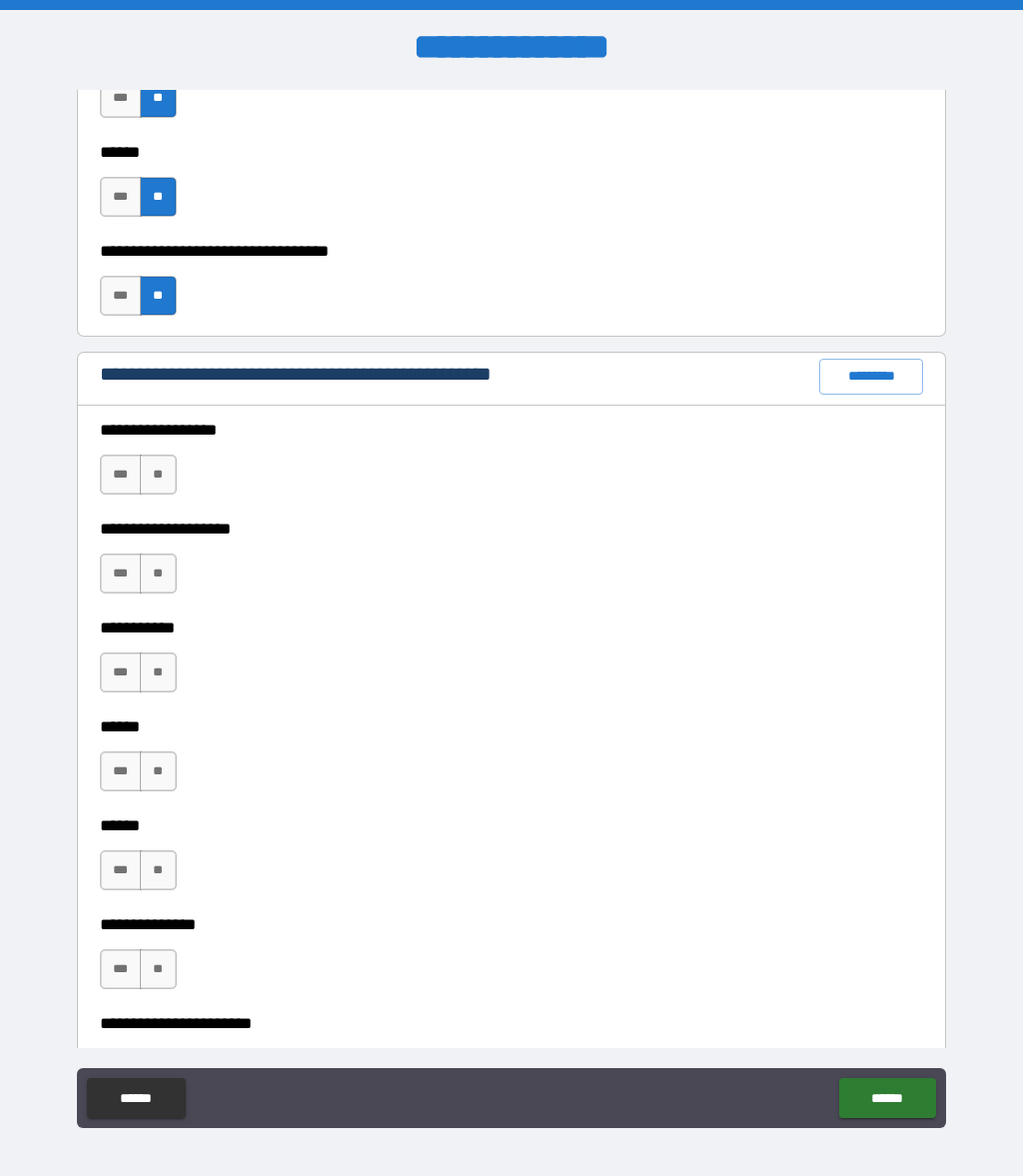 click on "**" at bounding box center [158, 475] 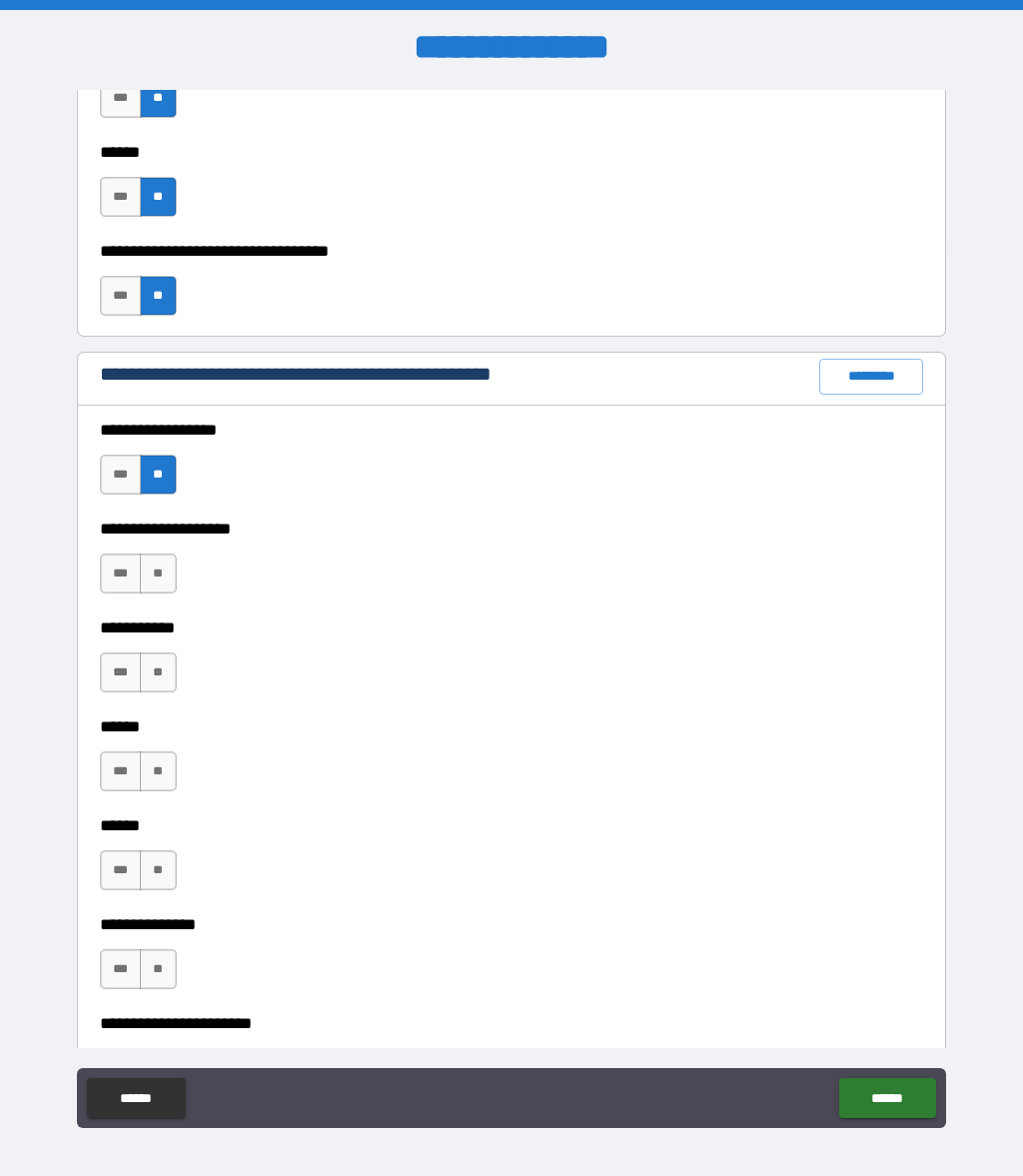 click on "**" at bounding box center (158, 574) 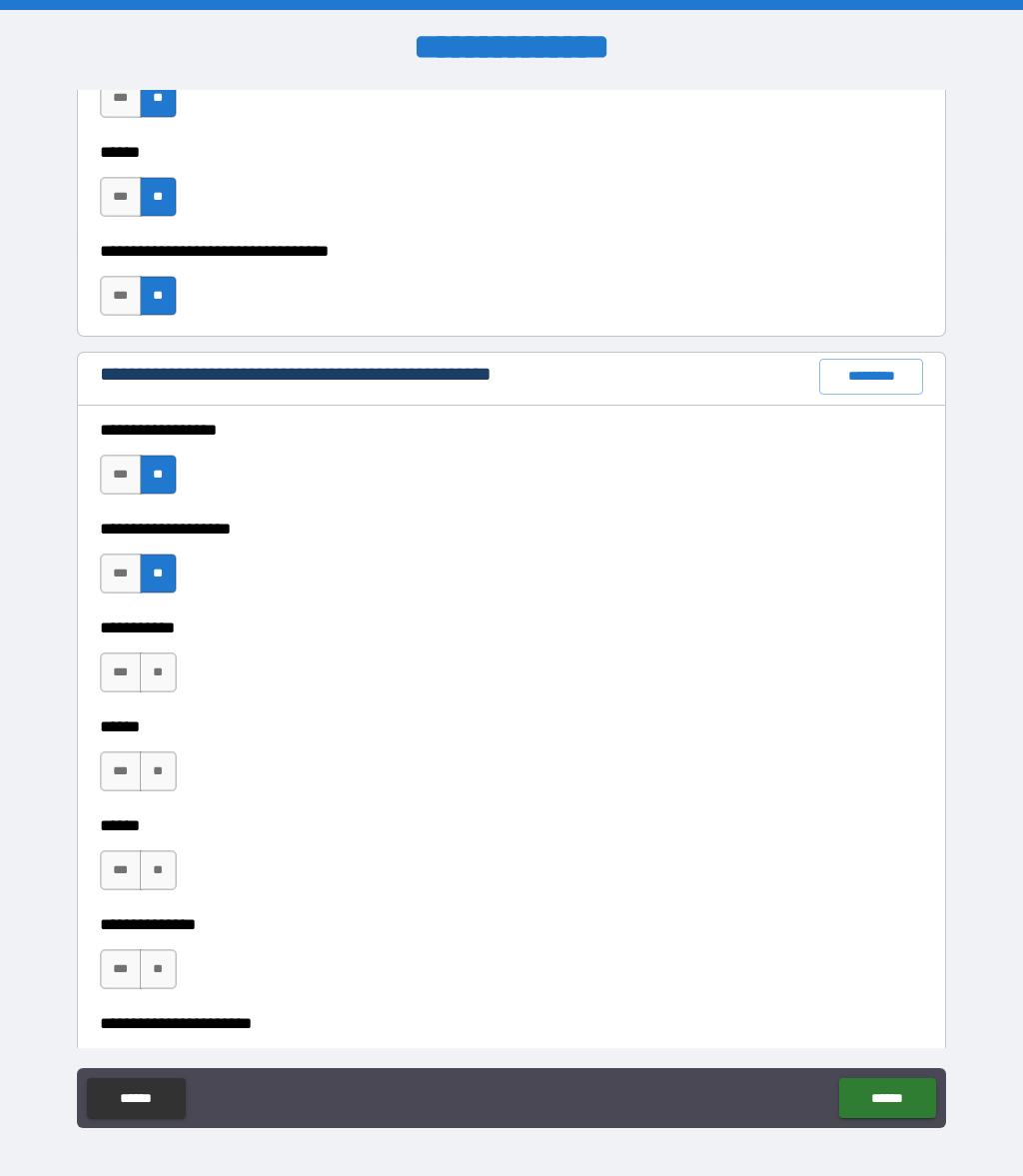 click on "**" at bounding box center [158, 672] 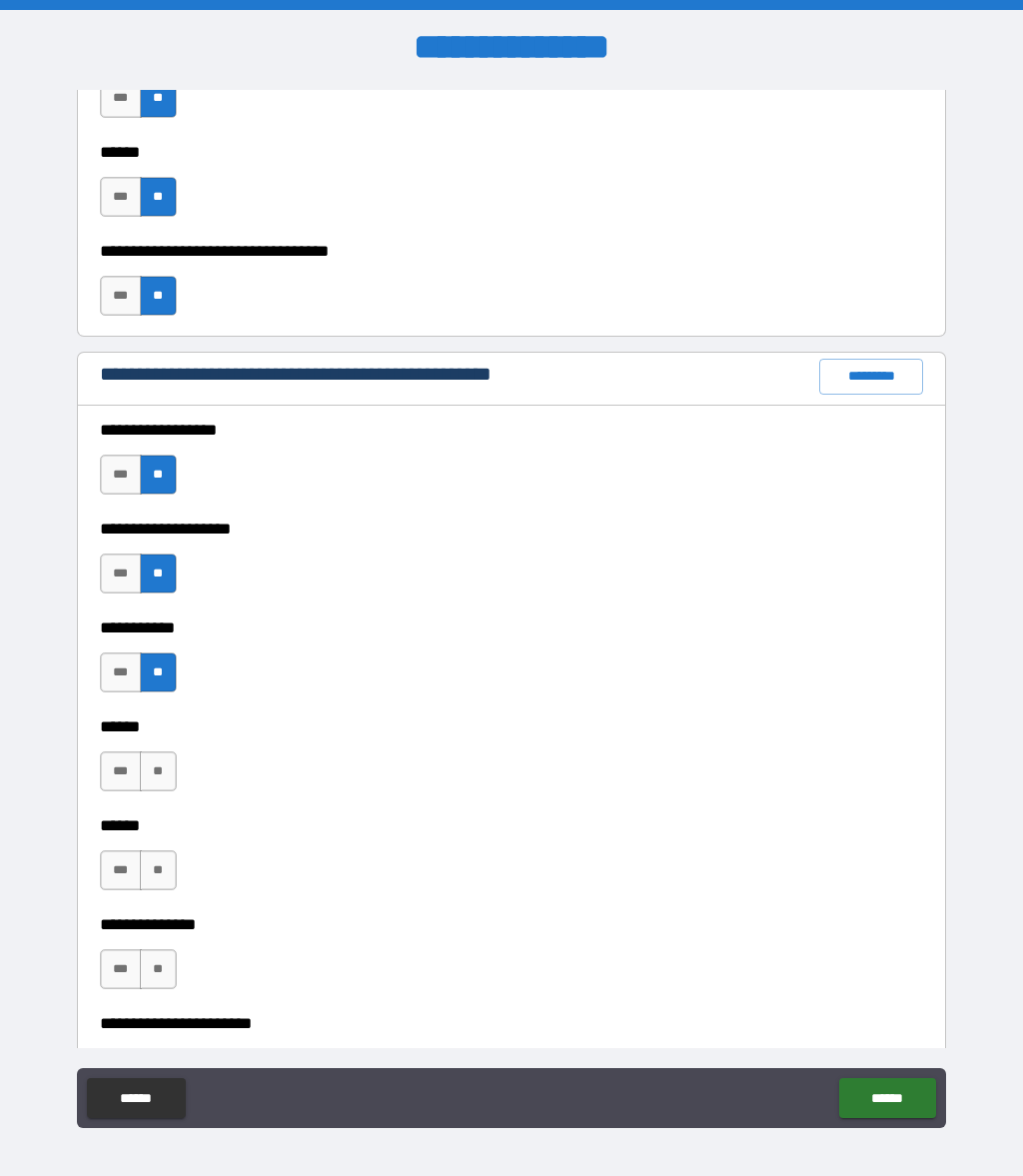 click on "**" at bounding box center [158, 771] 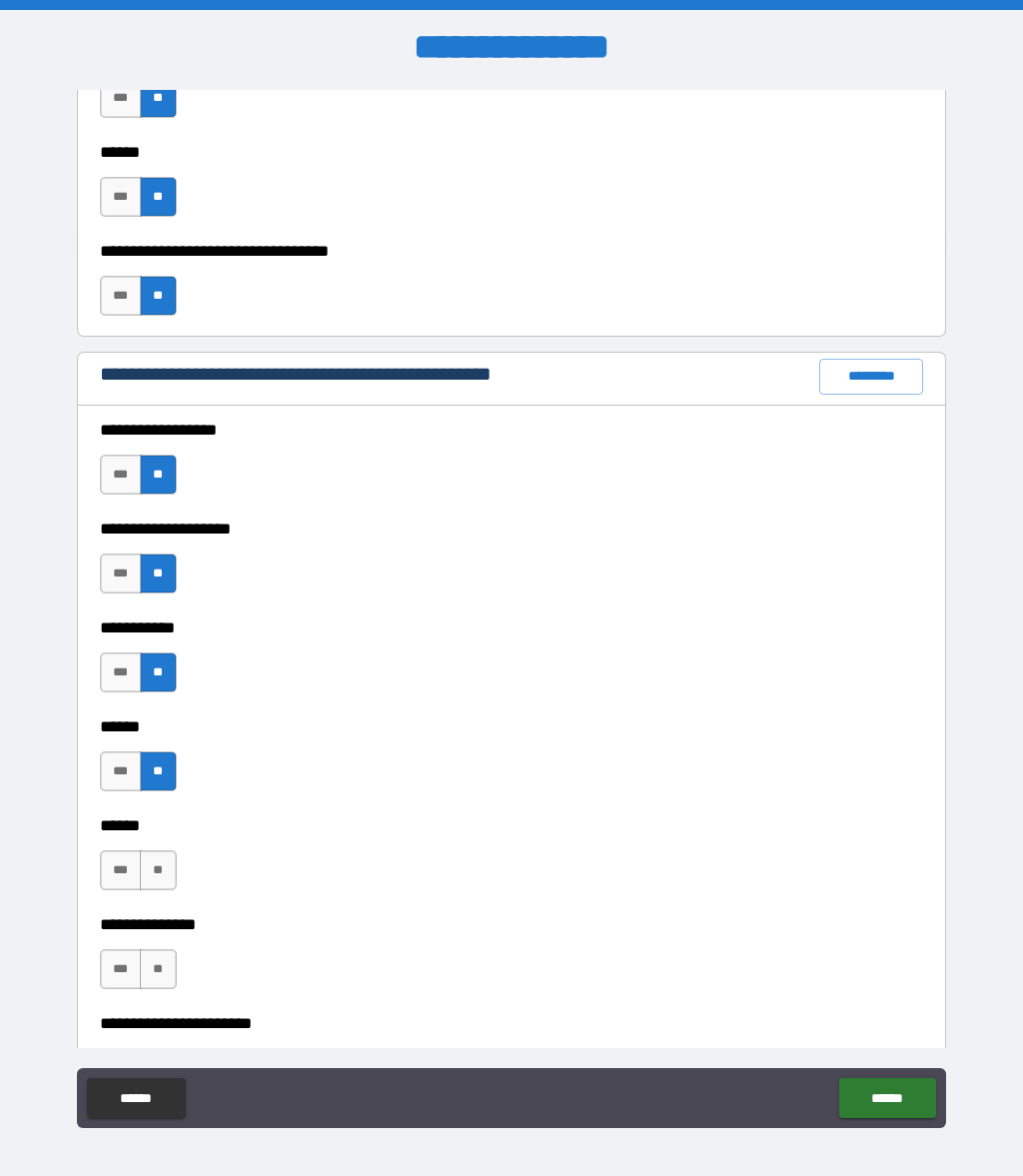 click on "**" at bounding box center (158, 870) 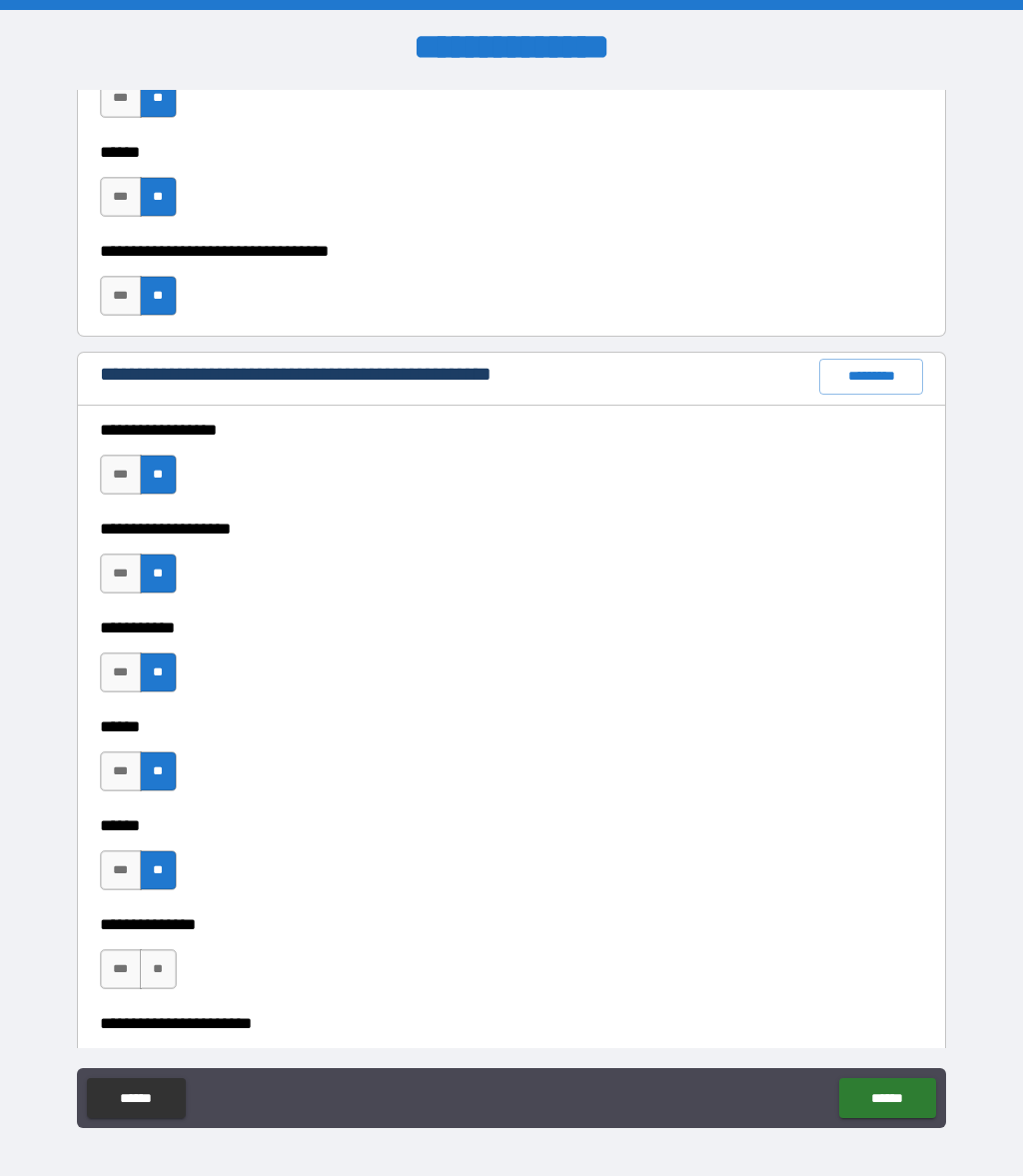 click on "**" at bounding box center (158, 969) 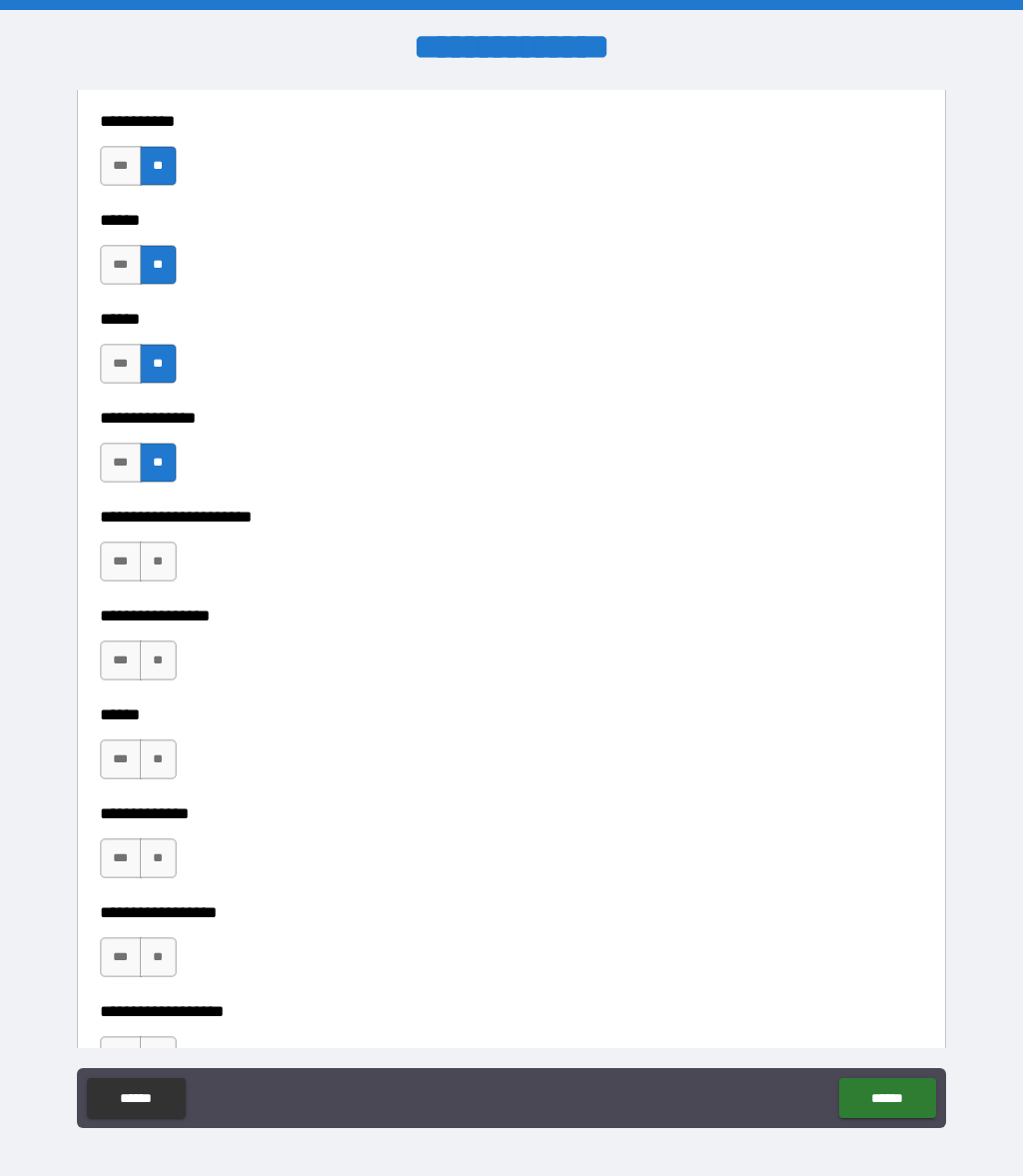 scroll, scrollTop: 2794, scrollLeft: 0, axis: vertical 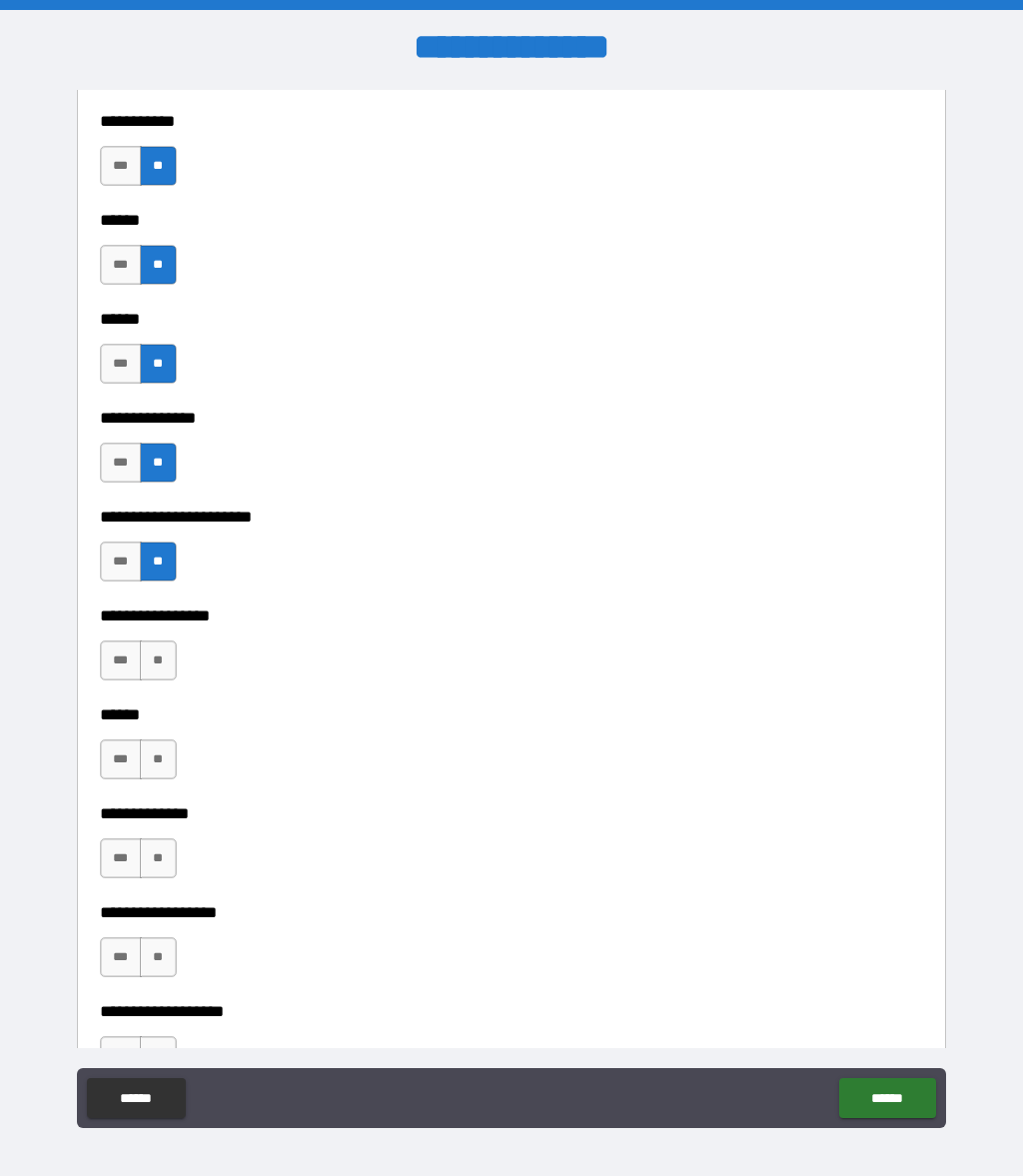 click on "**" at bounding box center (158, 660) 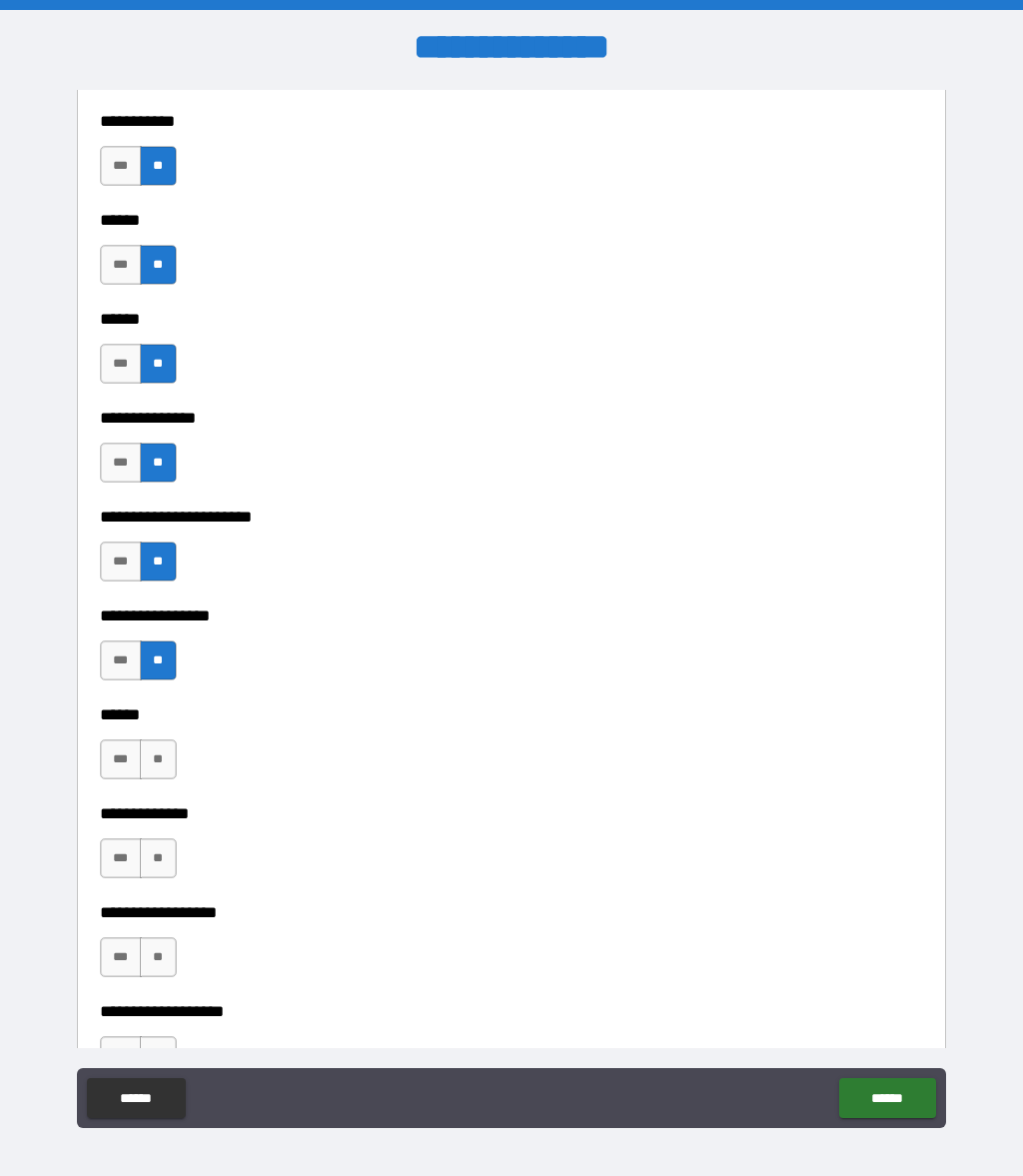click on "**" at bounding box center [158, 759] 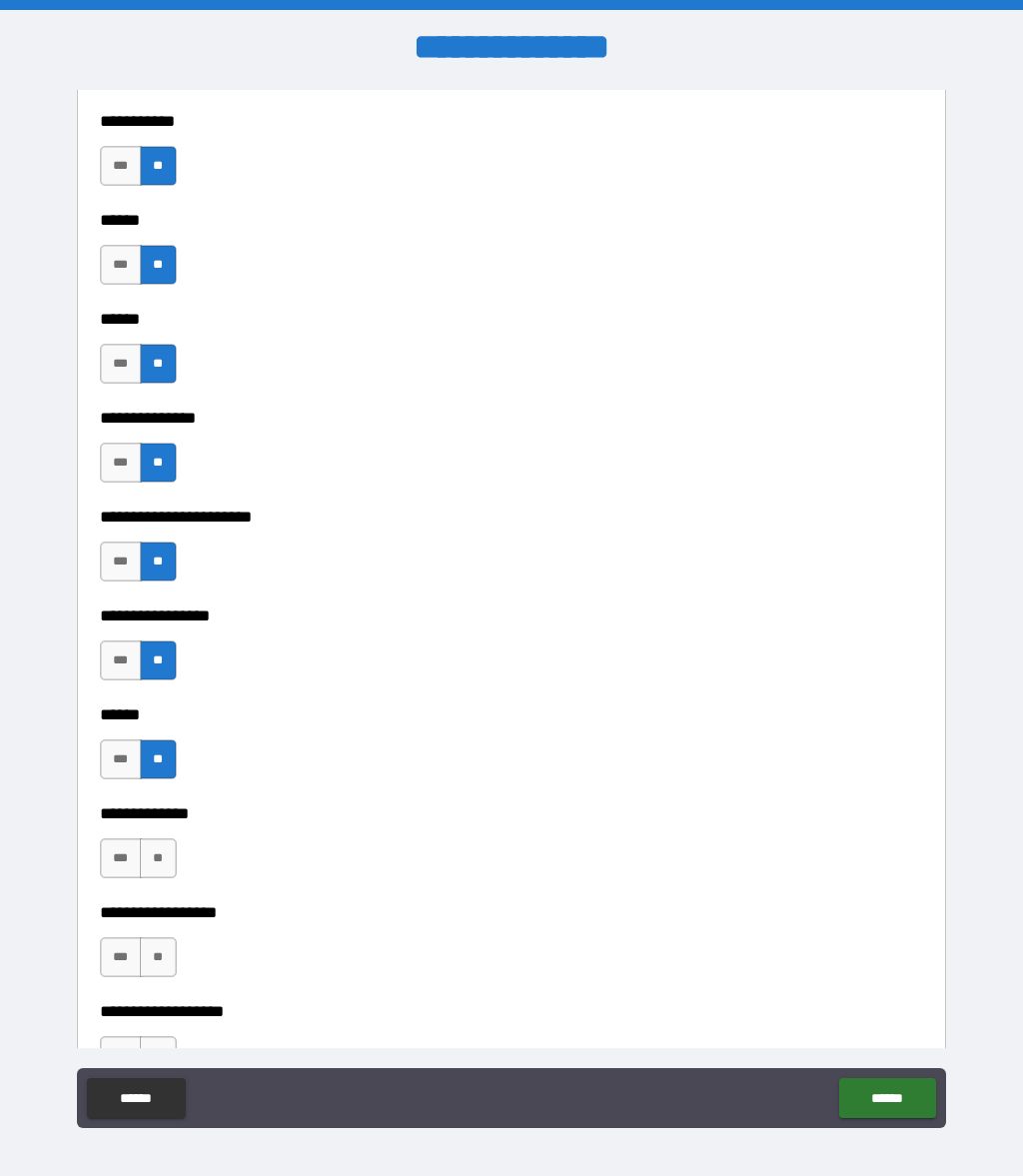 click on "**" at bounding box center (158, 858) 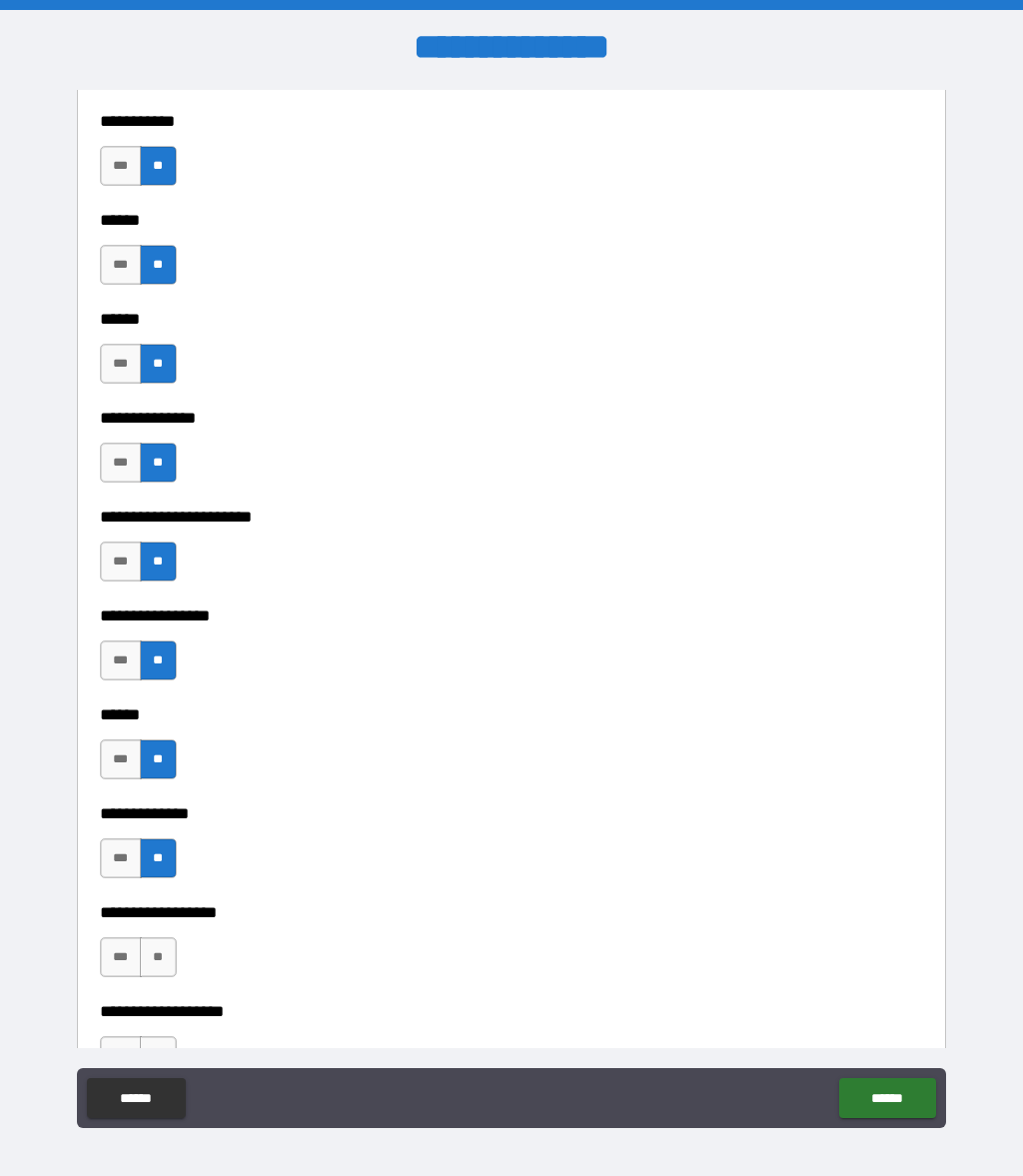 click on "**" at bounding box center (158, 957) 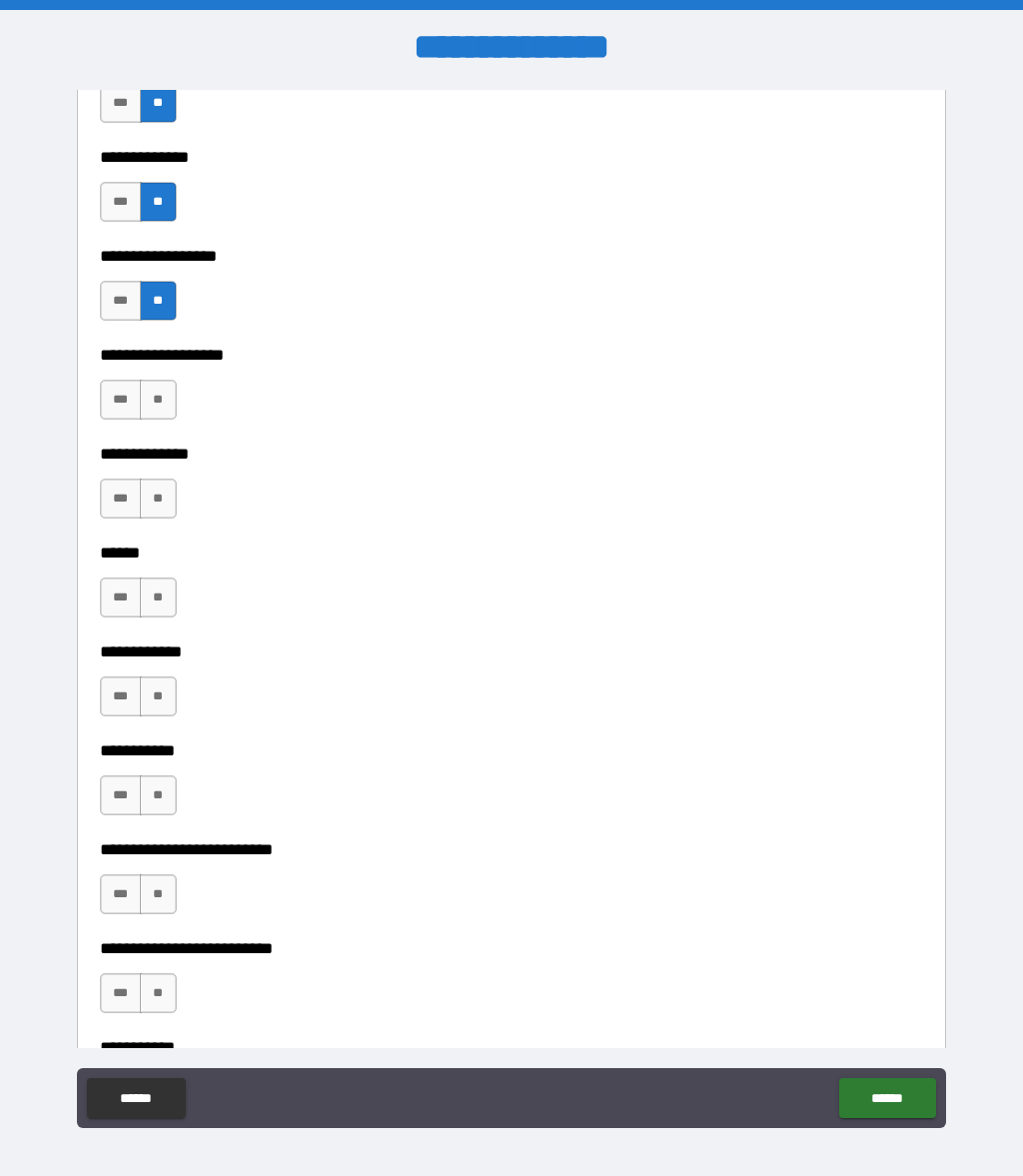 scroll, scrollTop: 3454, scrollLeft: 0, axis: vertical 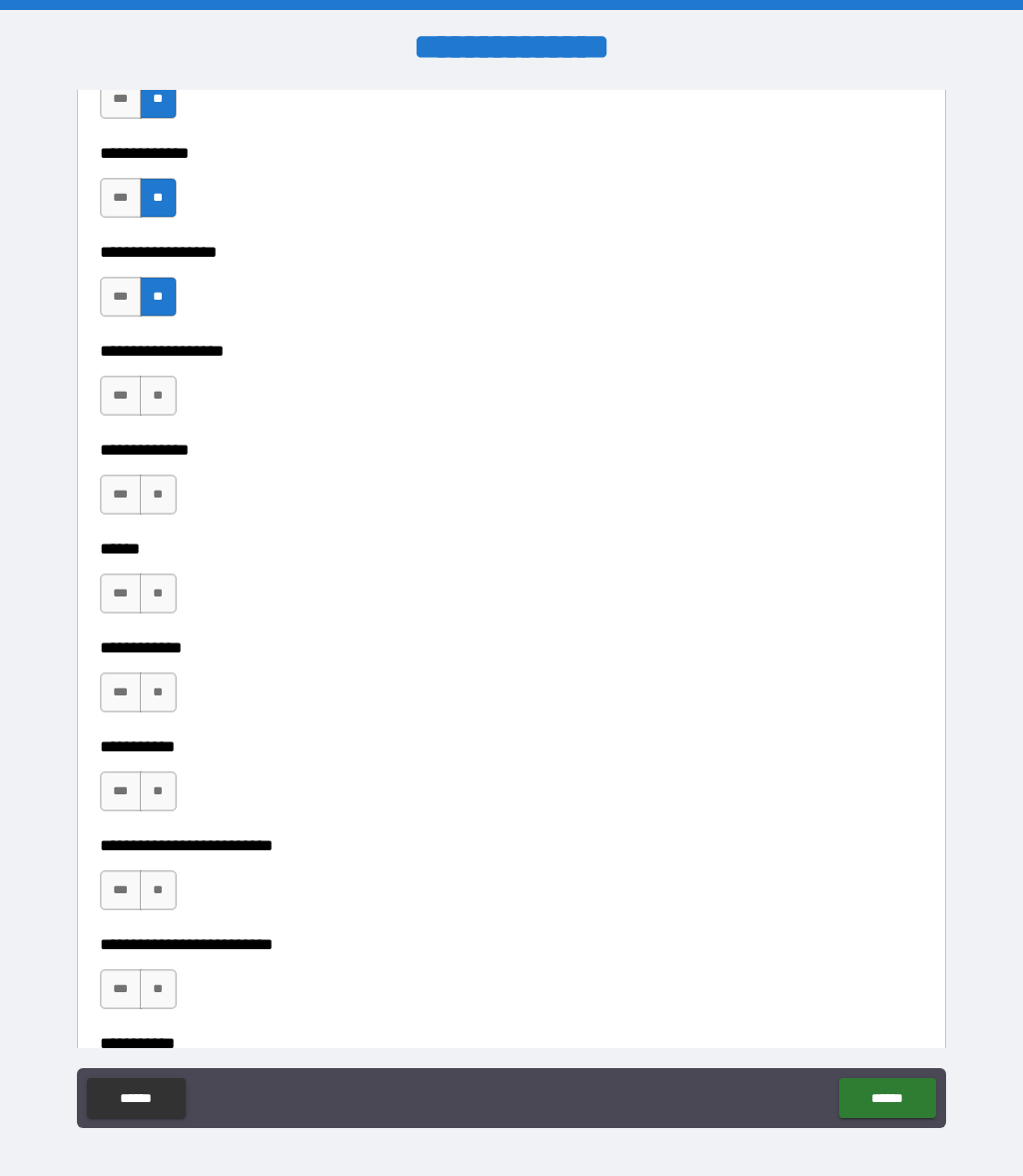 click on "**" at bounding box center (158, 396) 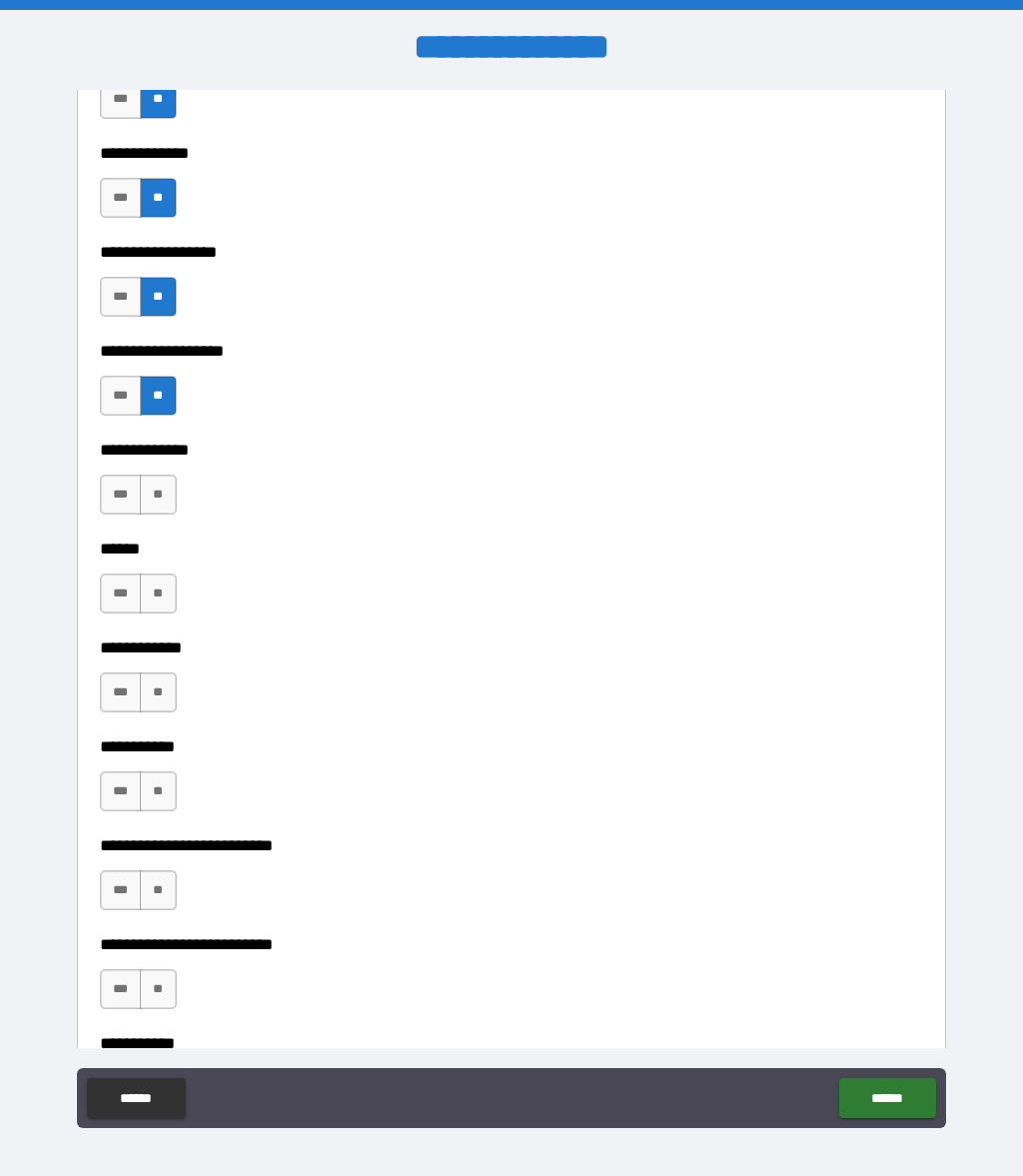 click on "**" at bounding box center (158, 495) 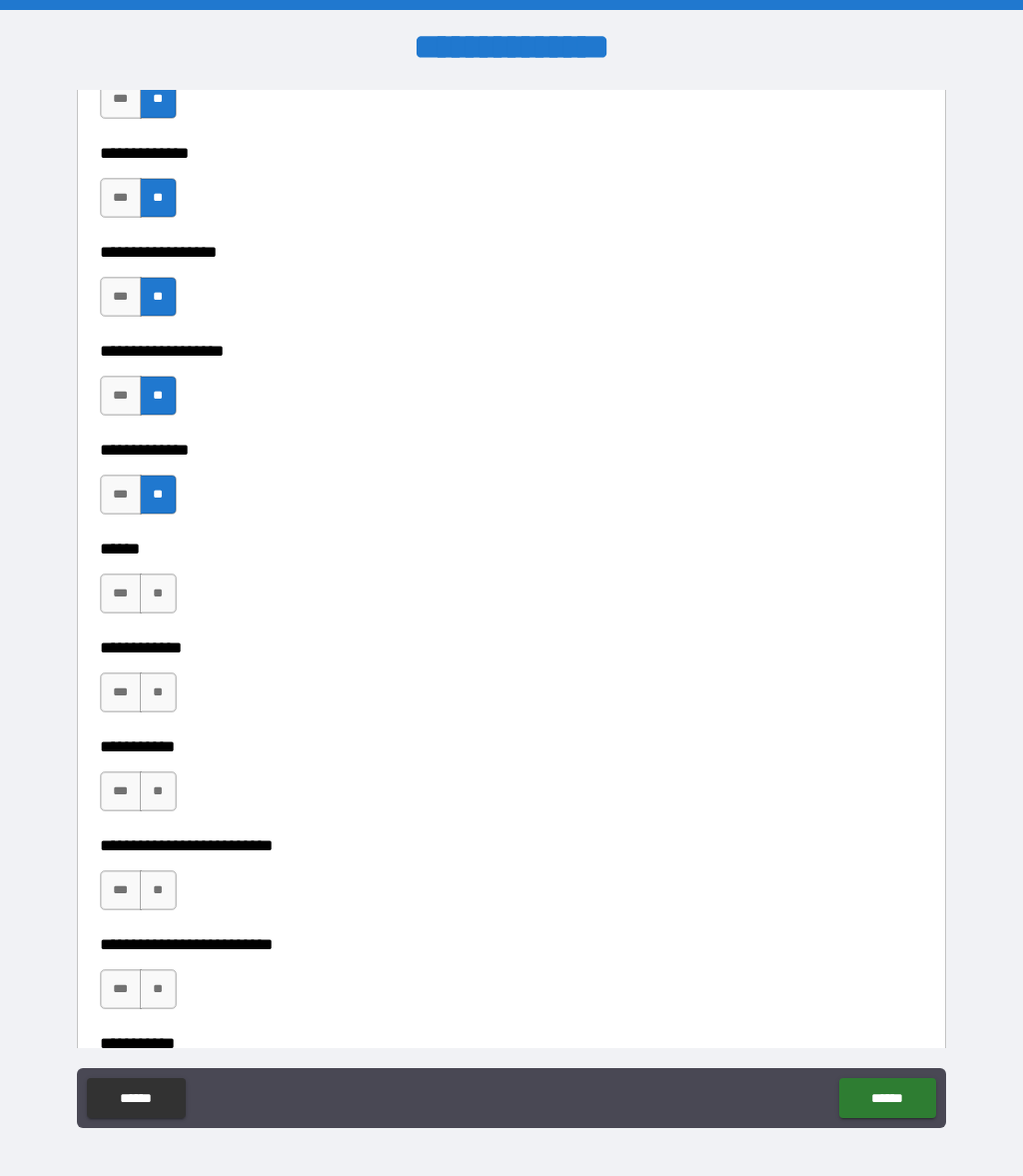click on "**" at bounding box center [158, 593] 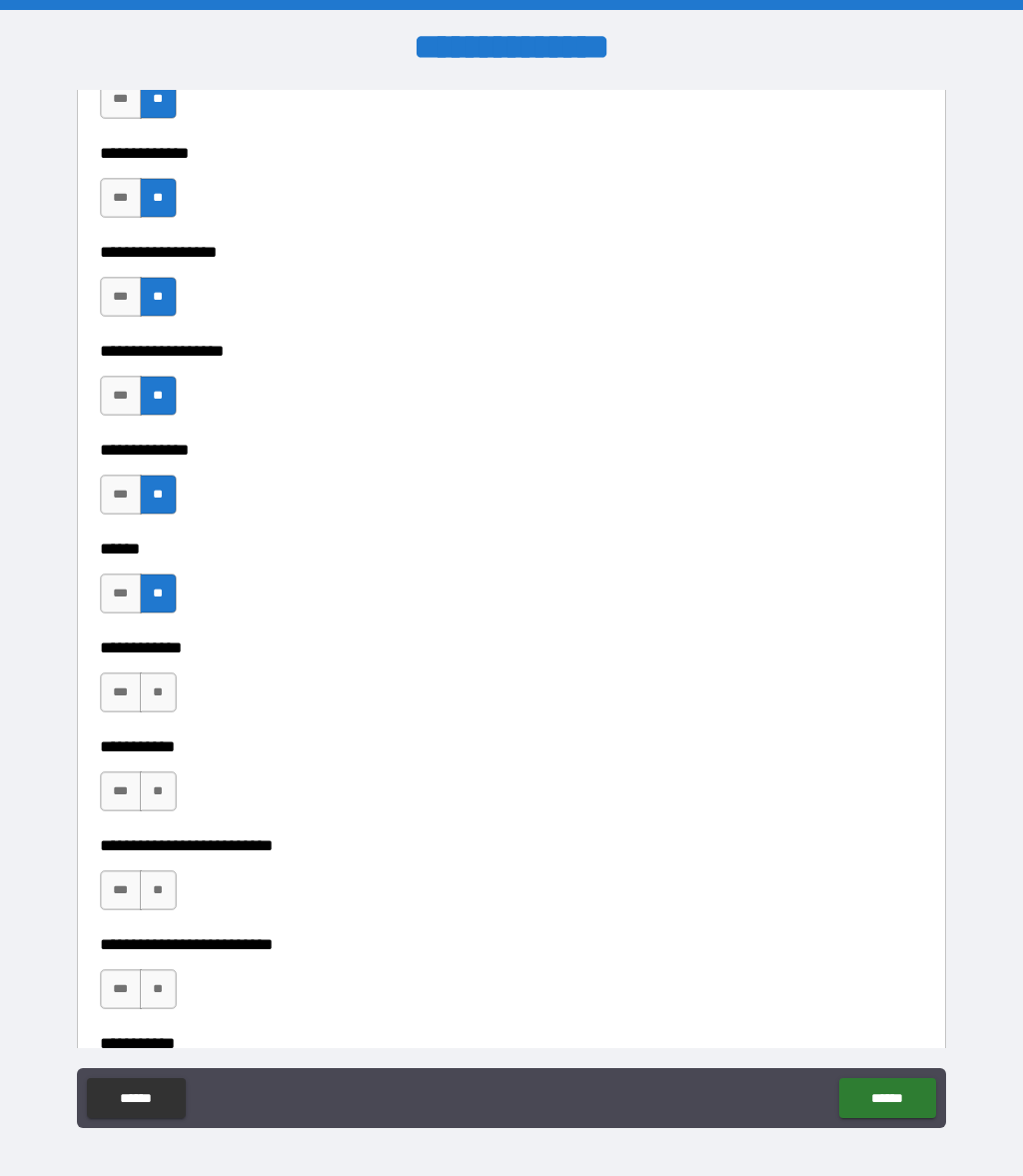 click on "**" at bounding box center (158, 692) 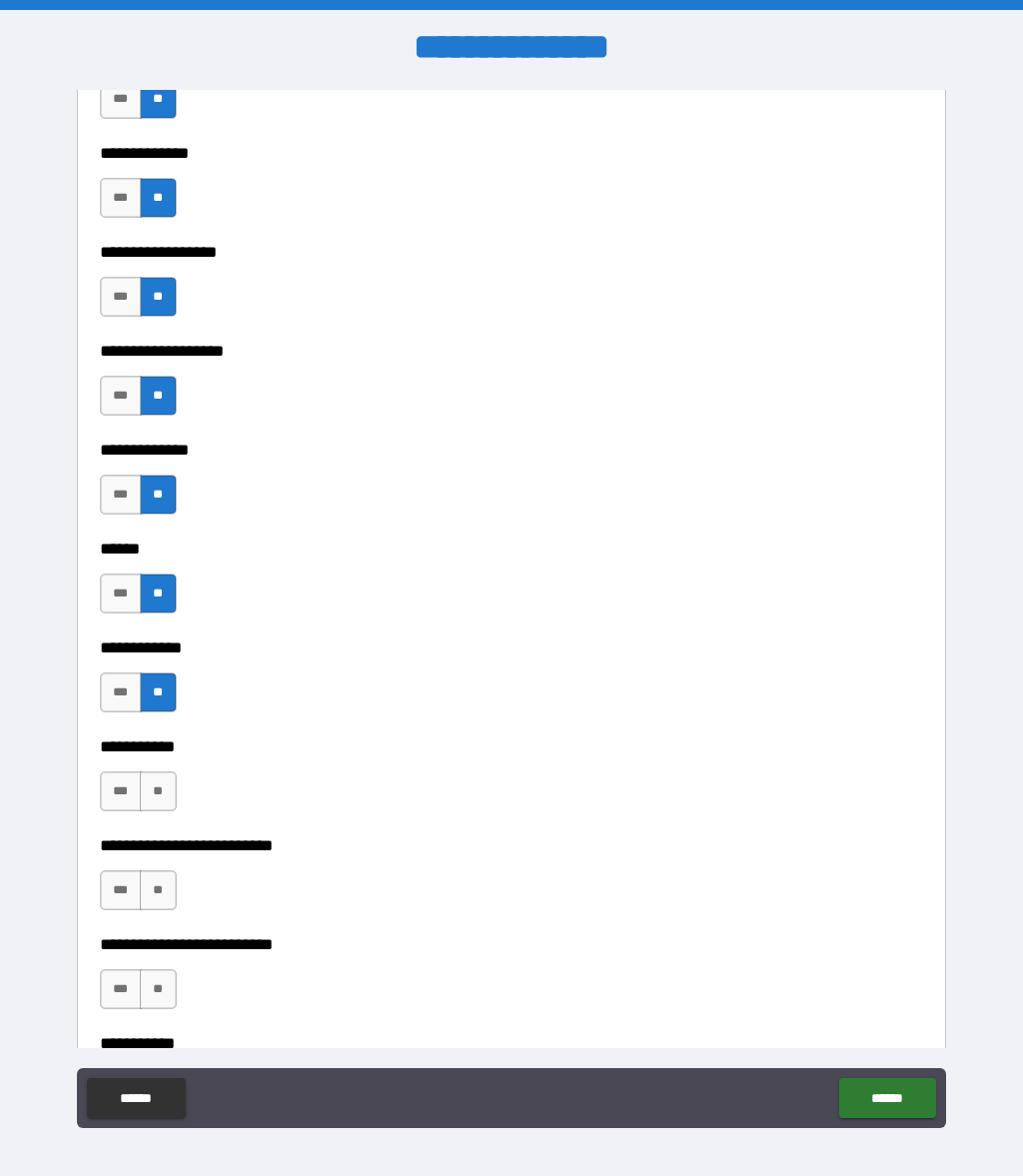 click on "**" at bounding box center [158, 791] 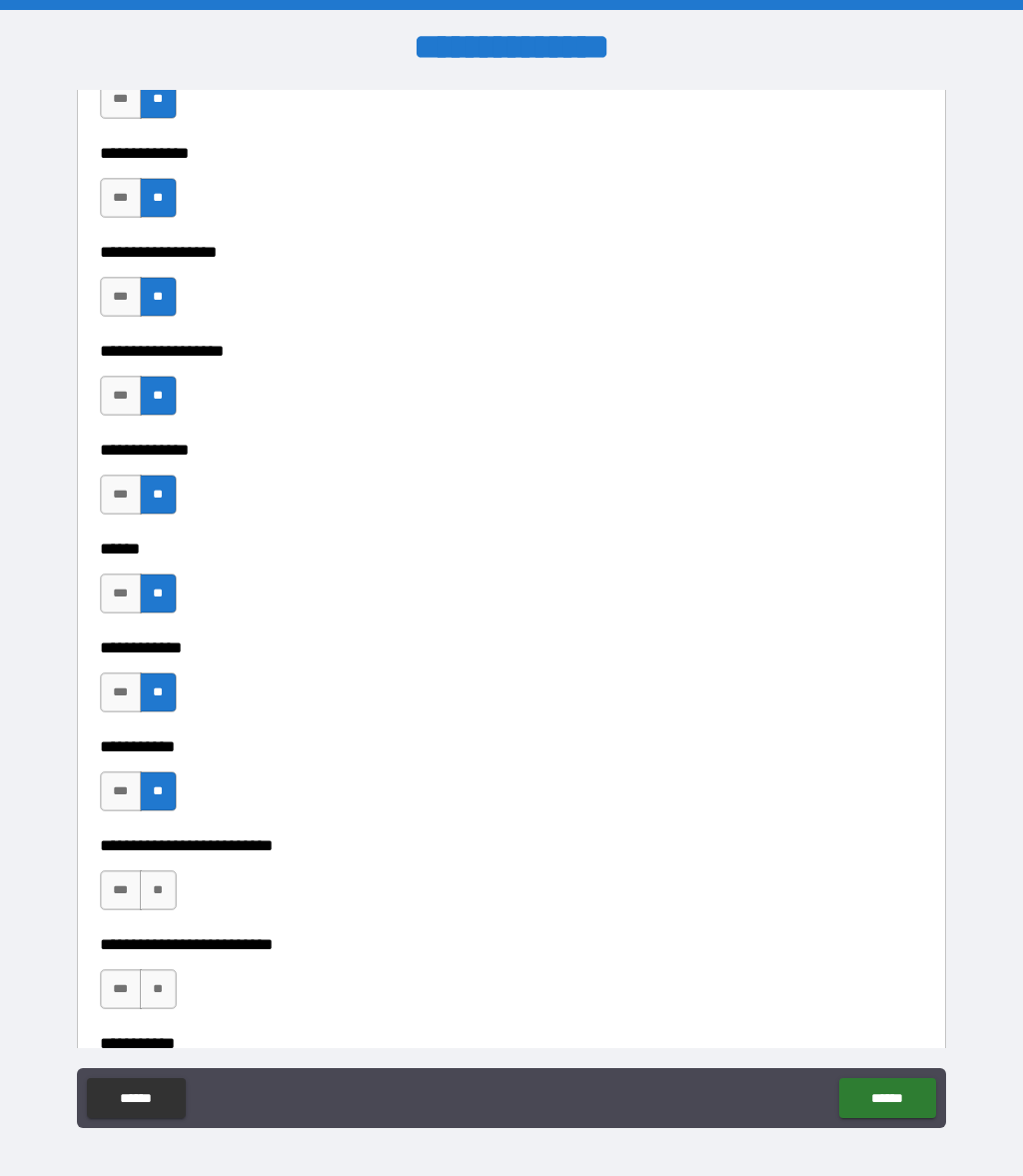click on "**" at bounding box center [158, 890] 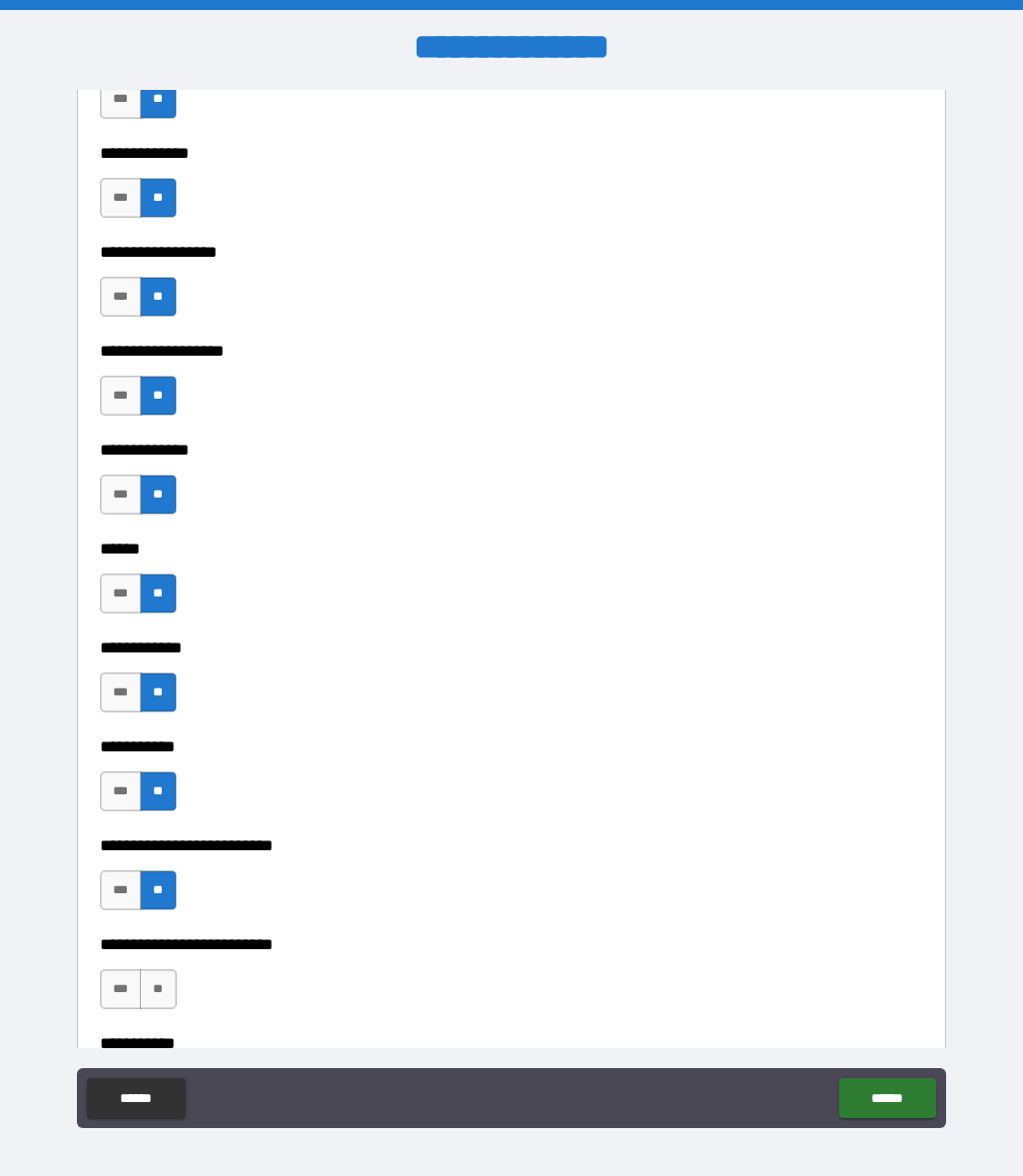 click on "**" at bounding box center [158, 989] 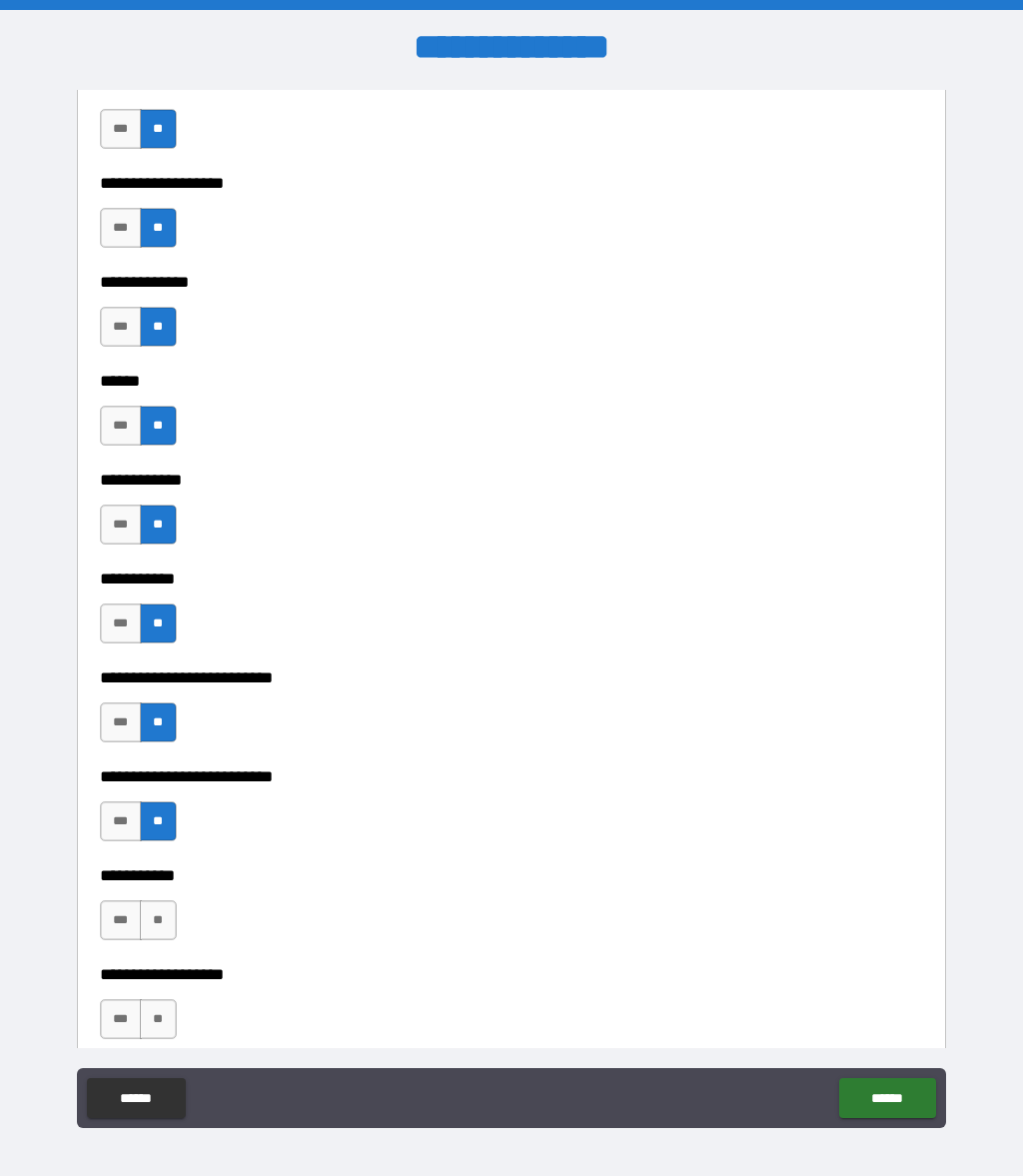 scroll, scrollTop: 3757, scrollLeft: 0, axis: vertical 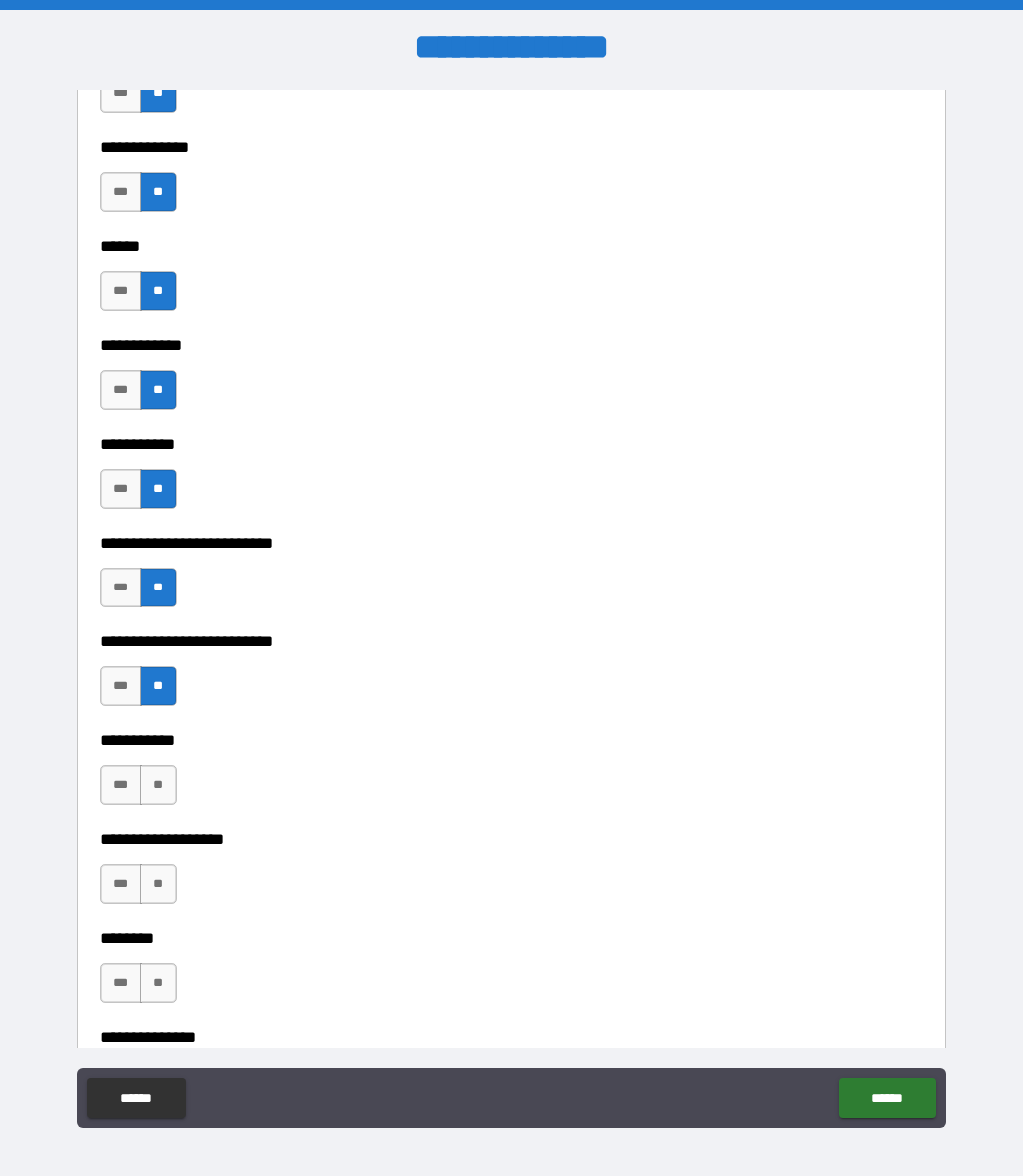 click on "**" at bounding box center [158, 785] 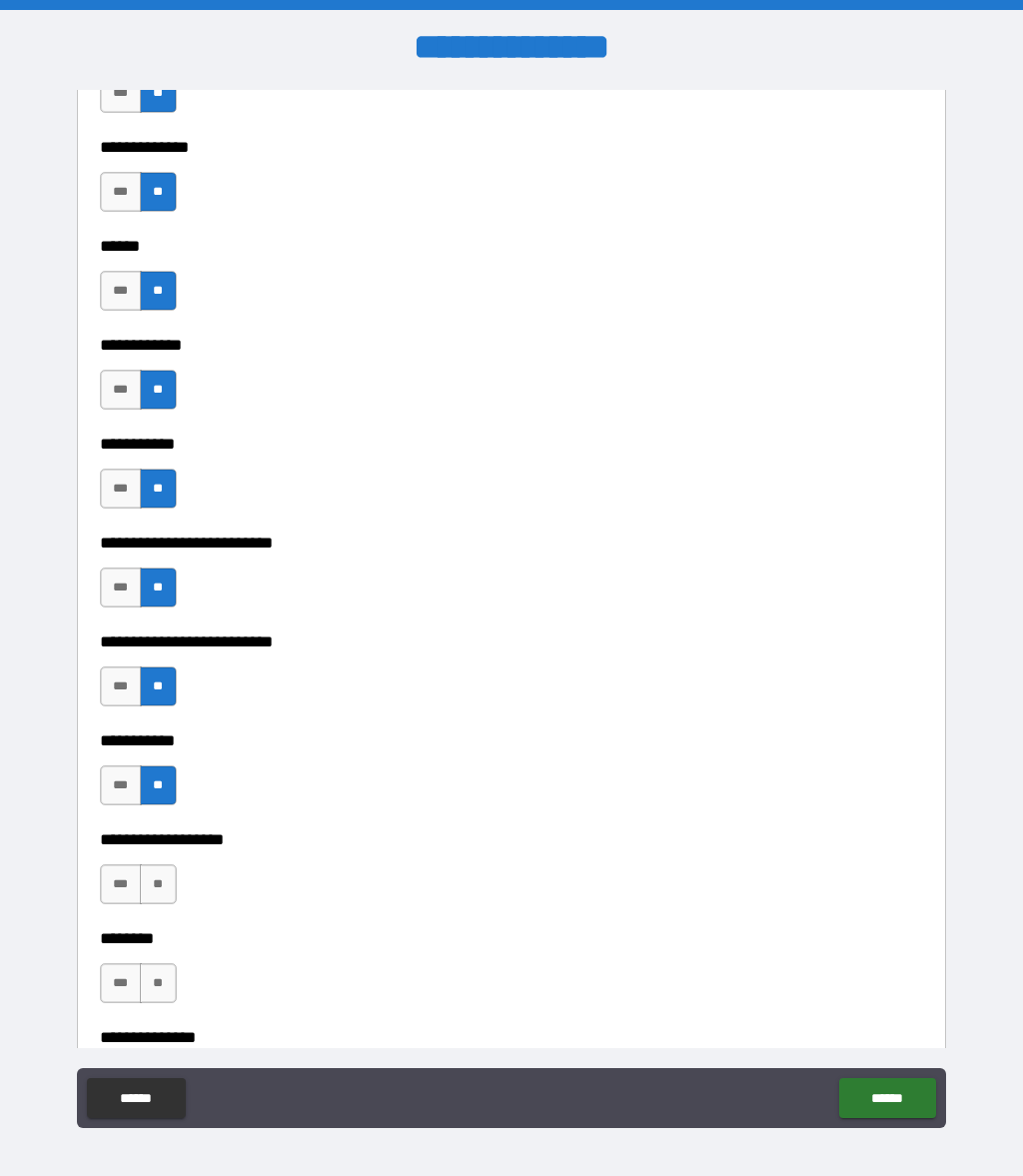 click on "**" at bounding box center [158, 884] 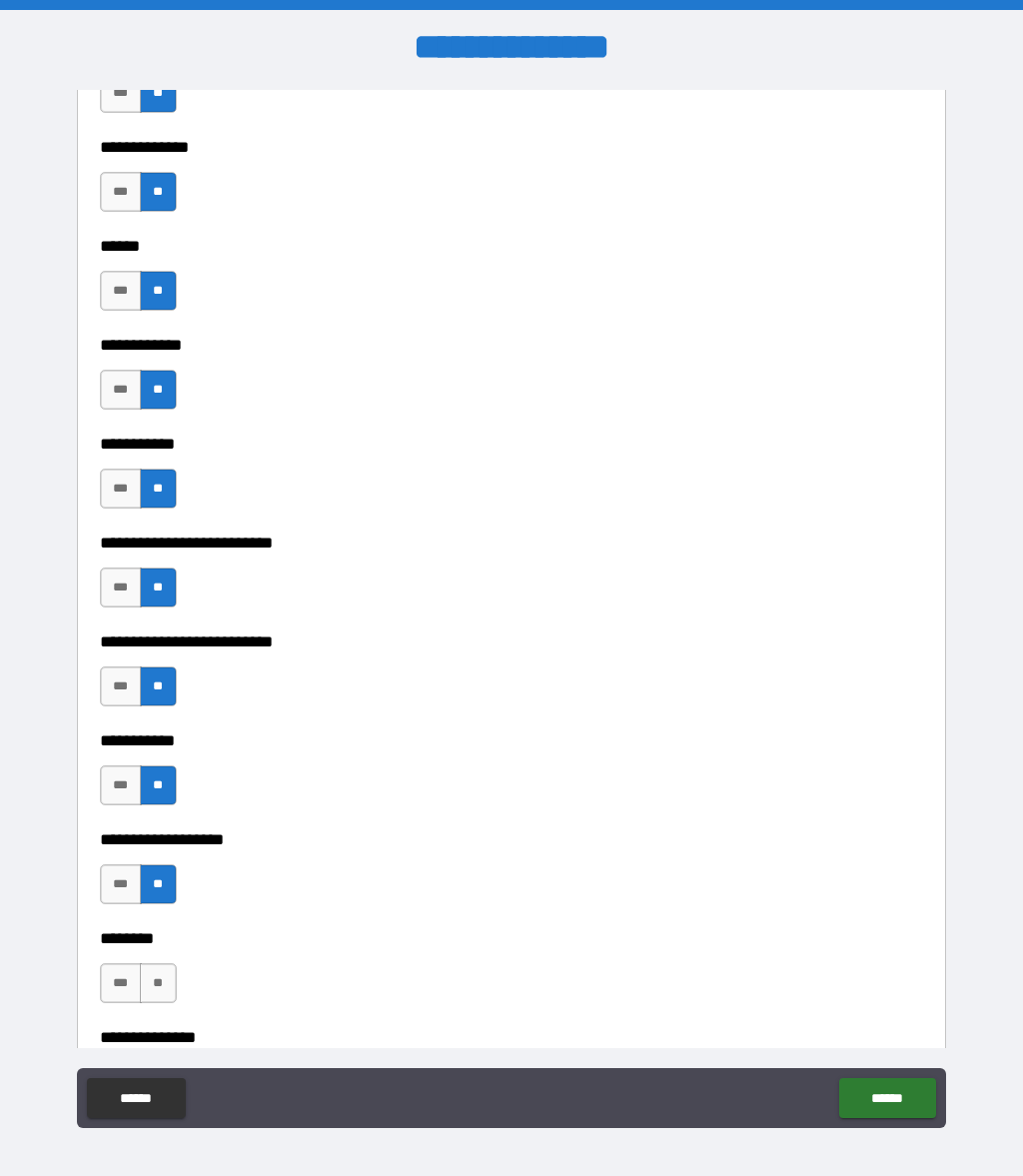 click on "**" at bounding box center [158, 983] 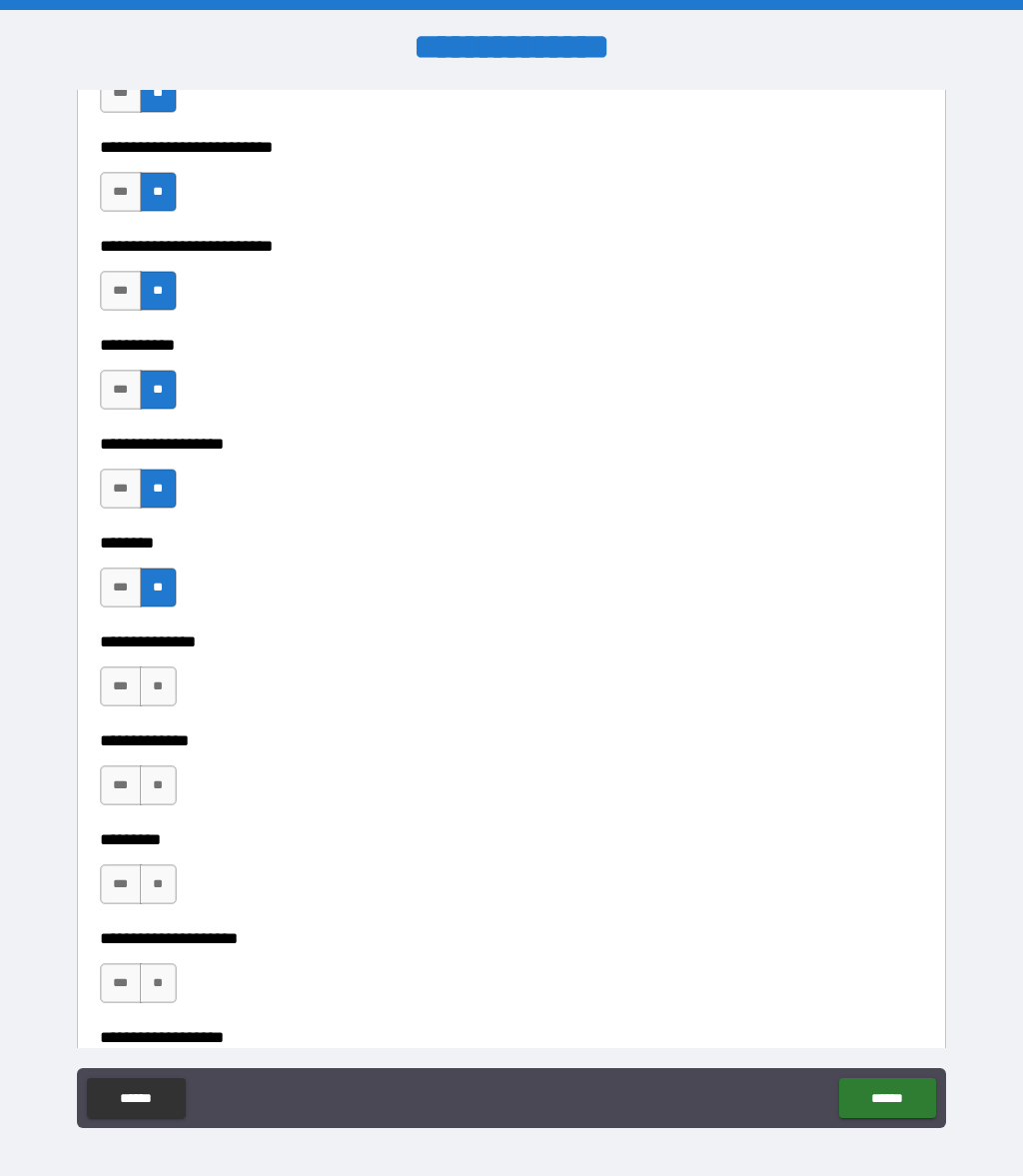 scroll, scrollTop: 4155, scrollLeft: 0, axis: vertical 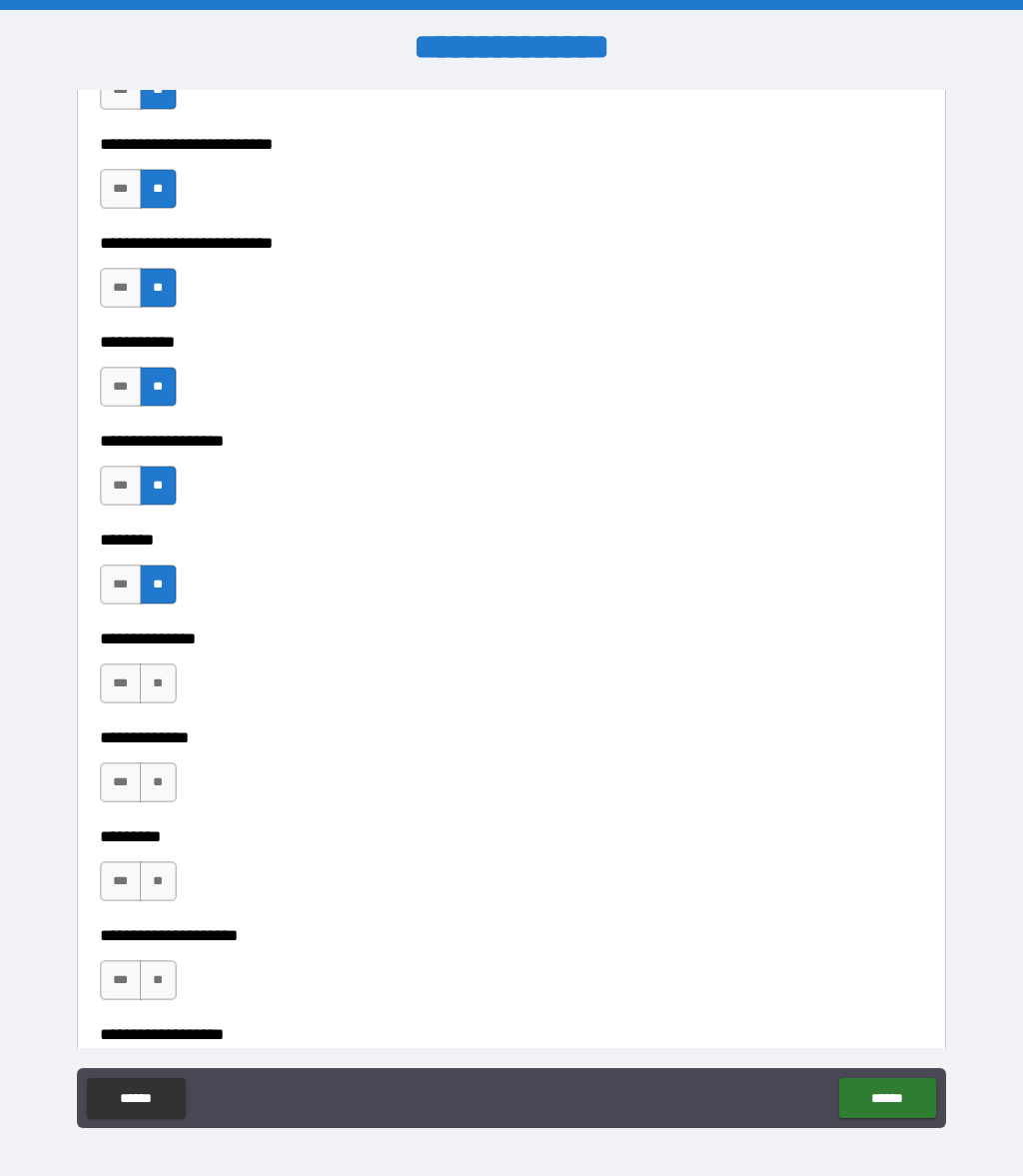 click on "**" at bounding box center (158, 683) 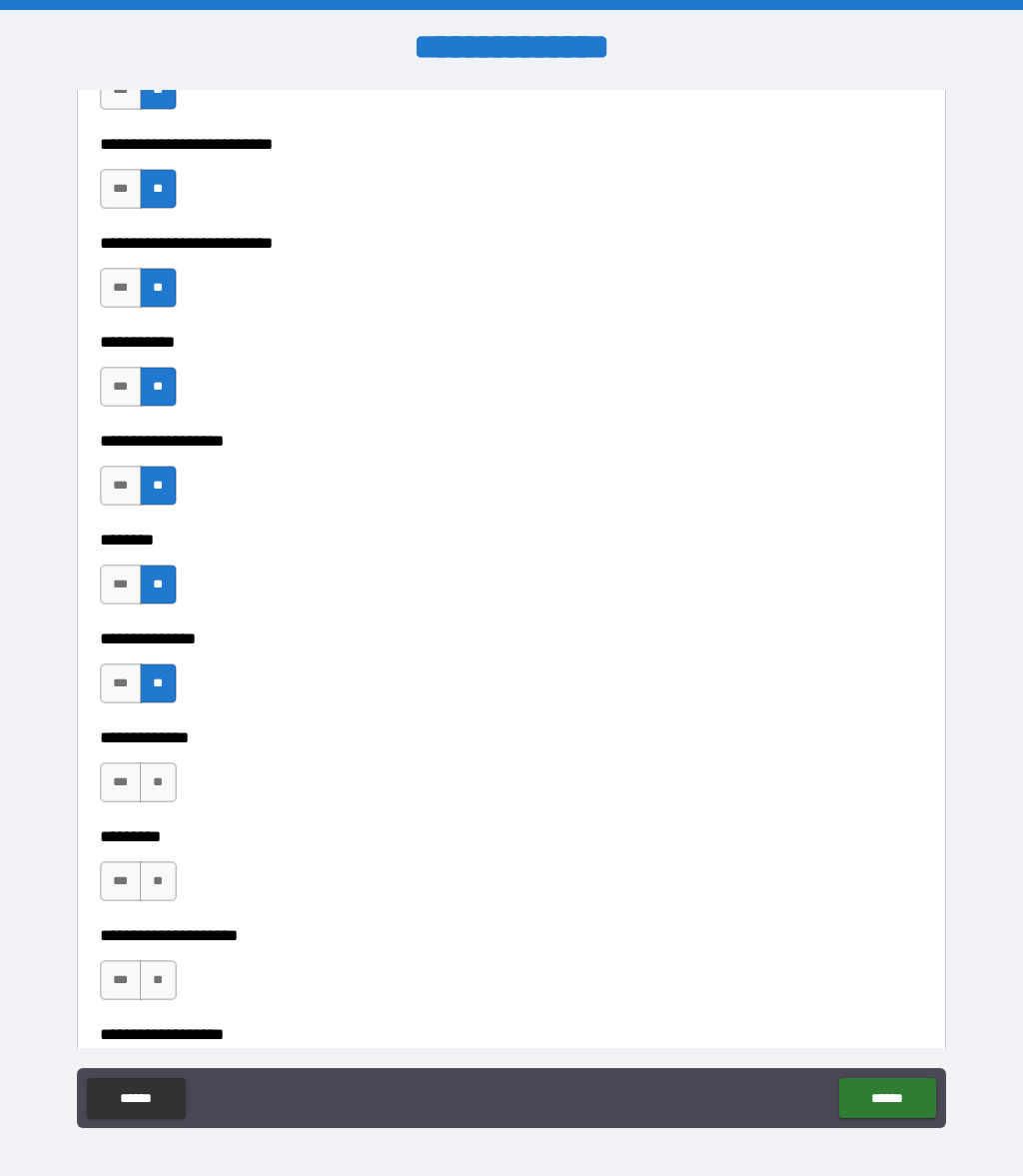 click on "**" at bounding box center [158, 782] 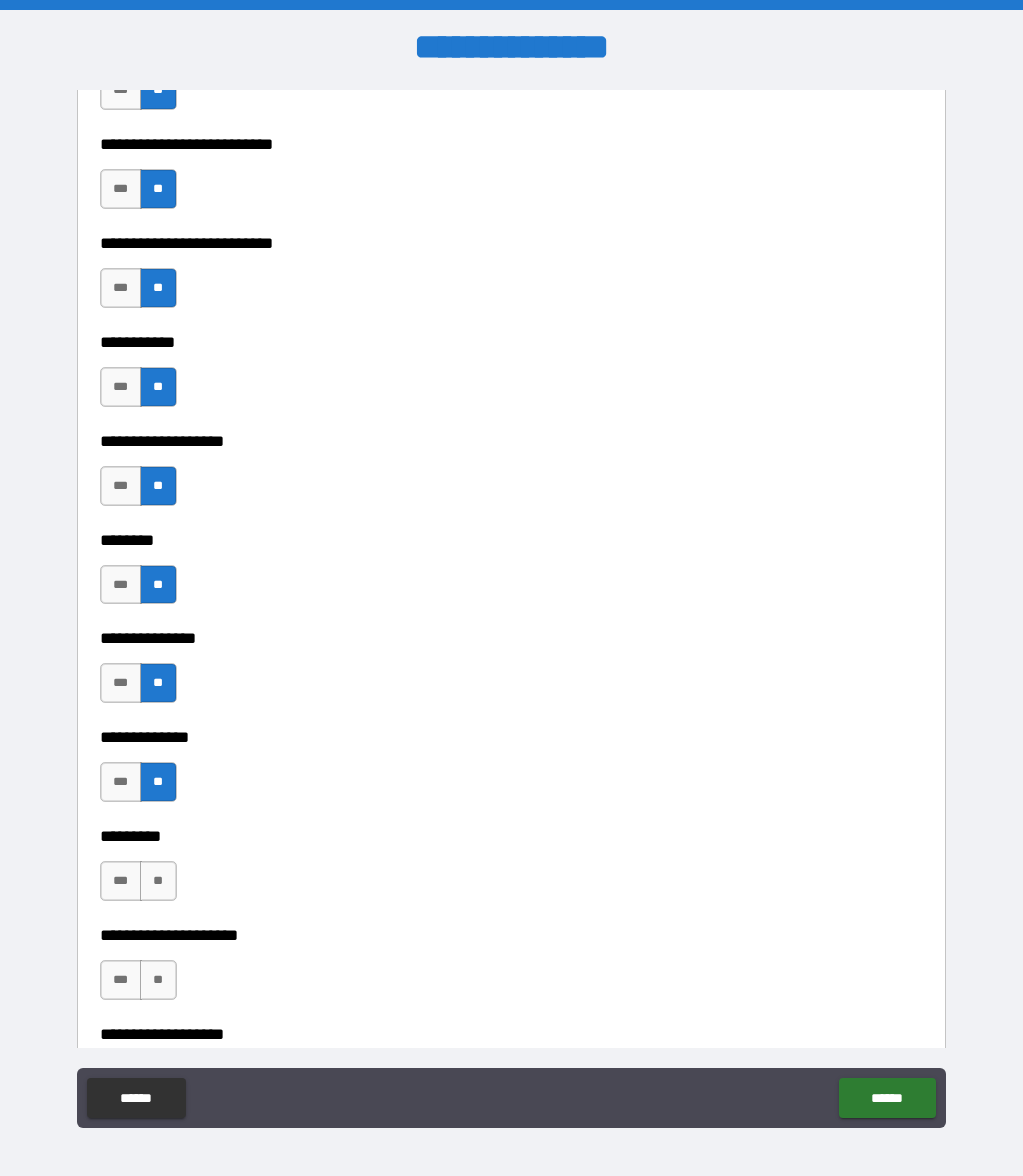 click on "**" at bounding box center [158, 881] 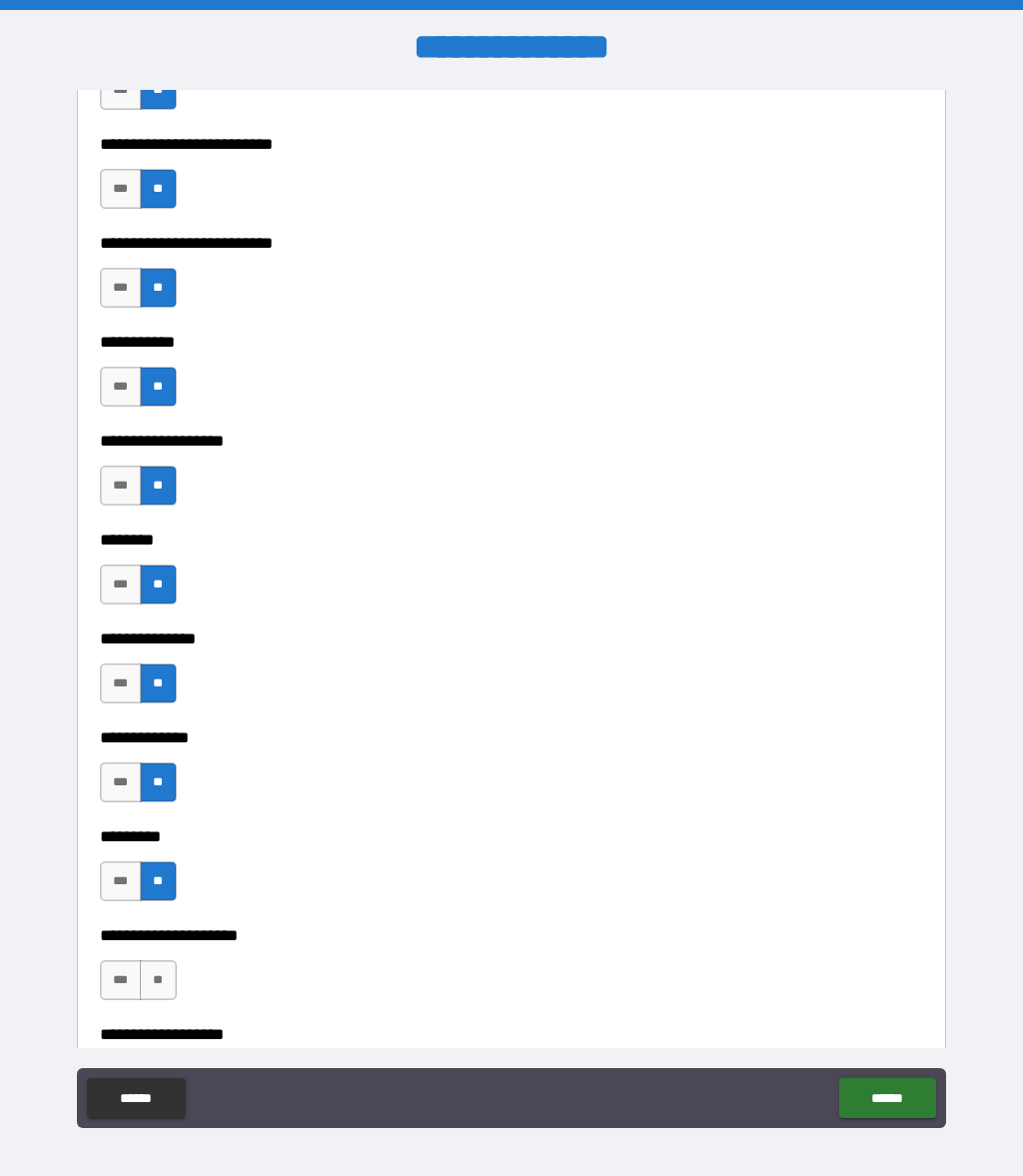 click on "**" at bounding box center [158, 980] 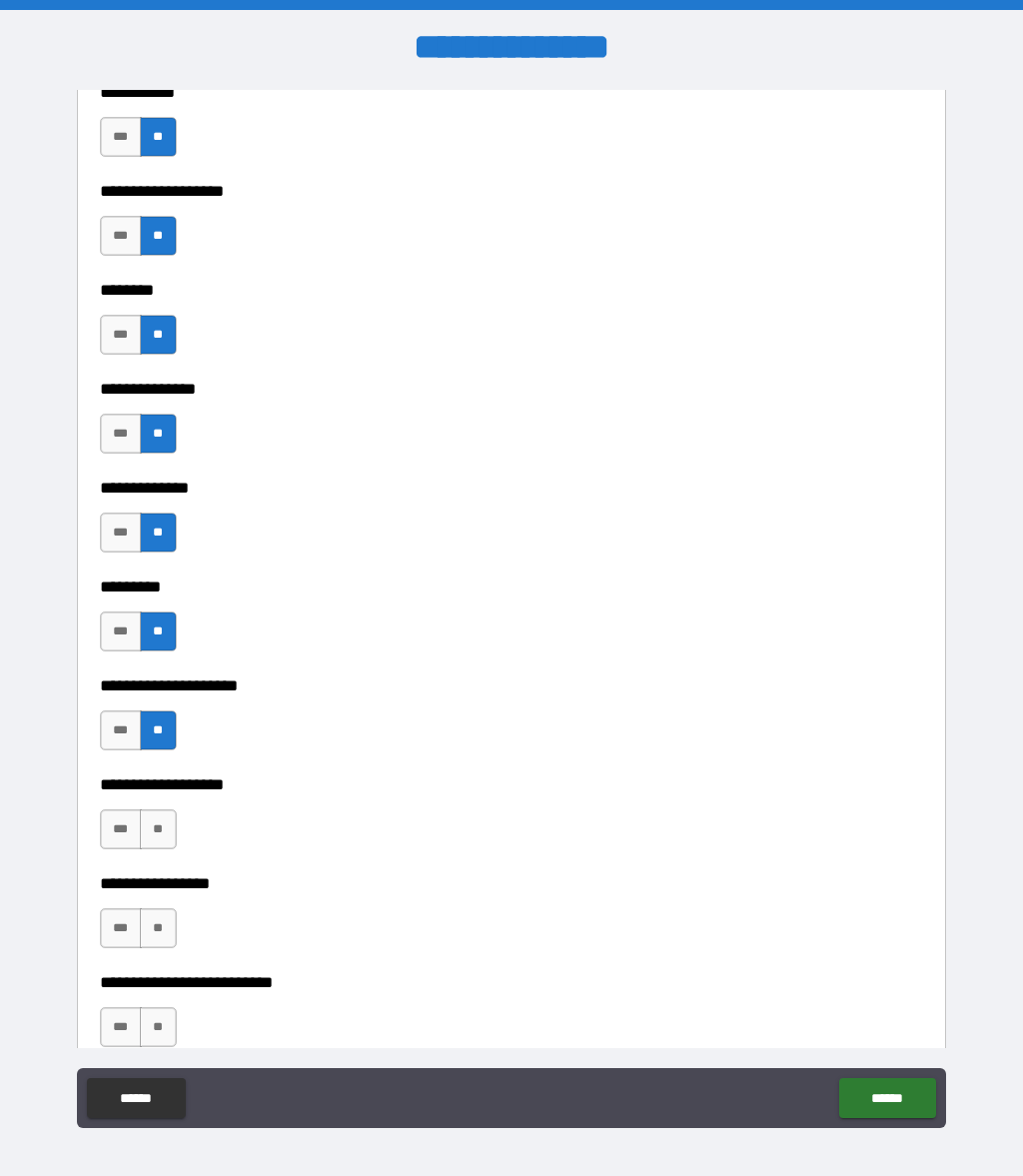 scroll, scrollTop: 4405, scrollLeft: 0, axis: vertical 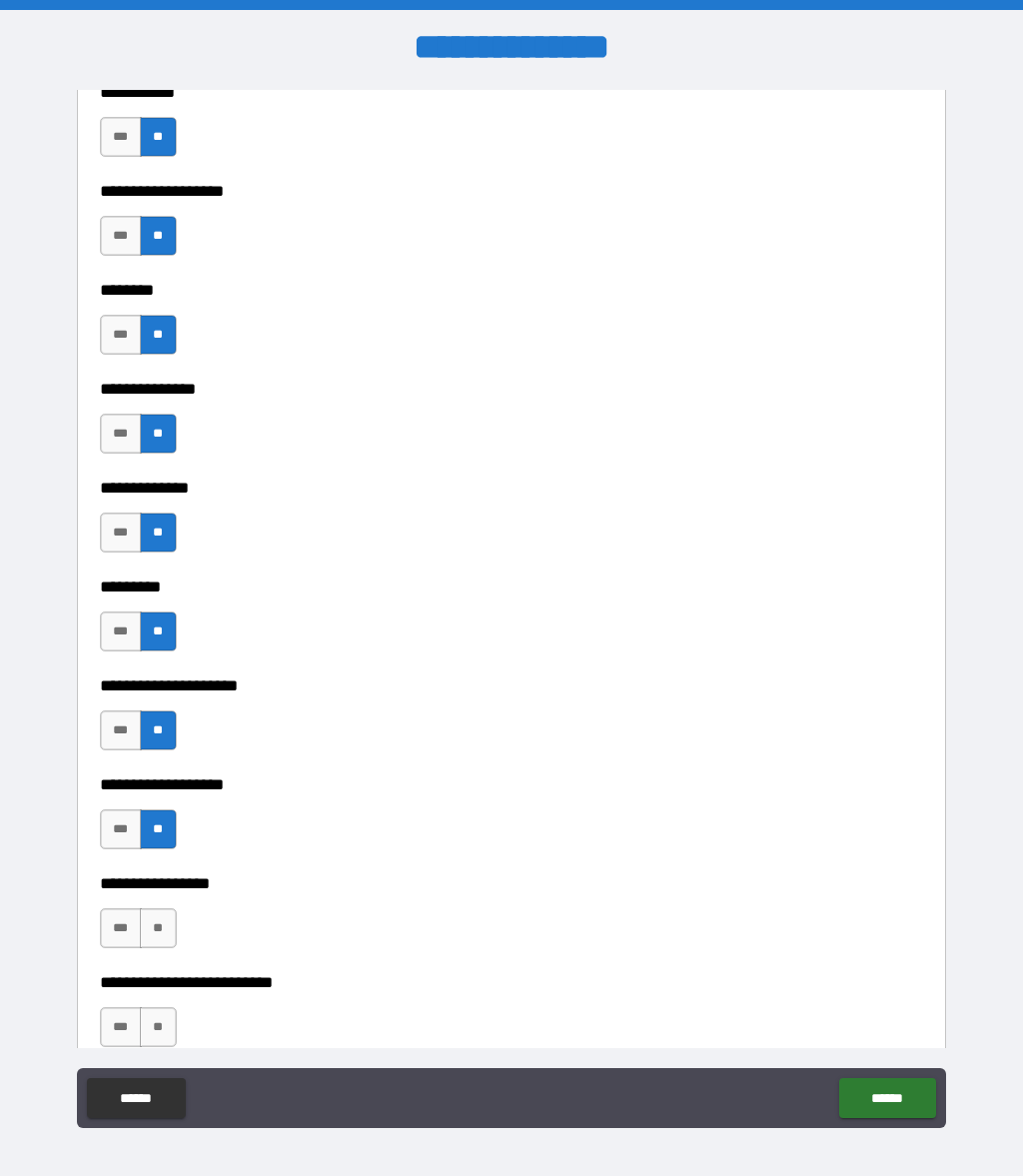click on "**" at bounding box center [158, 928] 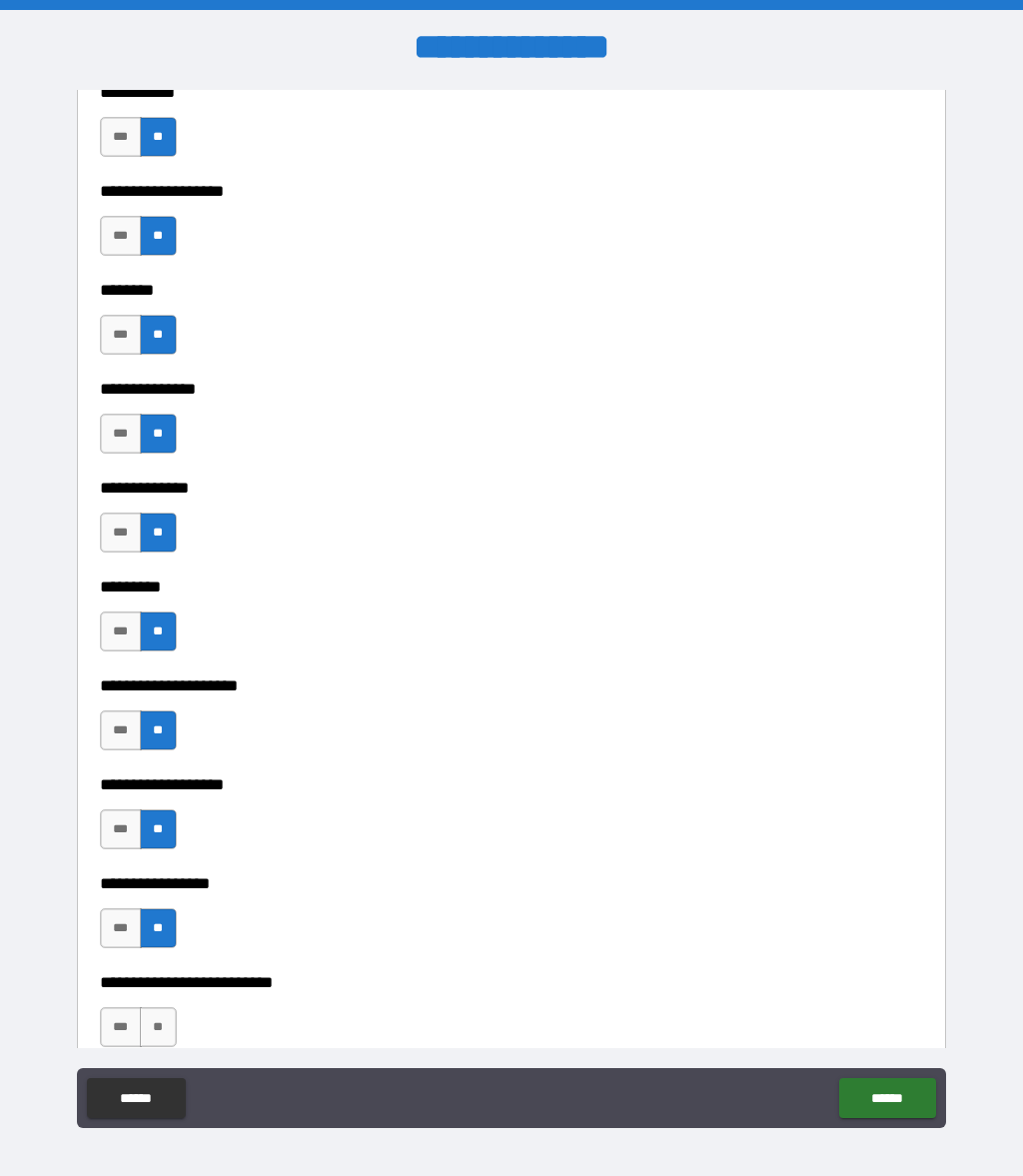 click on "**" at bounding box center [158, 1027] 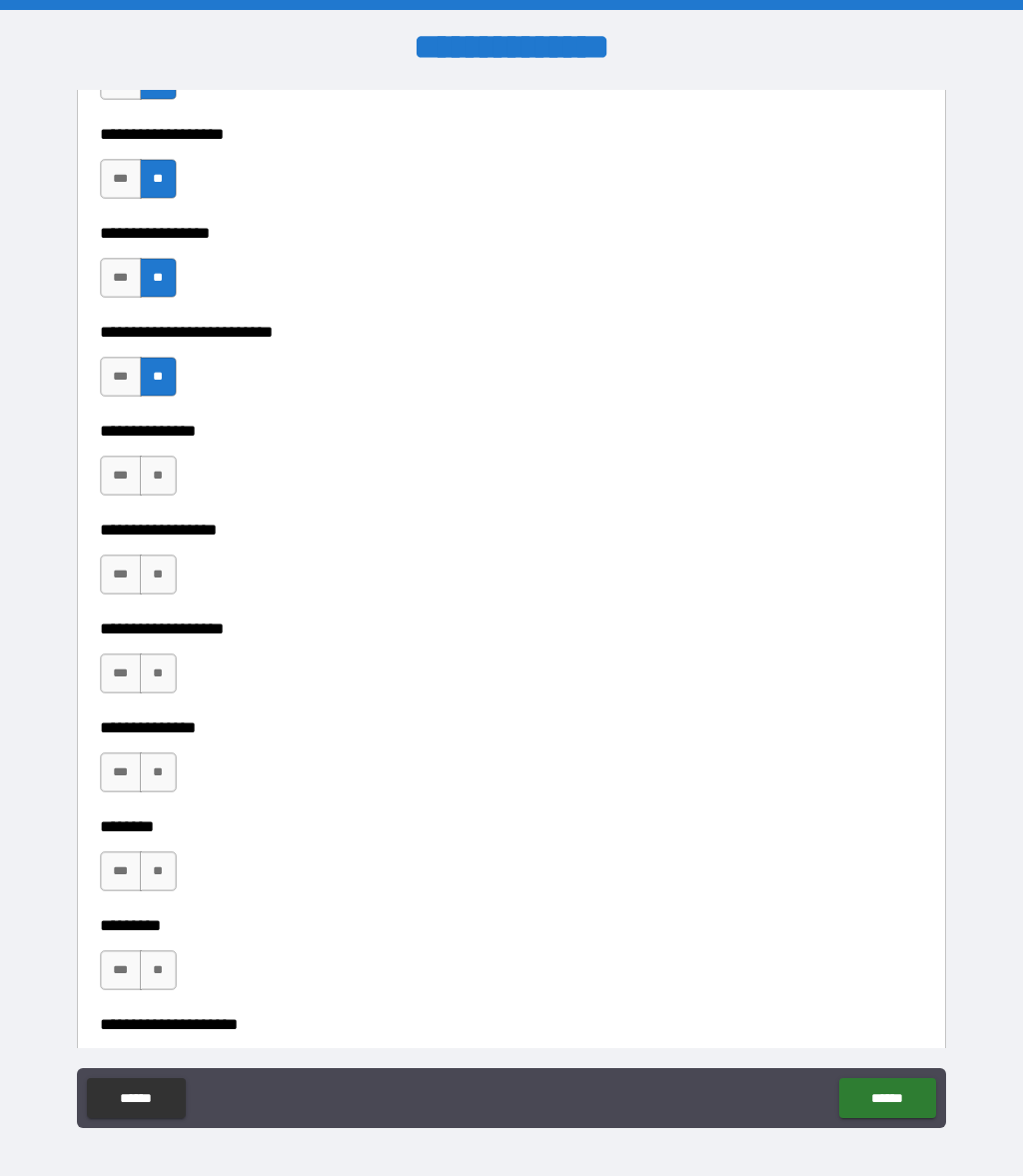 scroll, scrollTop: 5057, scrollLeft: 0, axis: vertical 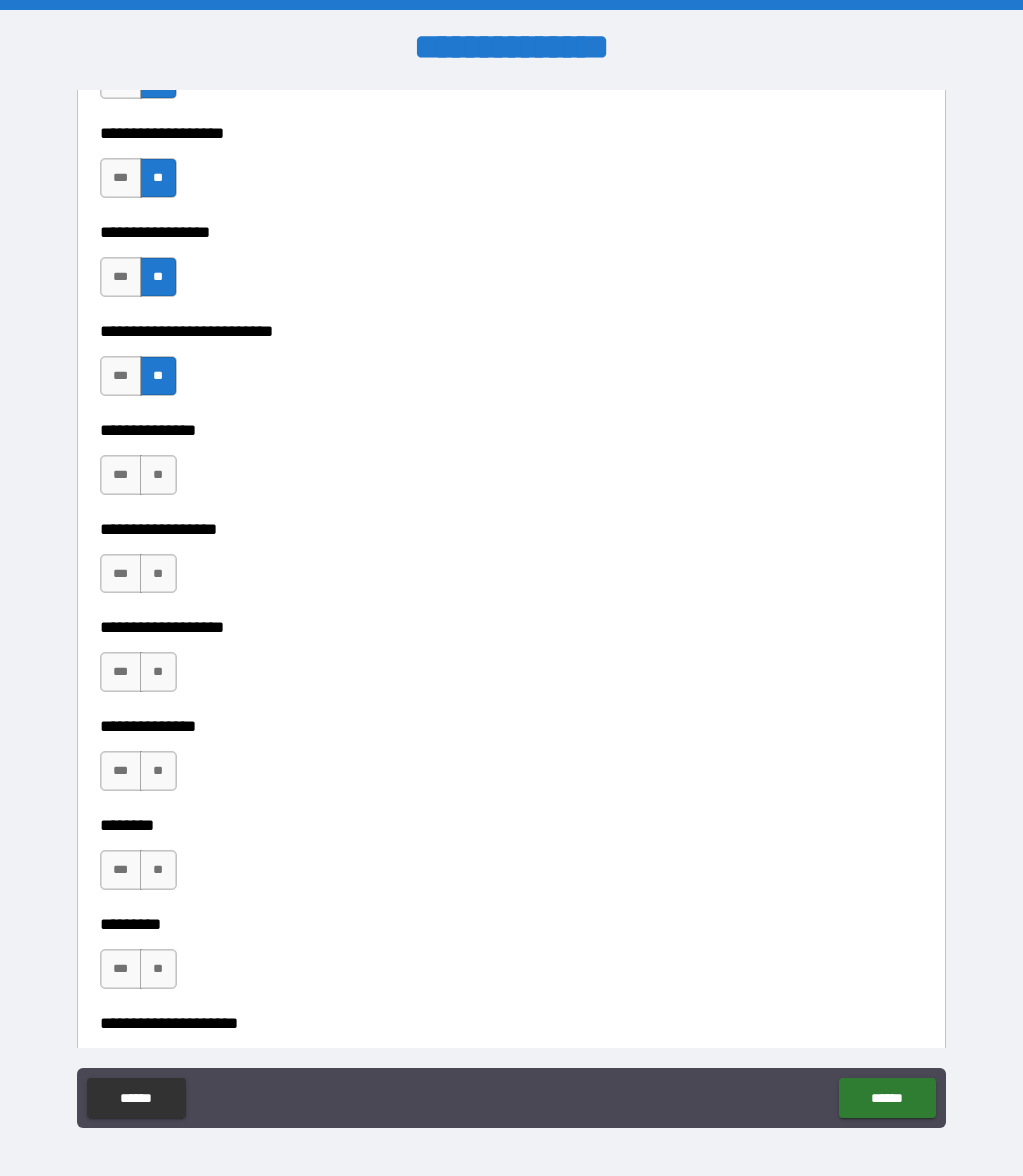 click on "**" at bounding box center [158, 475] 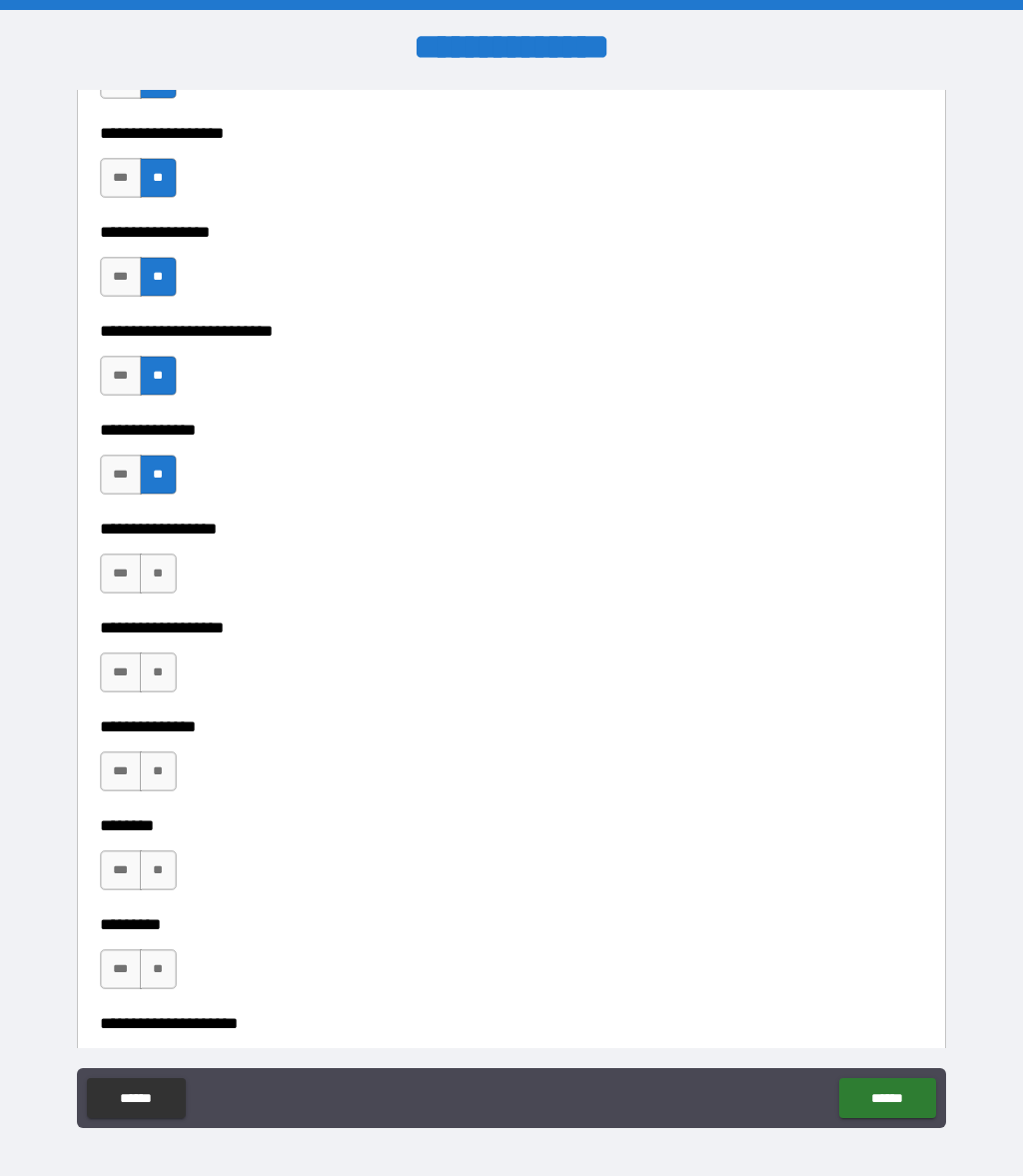 click on "**" at bounding box center [158, 574] 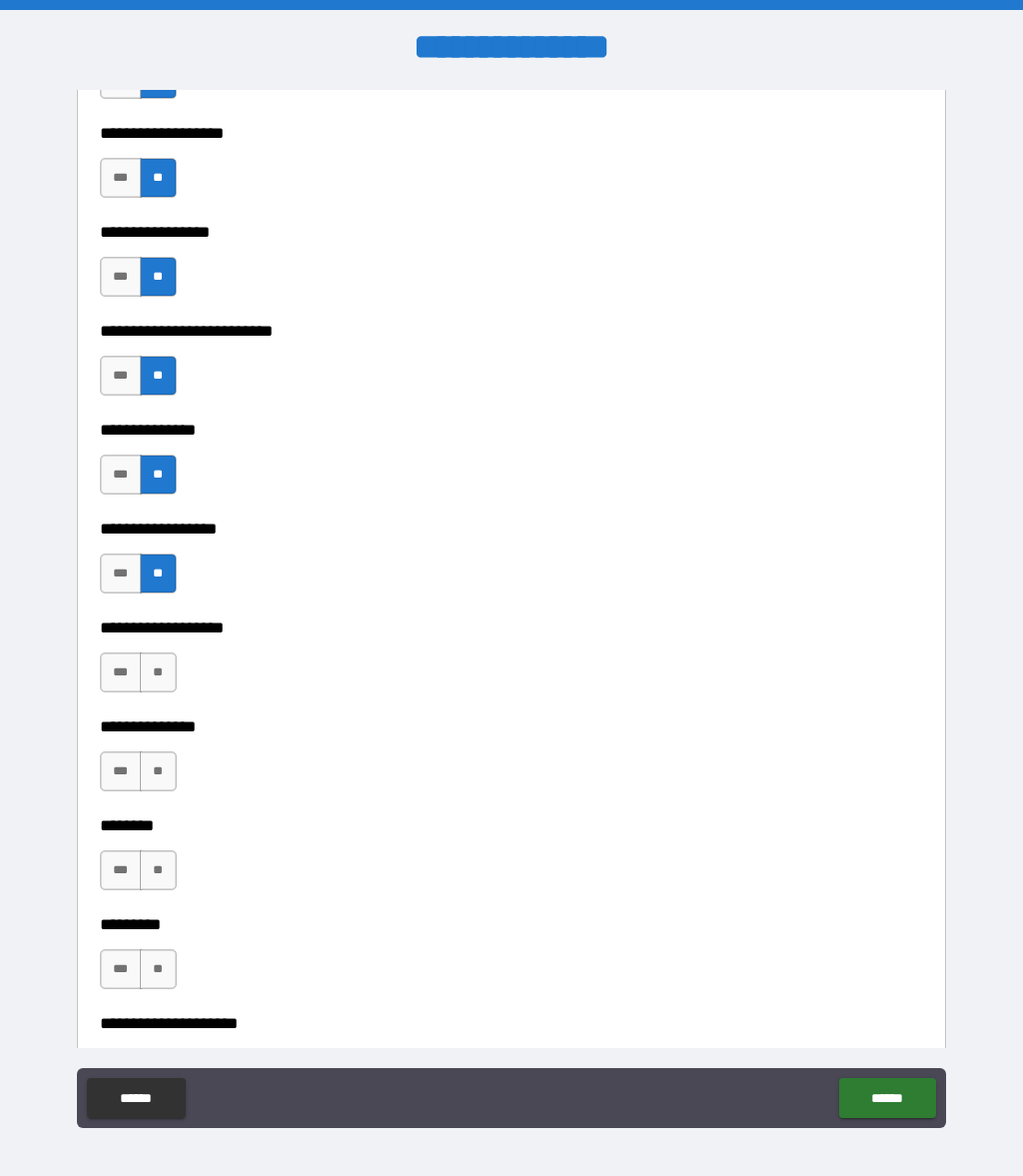 click on "**" at bounding box center [158, 672] 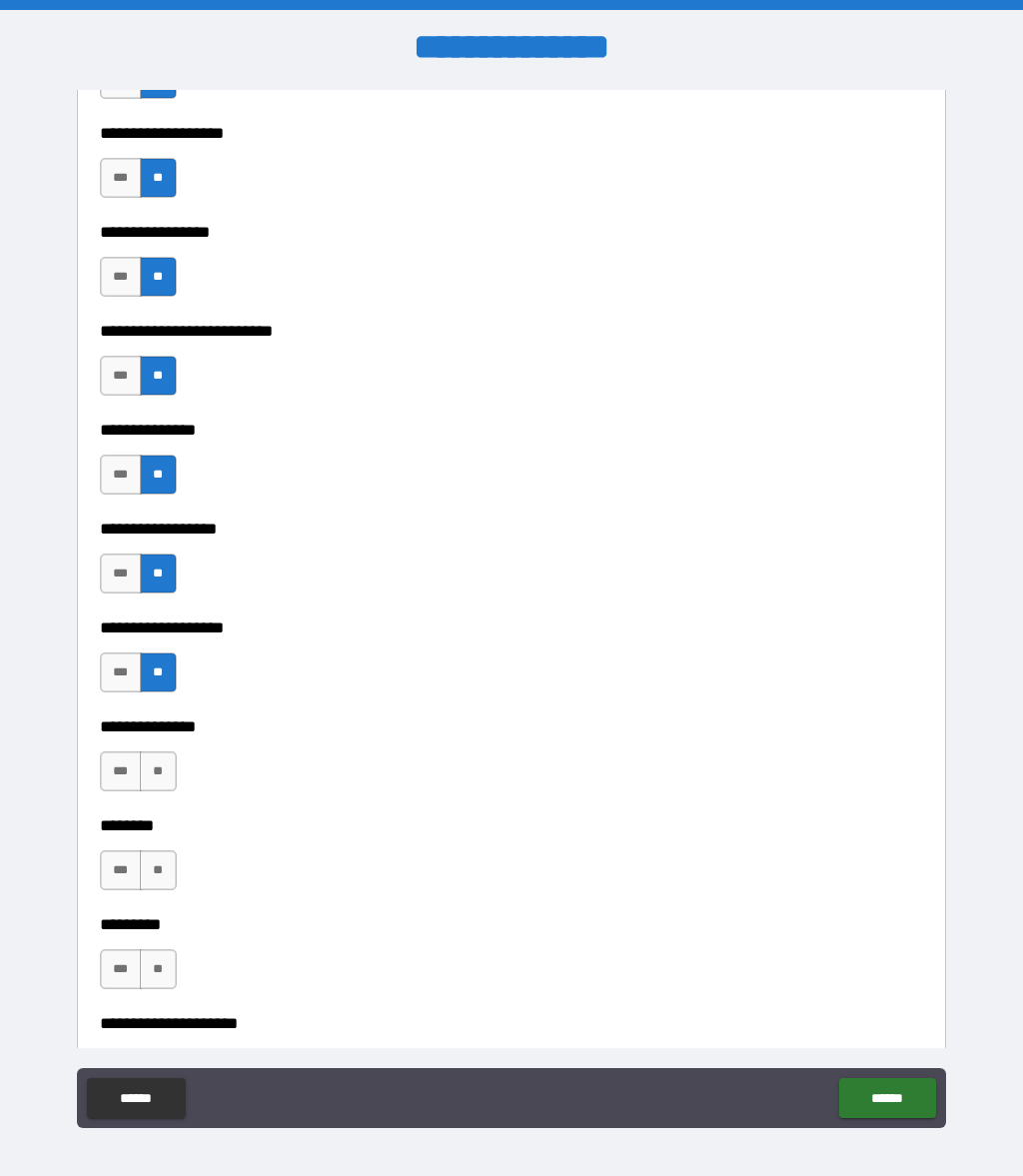click on "**" at bounding box center [158, 771] 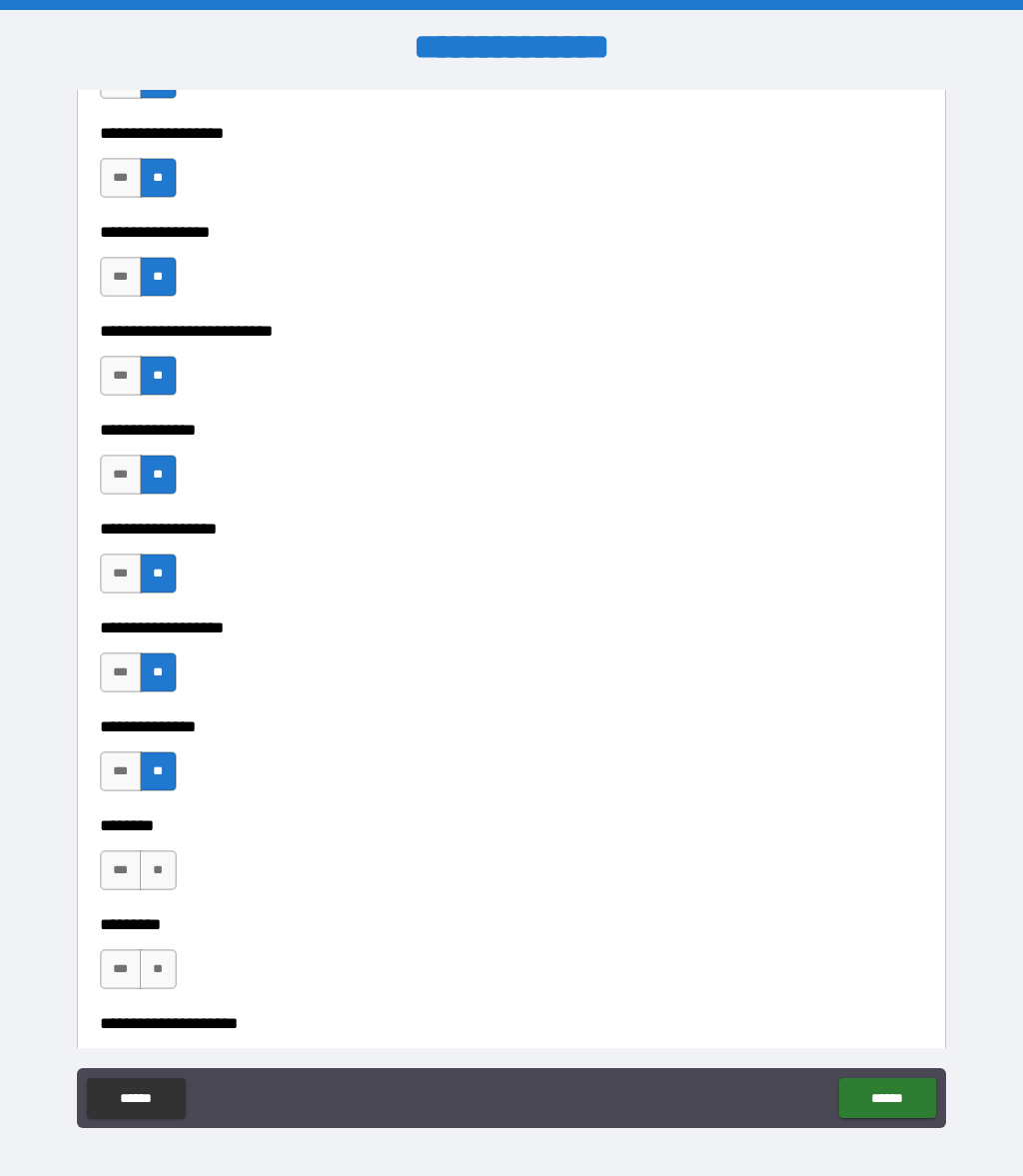 click on "**" at bounding box center [158, 969] 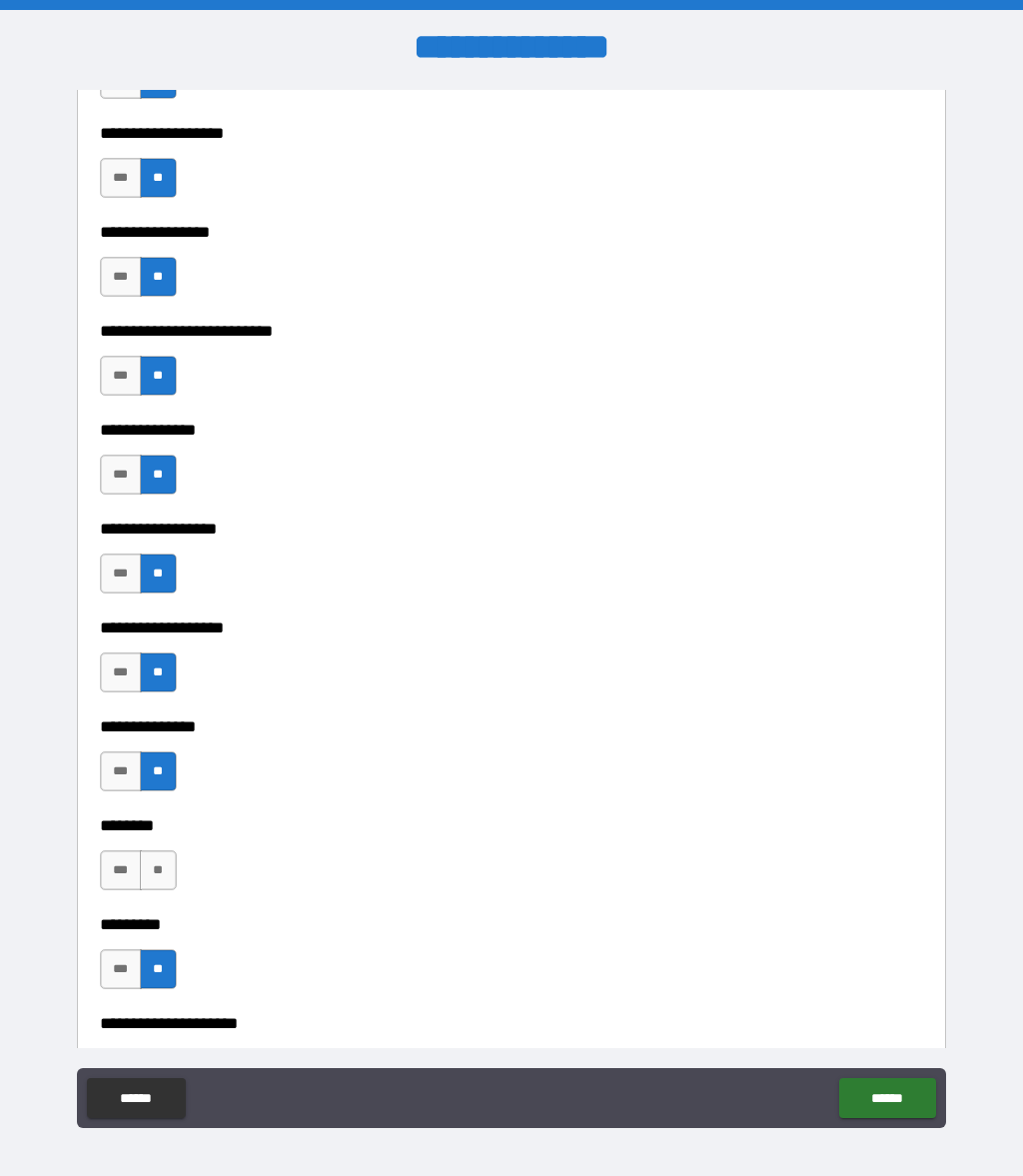 click on "**" at bounding box center (158, 870) 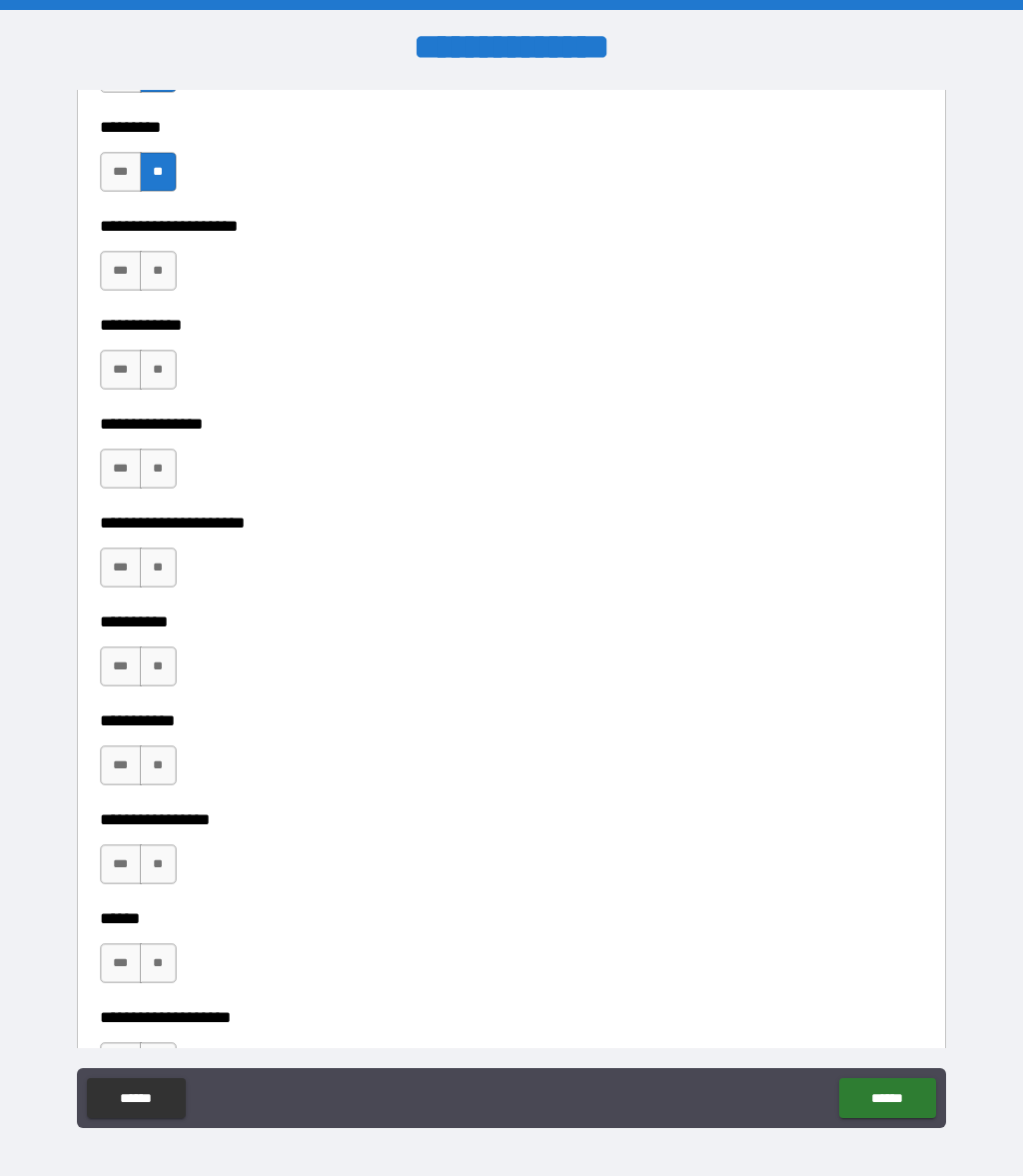 scroll, scrollTop: 5856, scrollLeft: 0, axis: vertical 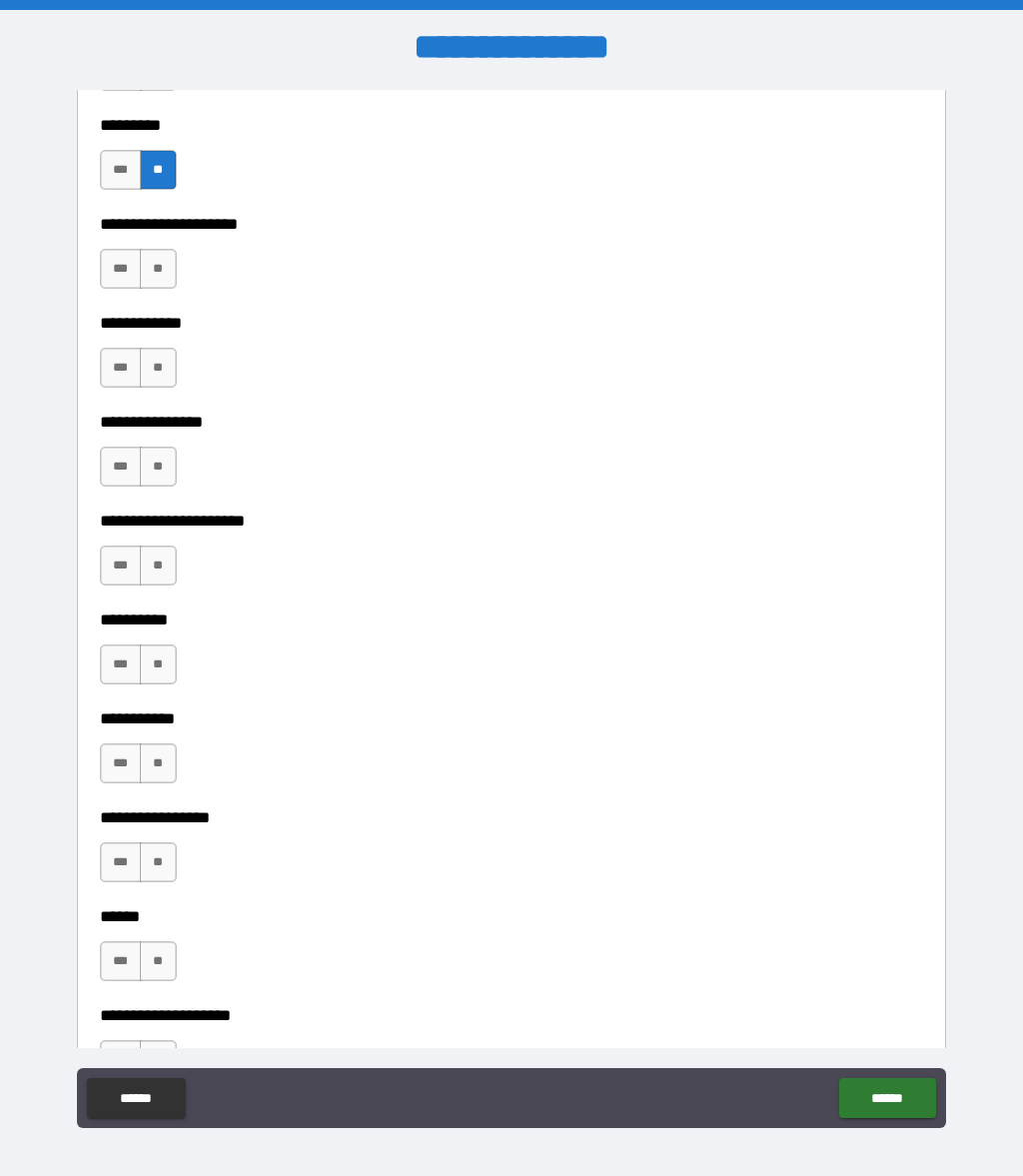 click on "**" at bounding box center (158, 269) 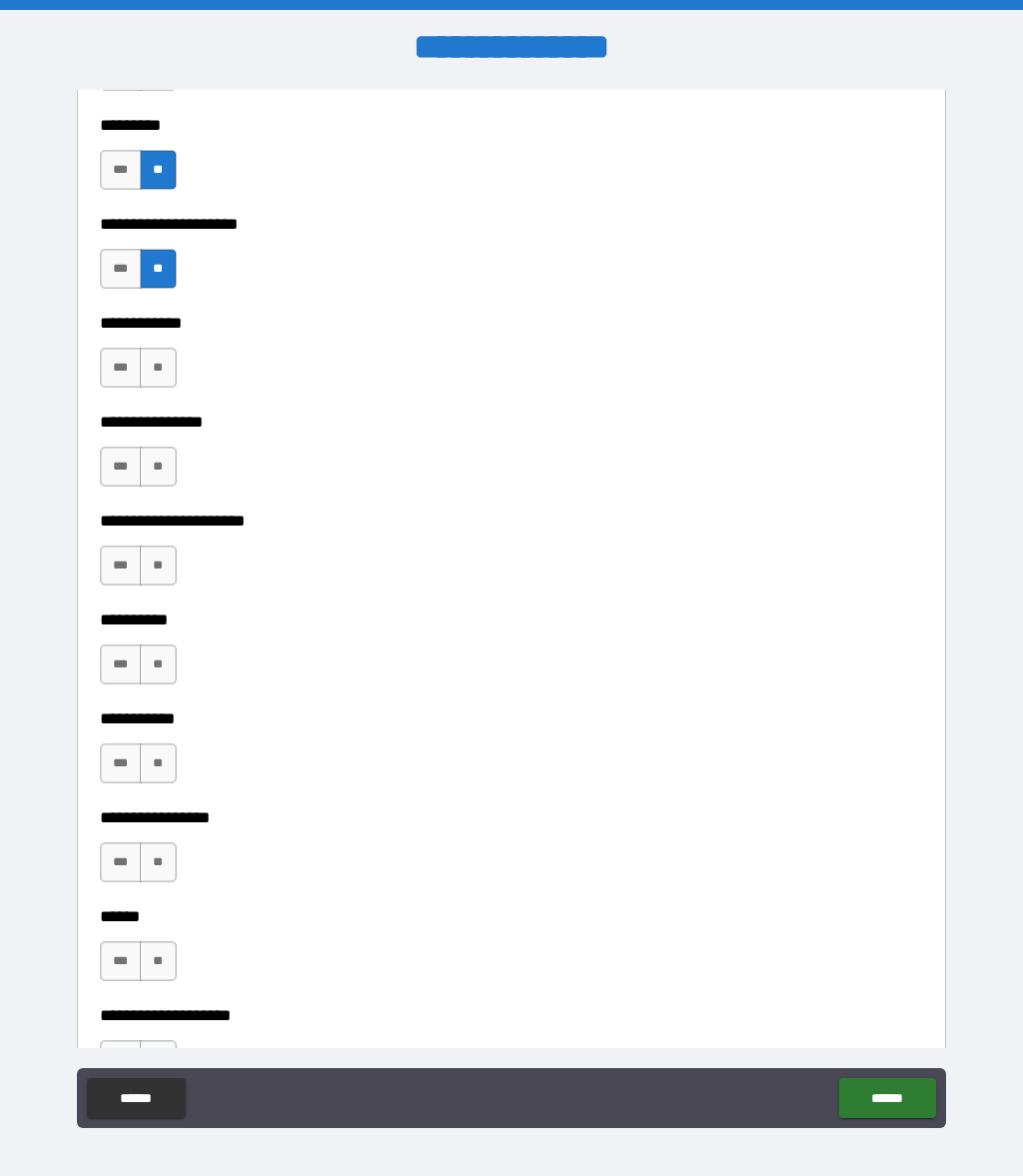 click on "**" at bounding box center (158, 368) 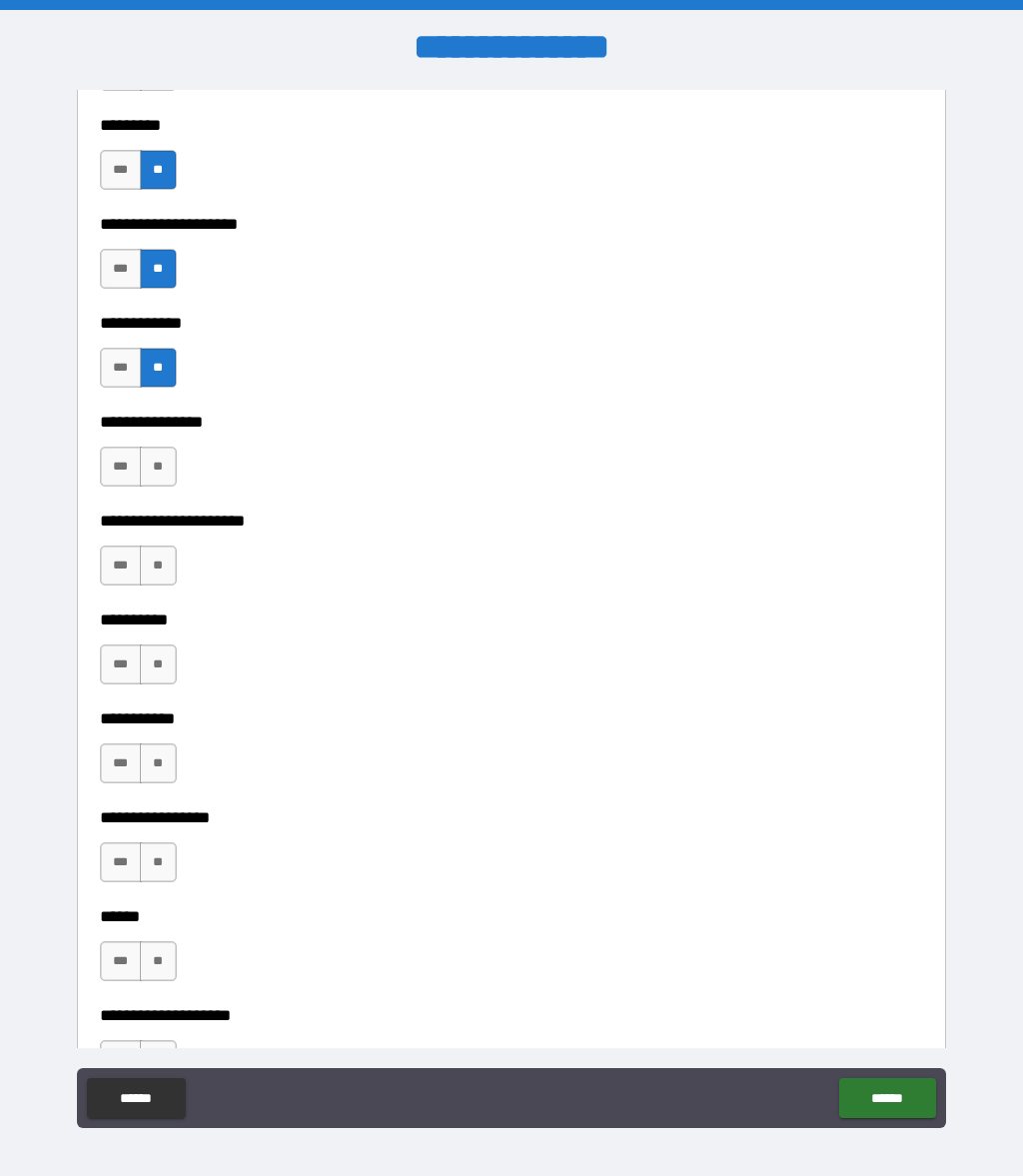 click on "**" at bounding box center (158, 467) 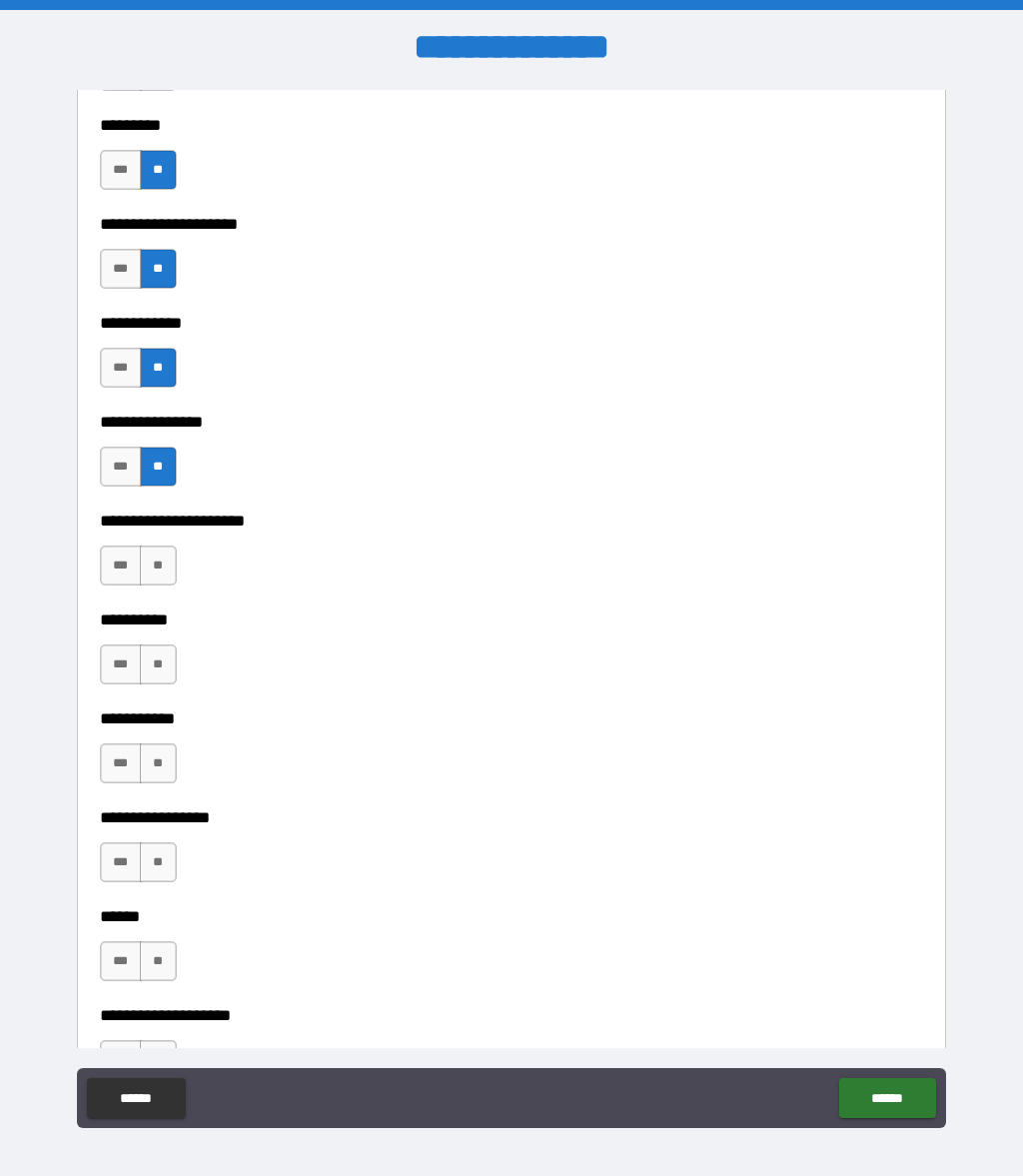 click on "**" at bounding box center [158, 566] 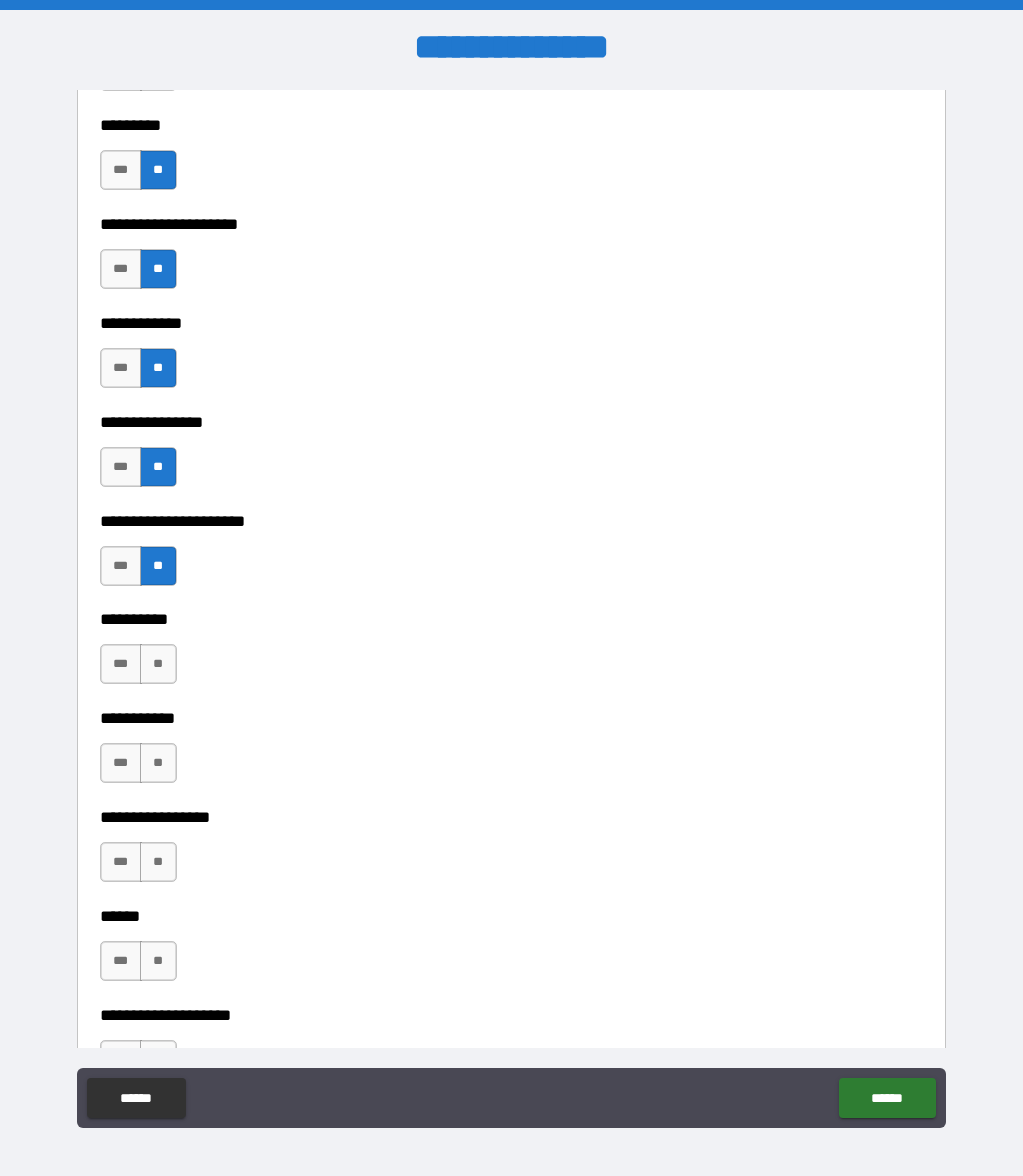 click on "**" at bounding box center (158, 664) 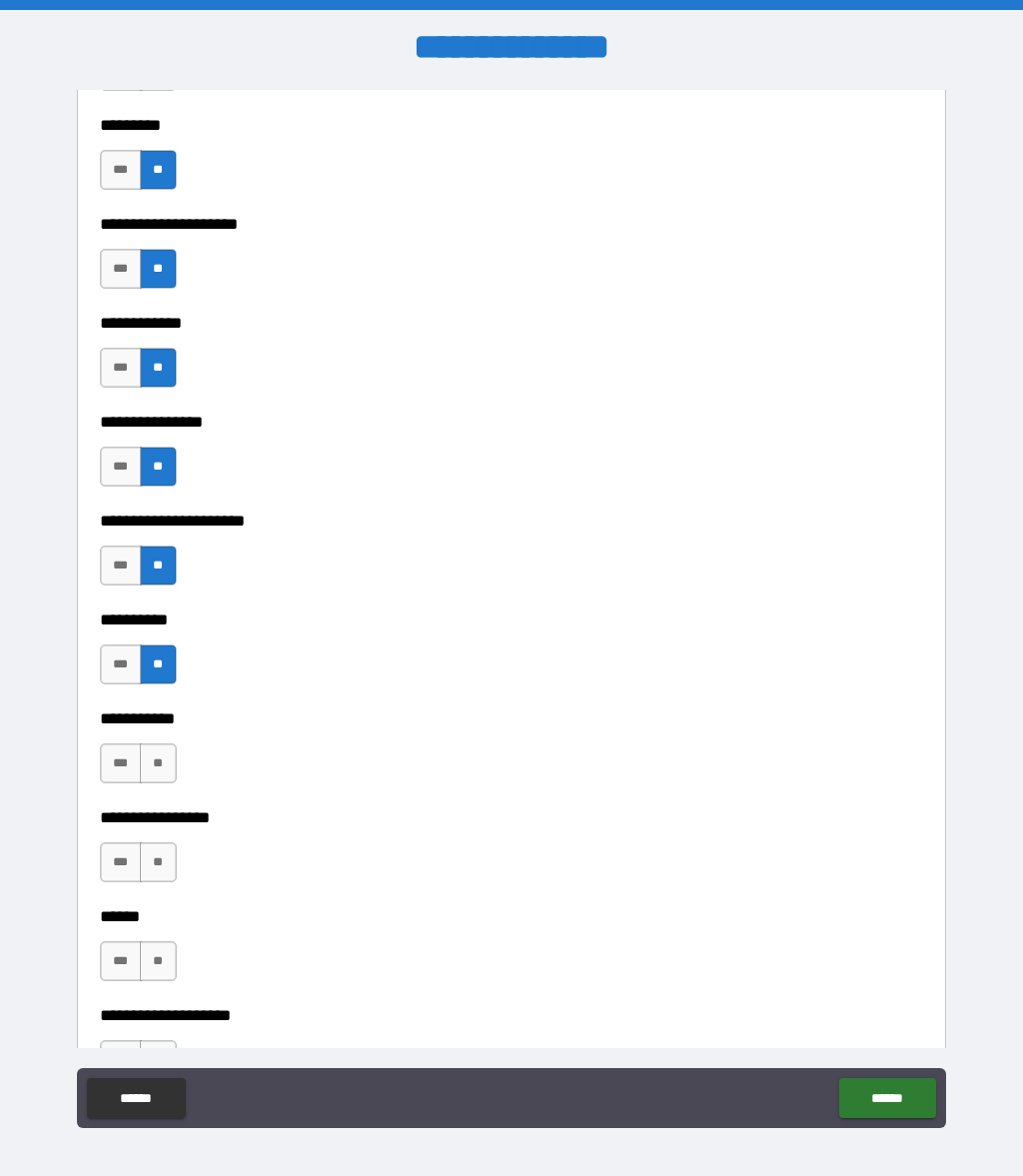 click on "**" at bounding box center (158, 763) 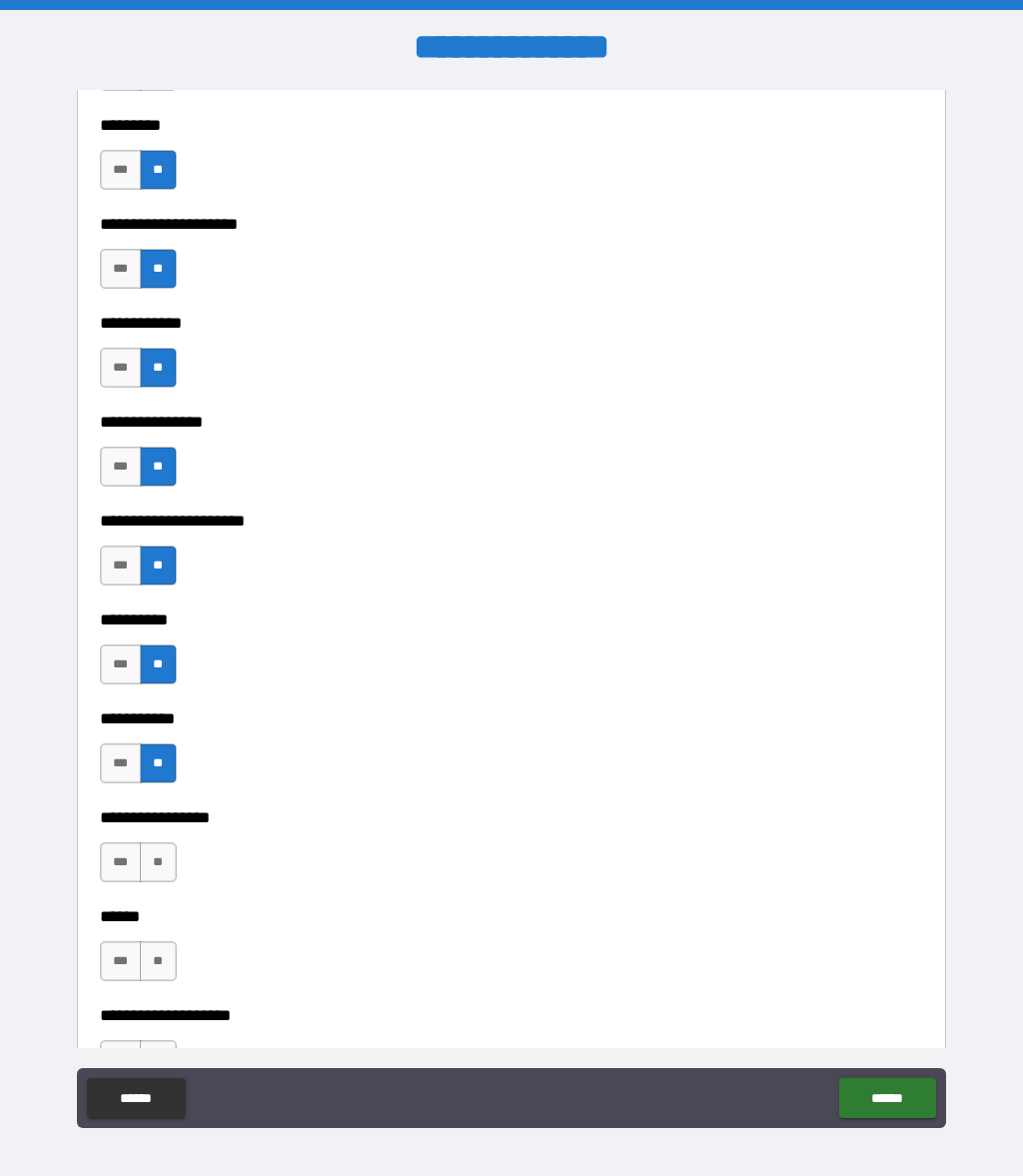 click on "**" at bounding box center [158, 862] 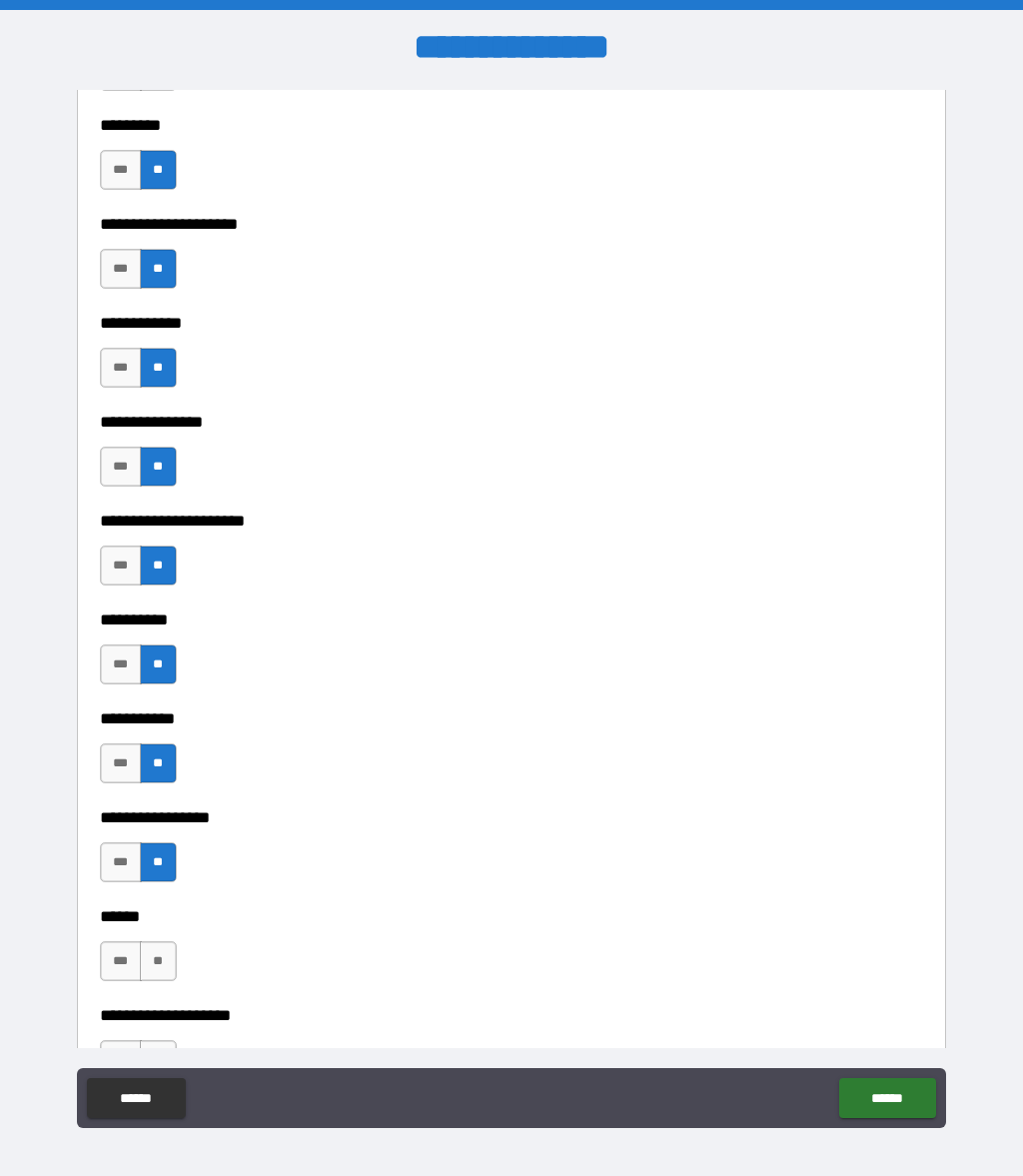 click on "**" at bounding box center (158, 961) 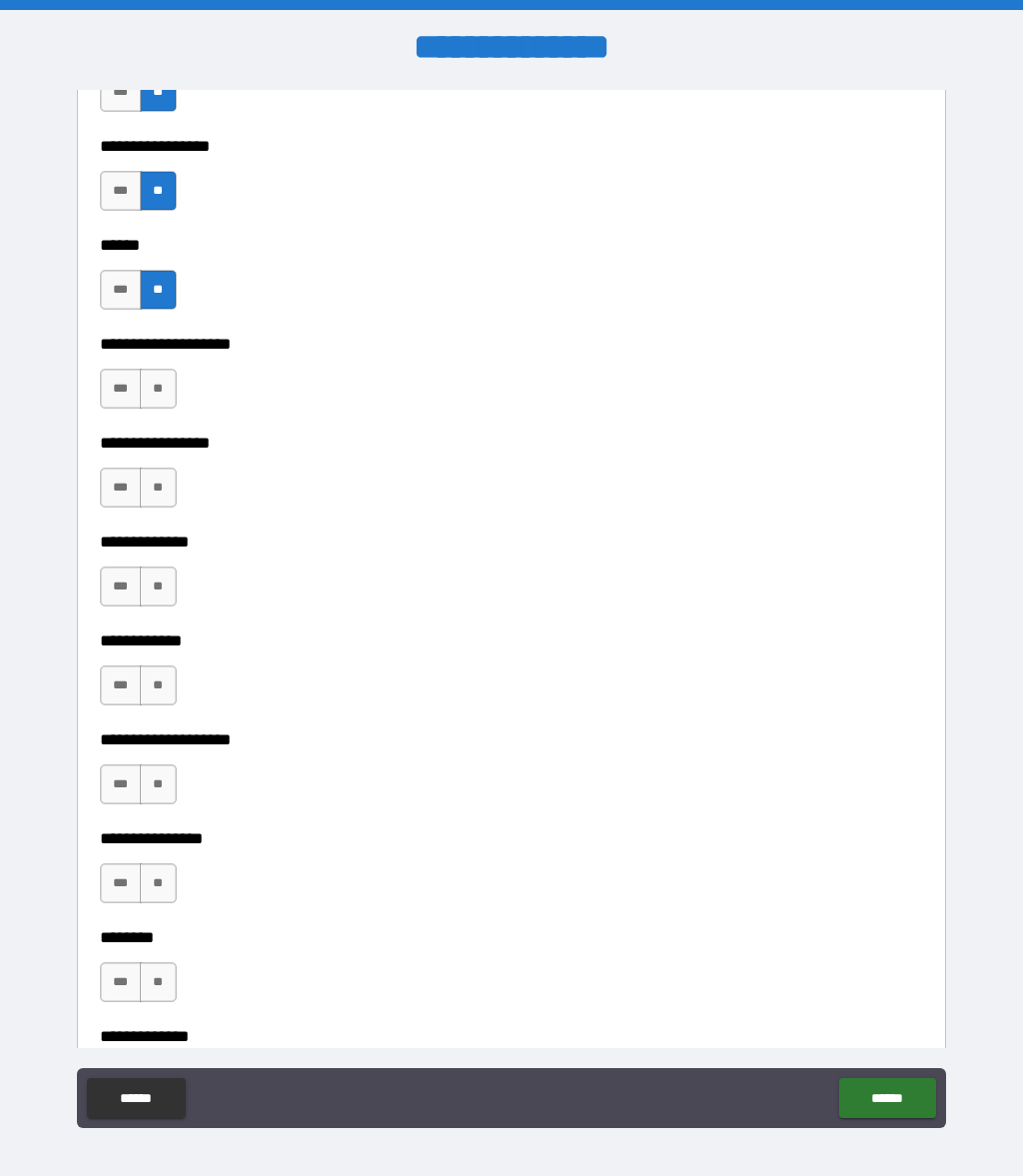 scroll, scrollTop: 6537, scrollLeft: 0, axis: vertical 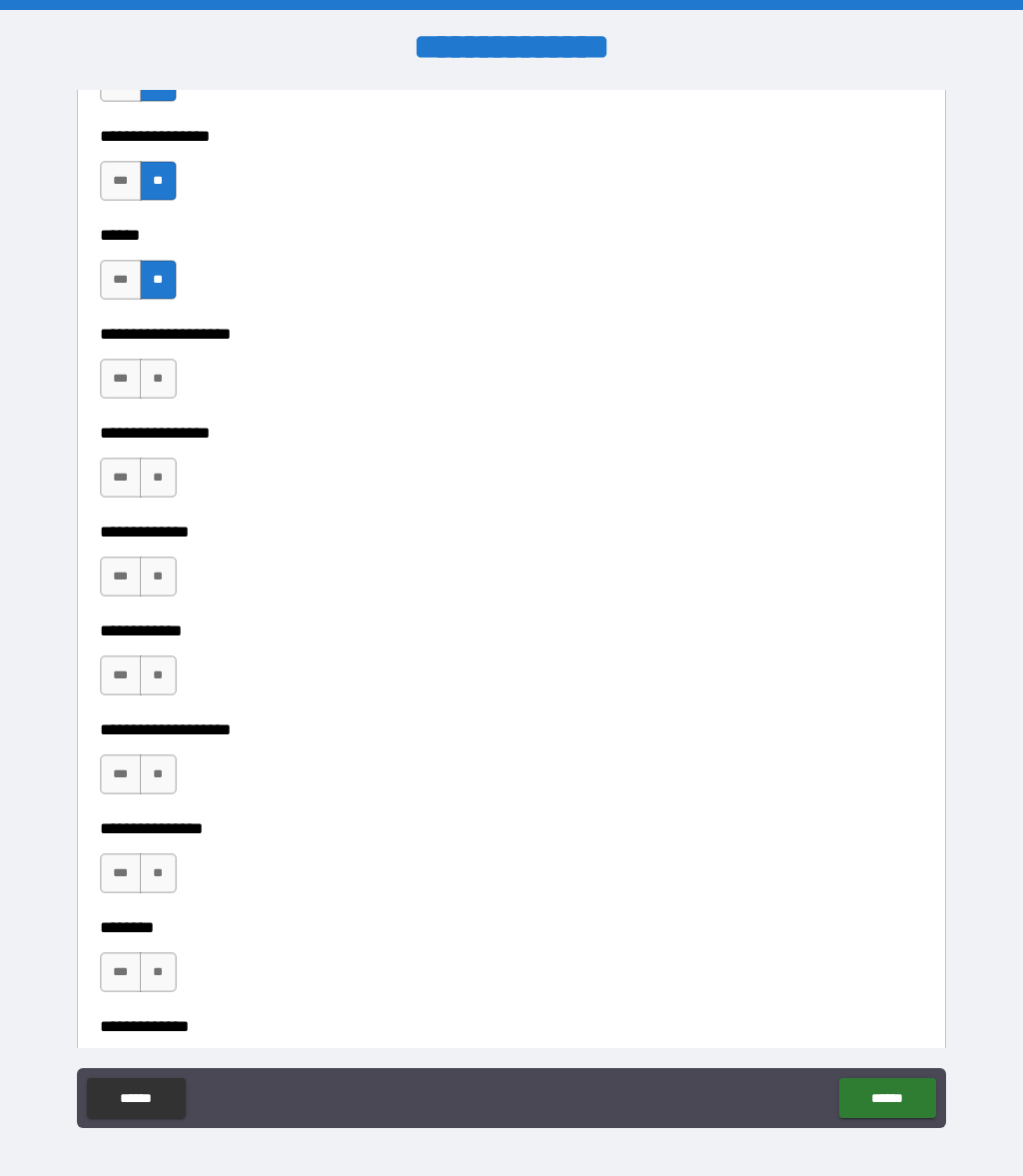 click on "**" at bounding box center (158, 379) 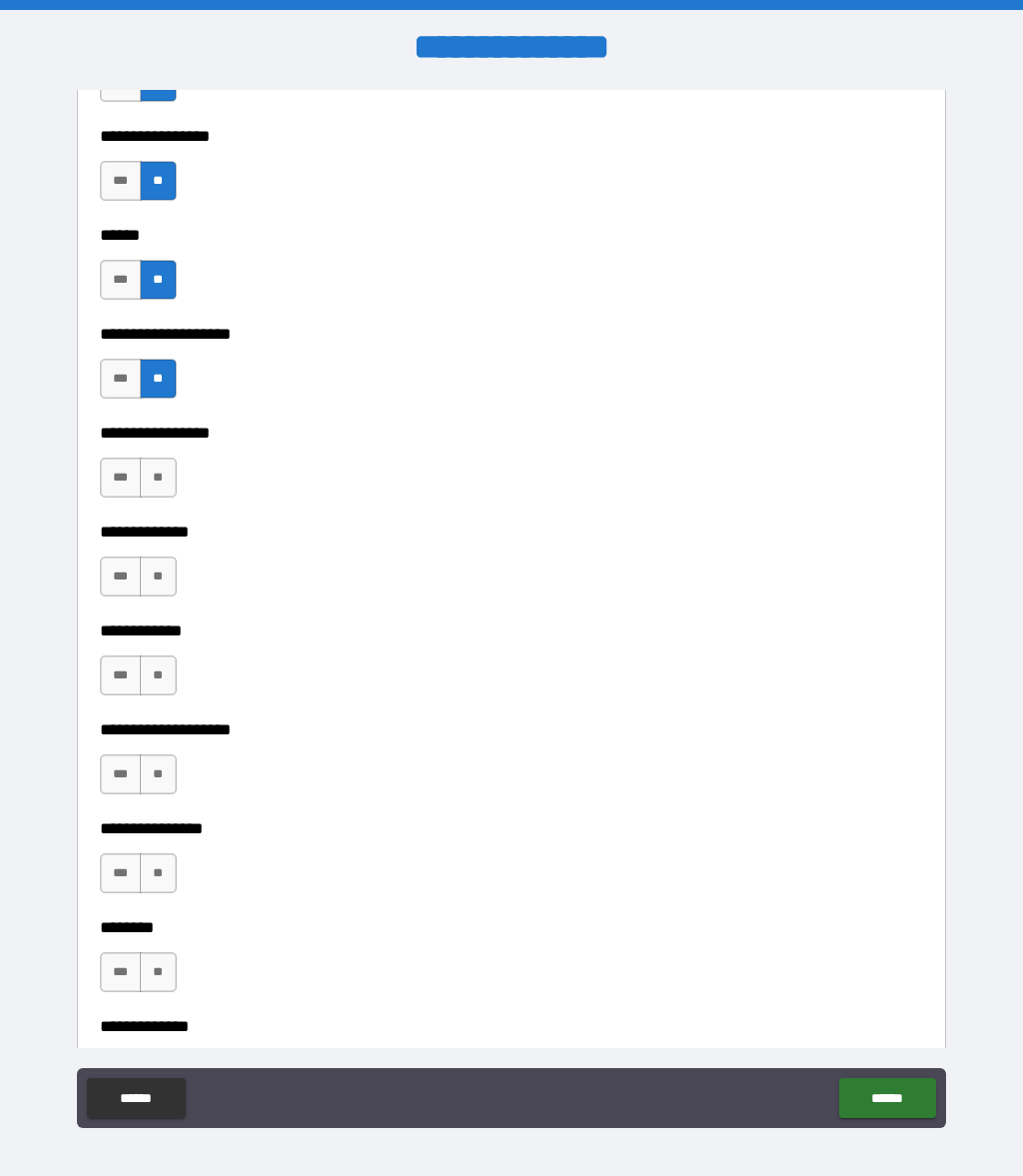 click on "**" at bounding box center [158, 478] 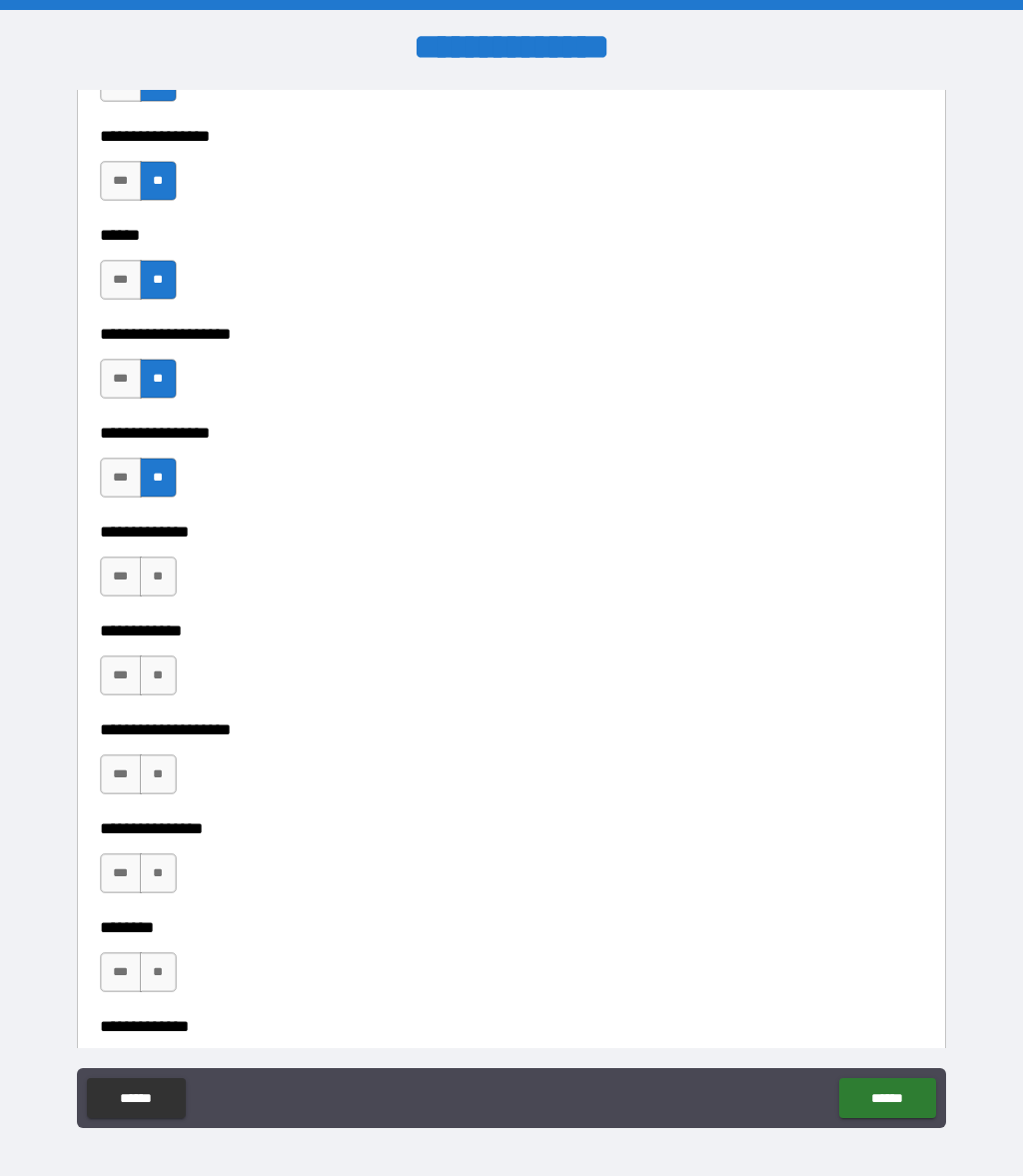 click on "**" at bounding box center [158, 577] 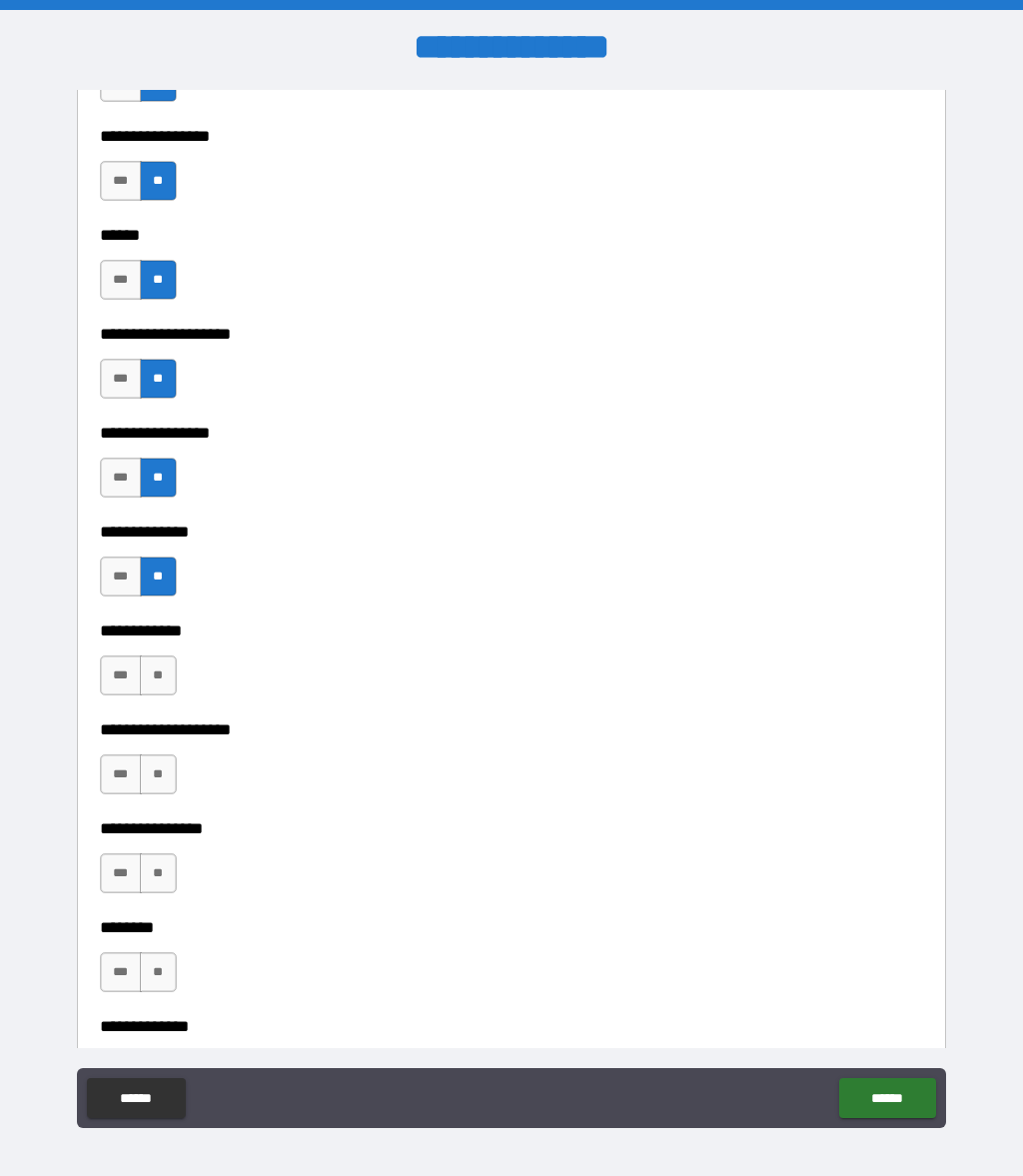 click on "**" at bounding box center [158, 675] 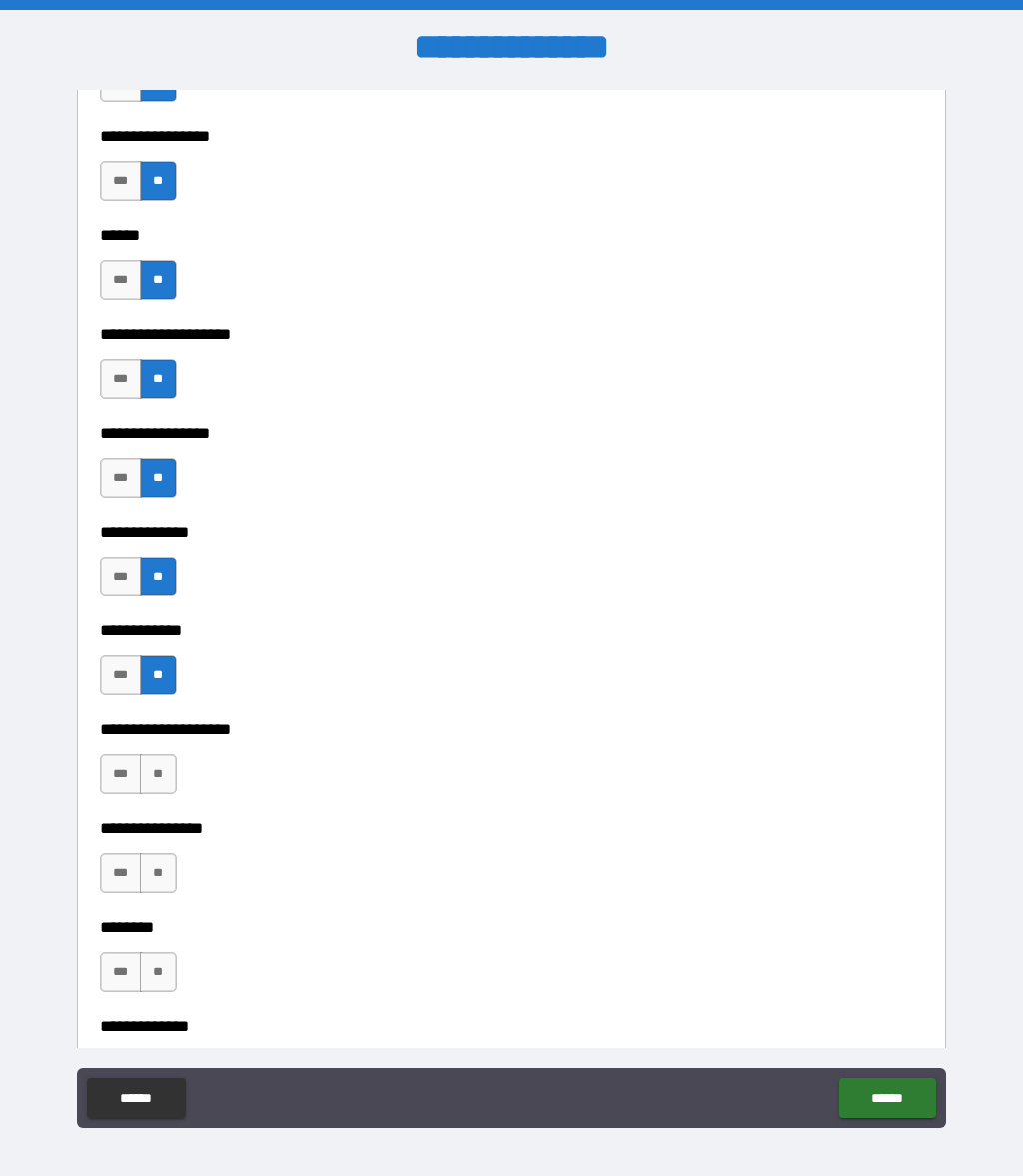 click on "**" at bounding box center [158, 774] 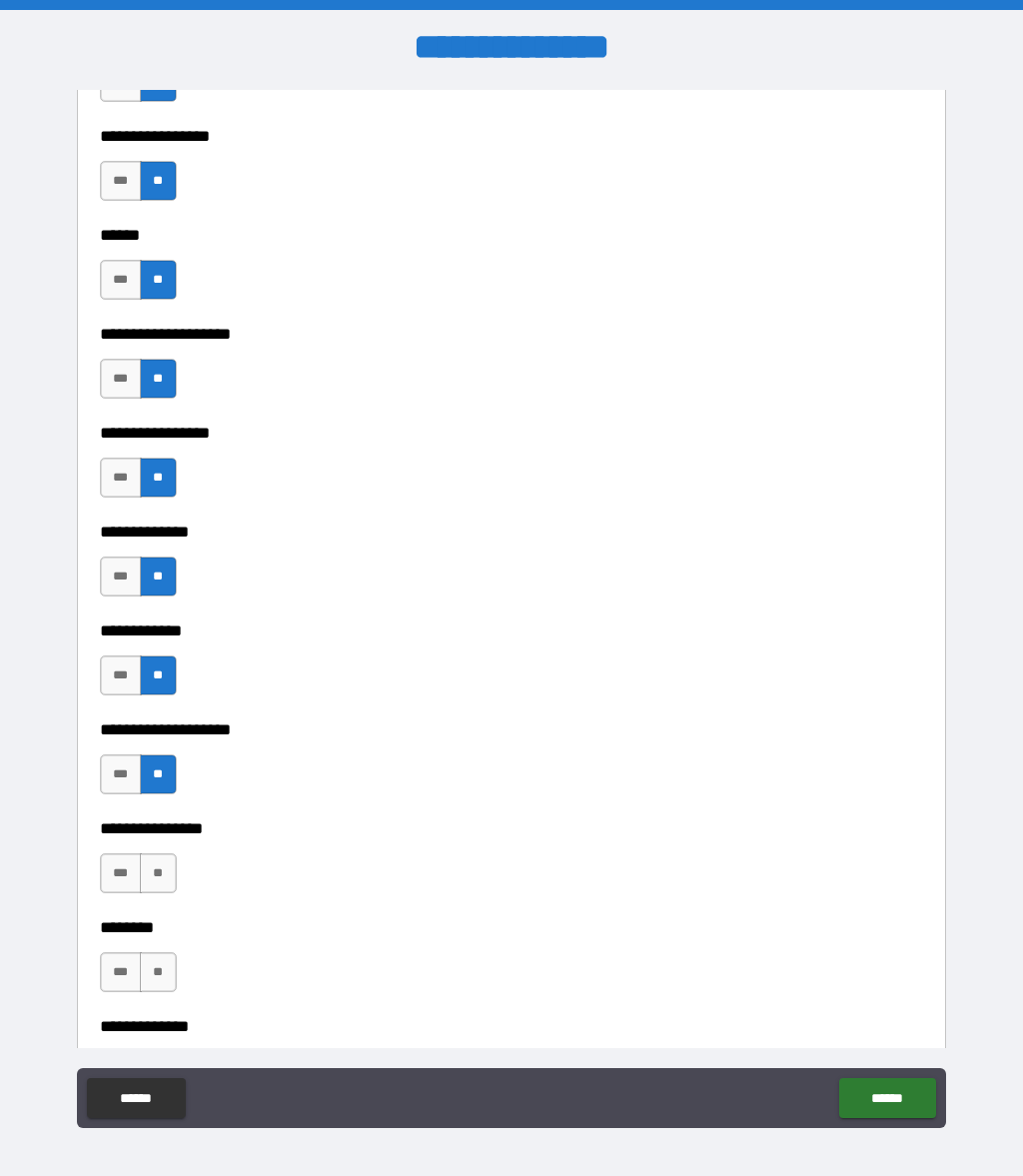 click on "**" at bounding box center [158, 873] 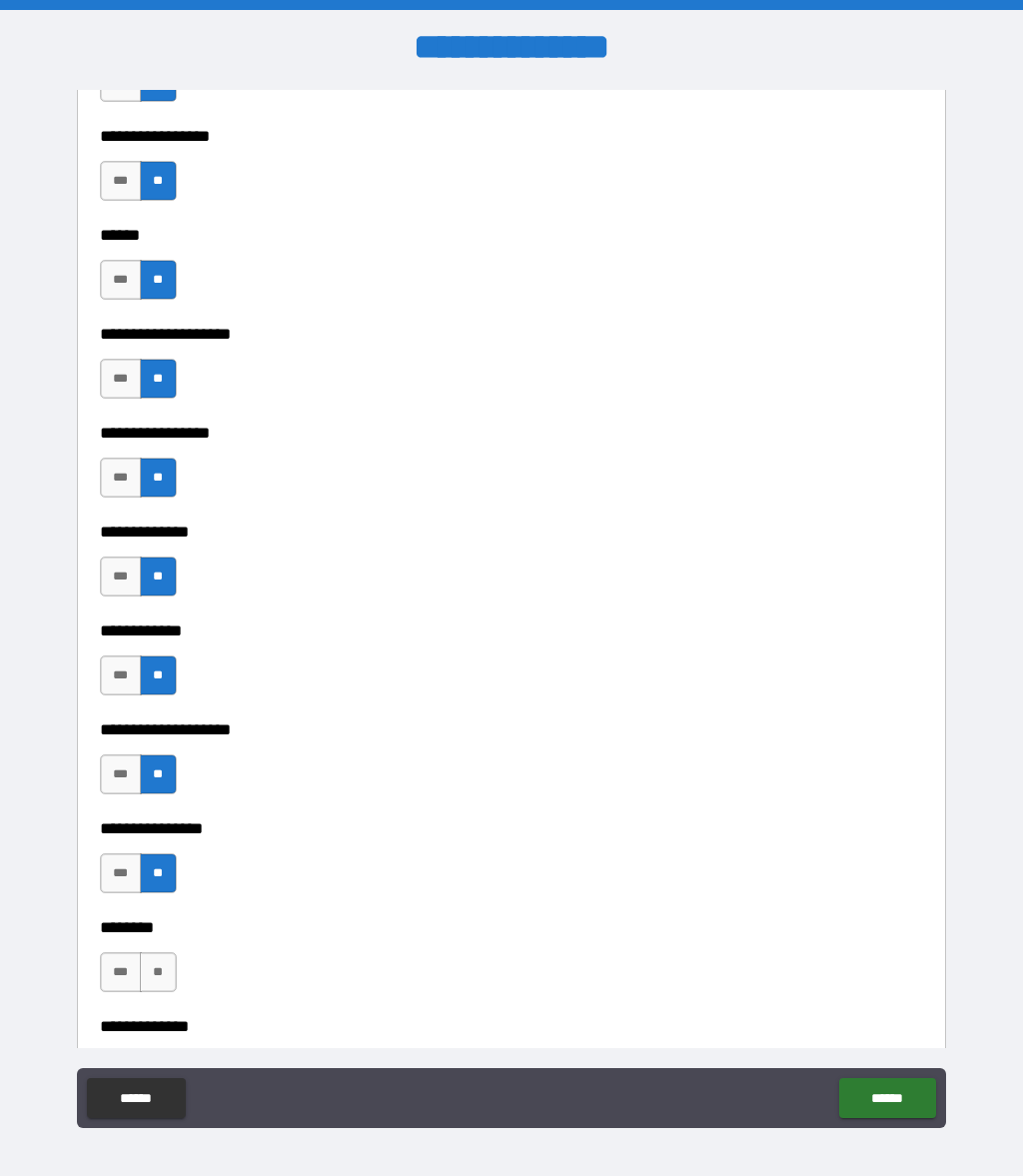 click on "**" at bounding box center [158, 972] 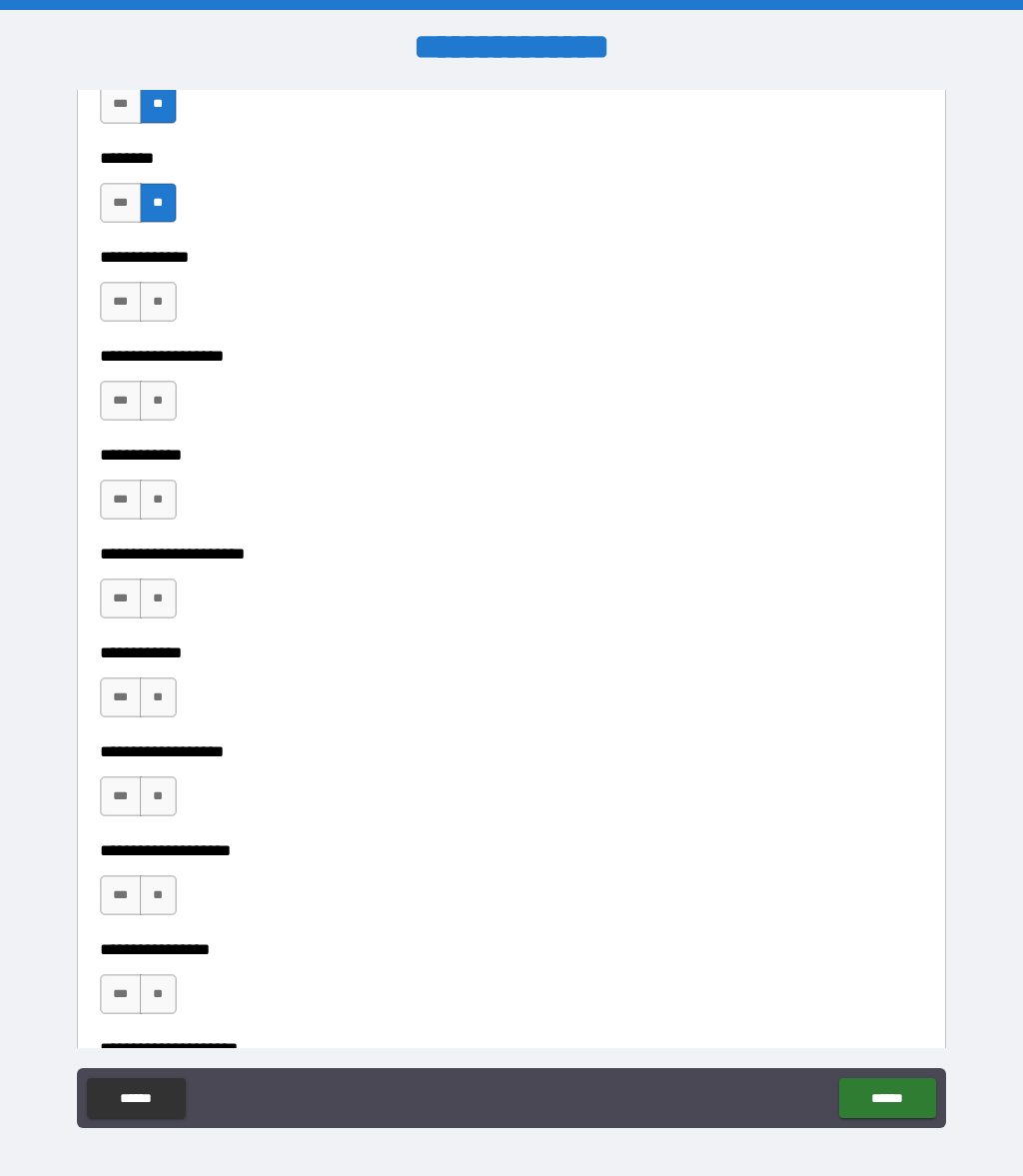 scroll, scrollTop: 7331, scrollLeft: 0, axis: vertical 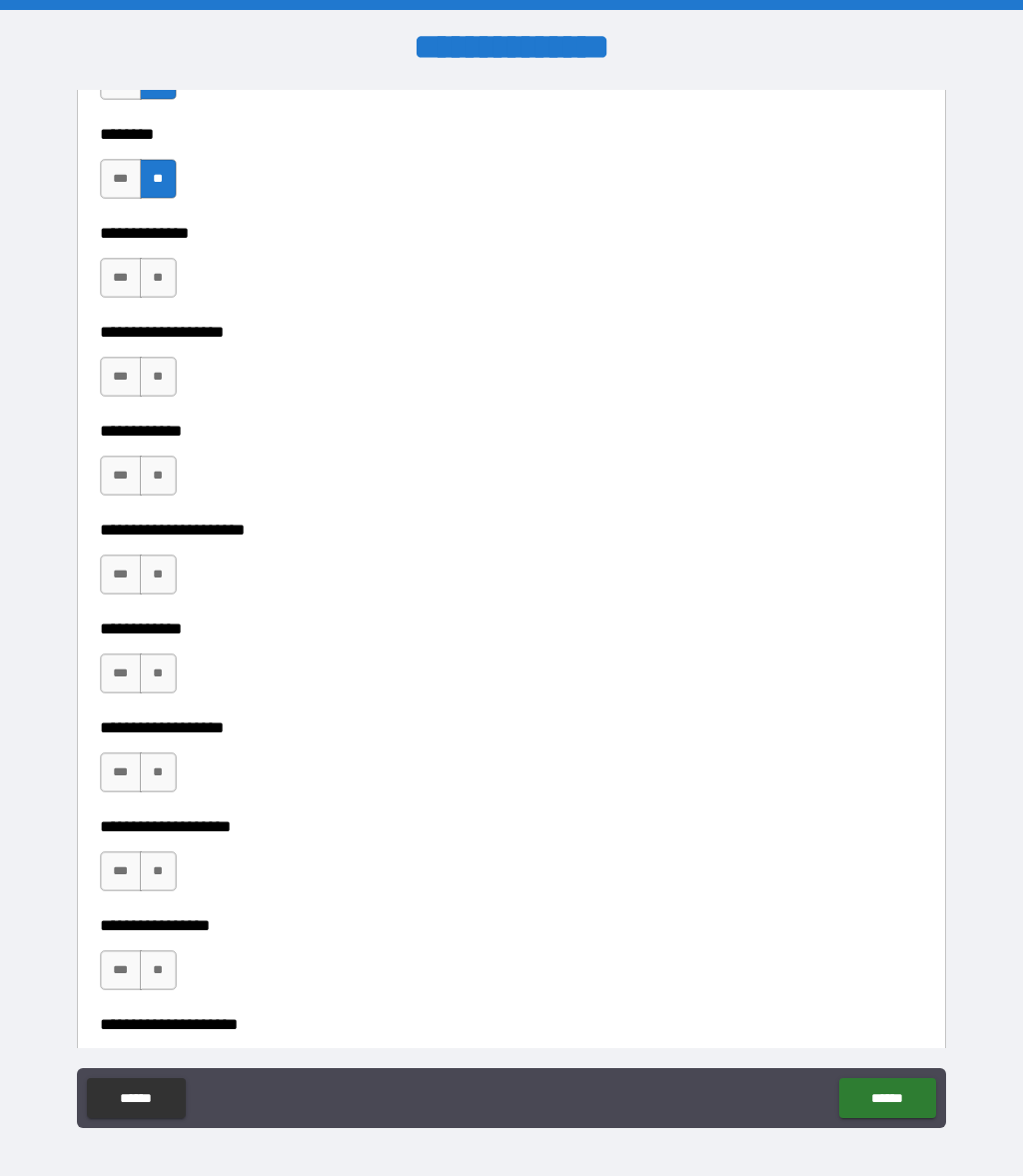 click on "**" at bounding box center (158, 278) 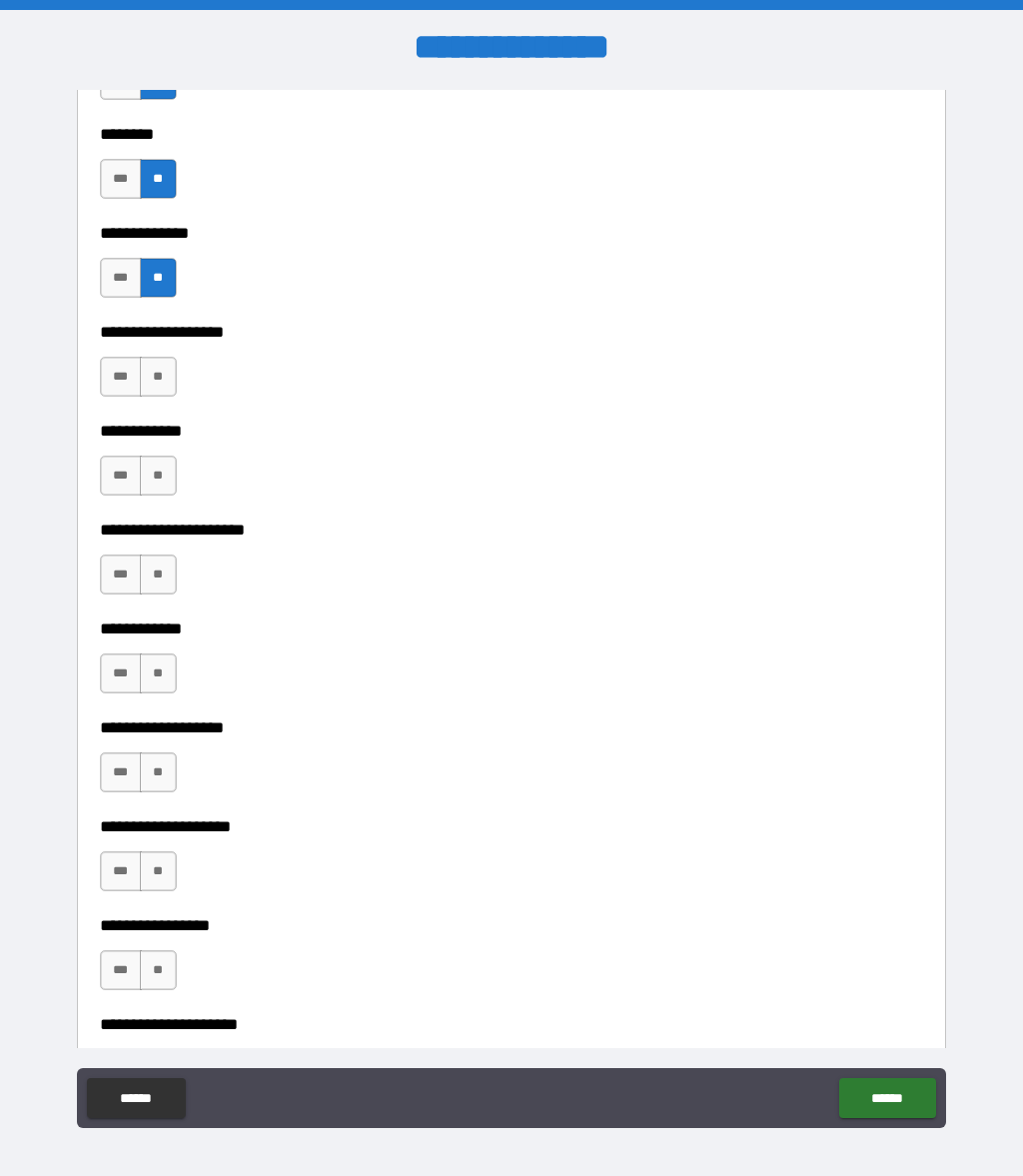 click on "**" at bounding box center [158, 377] 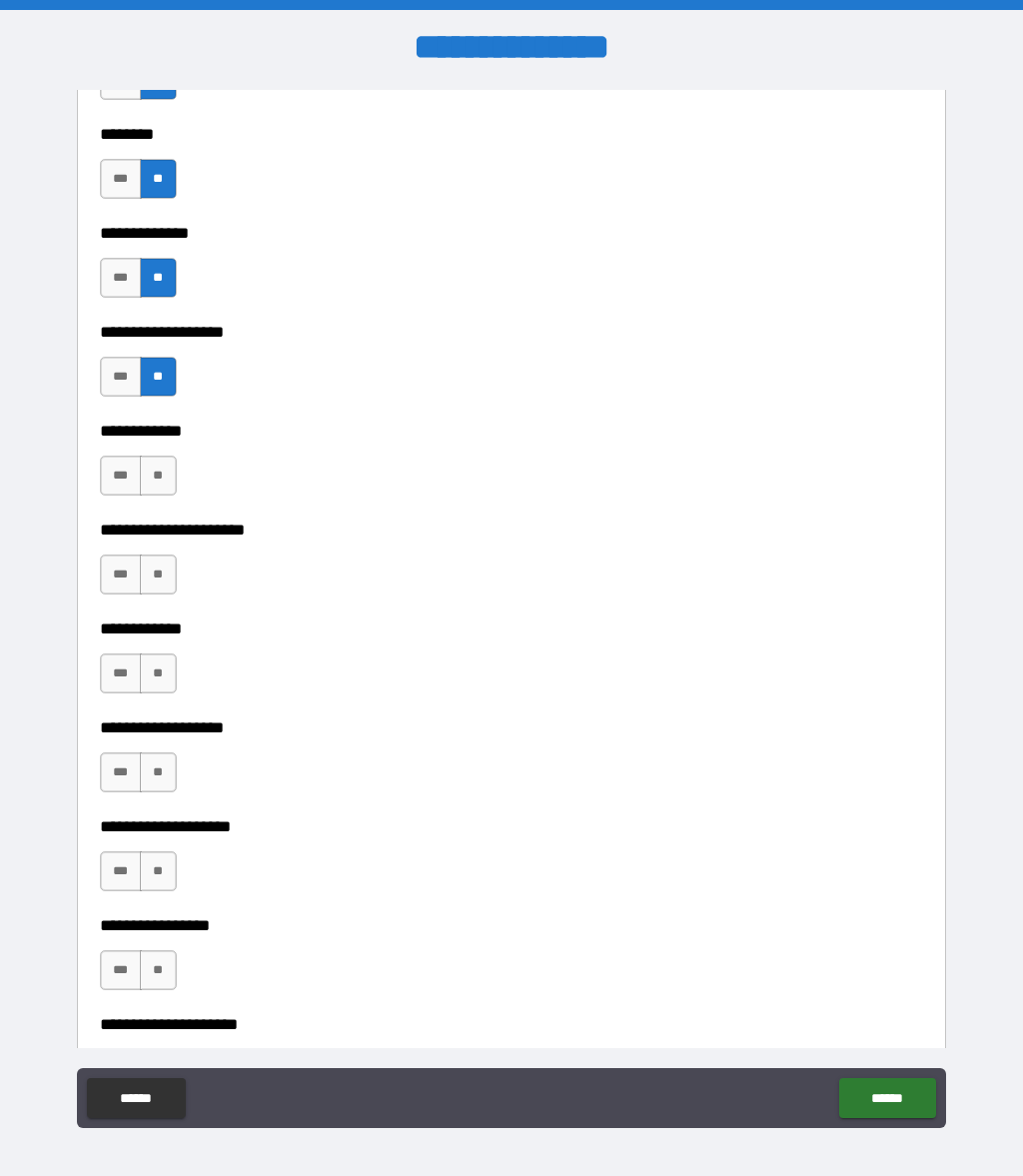click on "**" at bounding box center [158, 476] 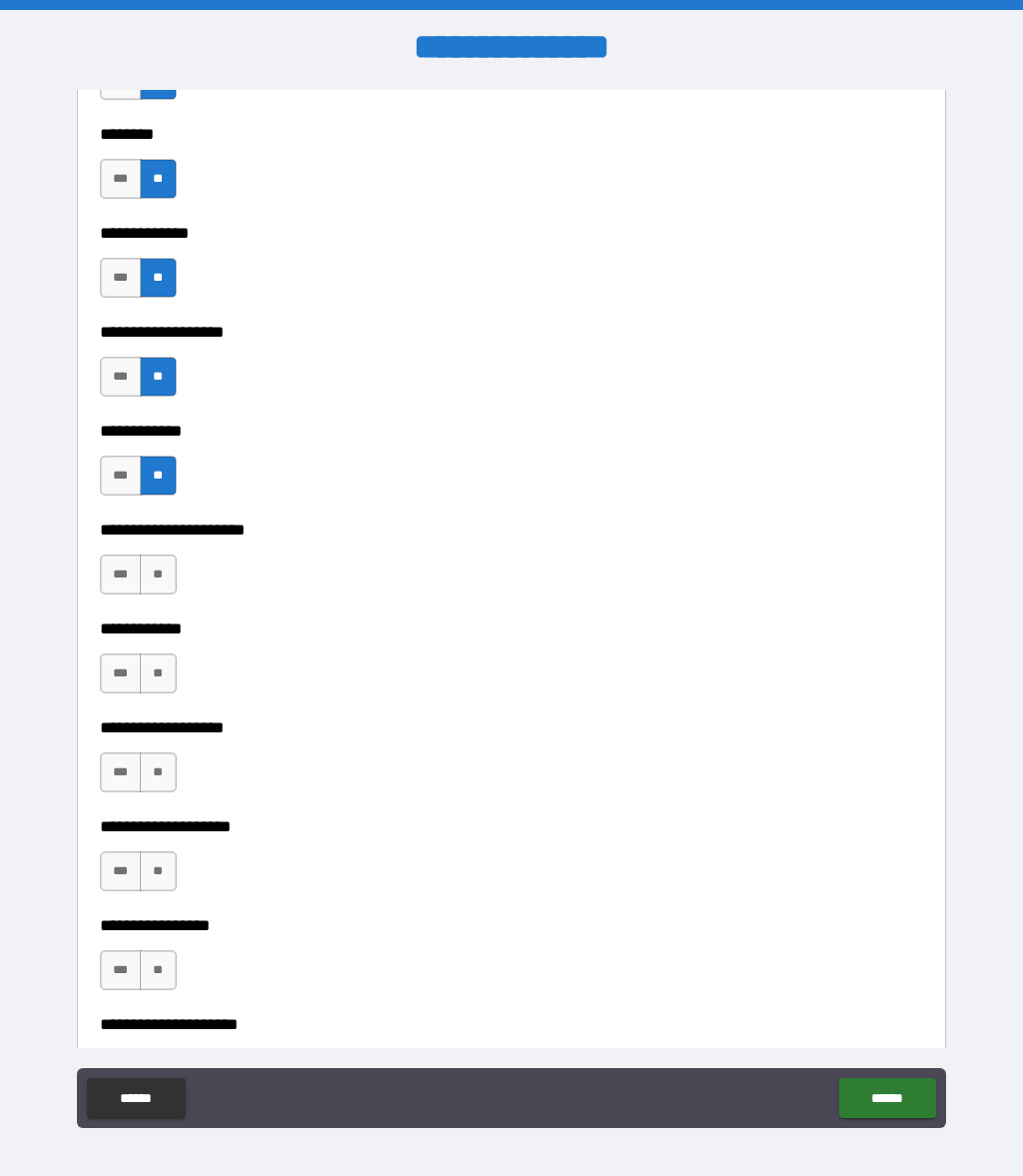 click on "**" at bounding box center [158, 575] 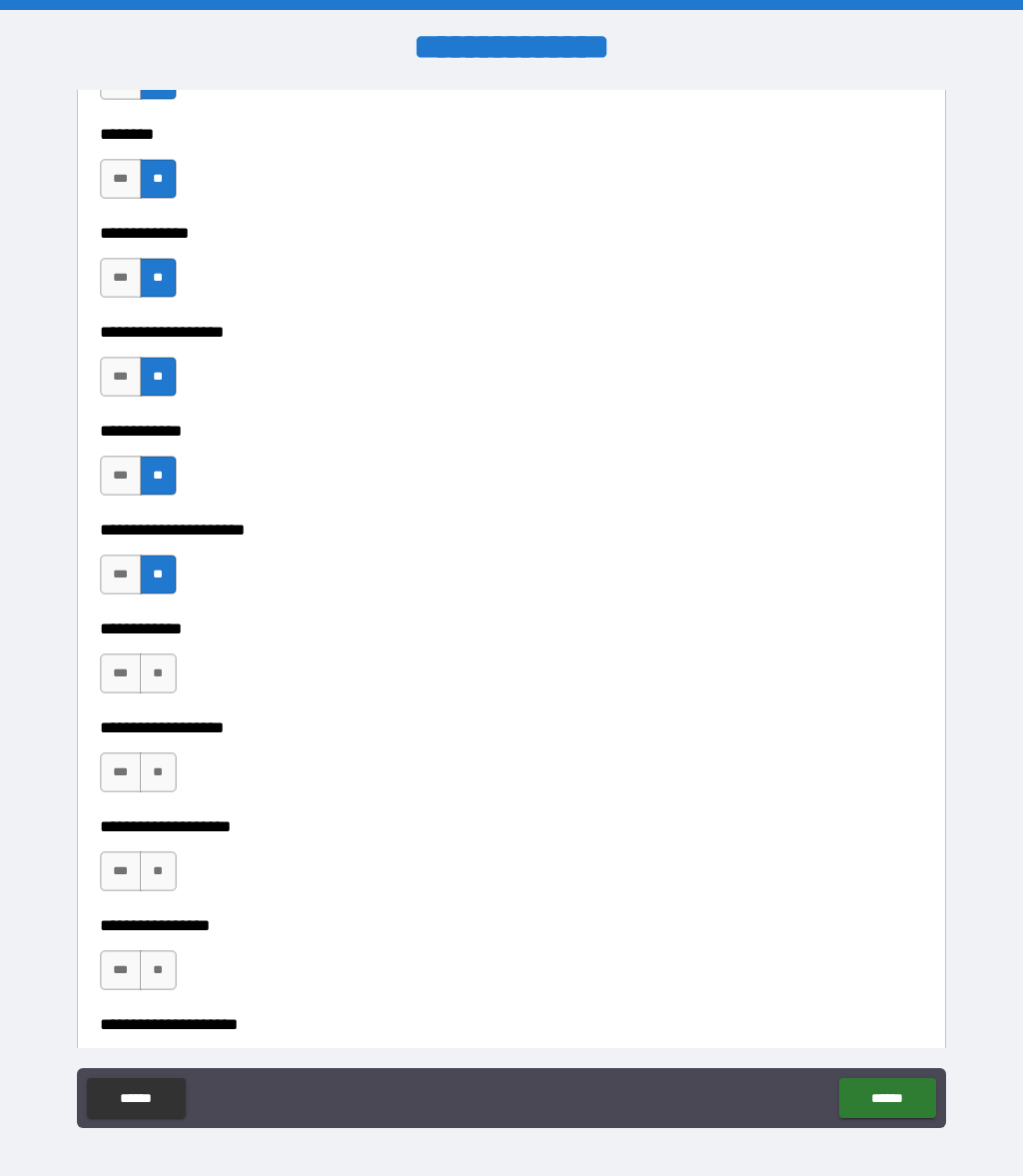 click on "**" at bounding box center [158, 673] 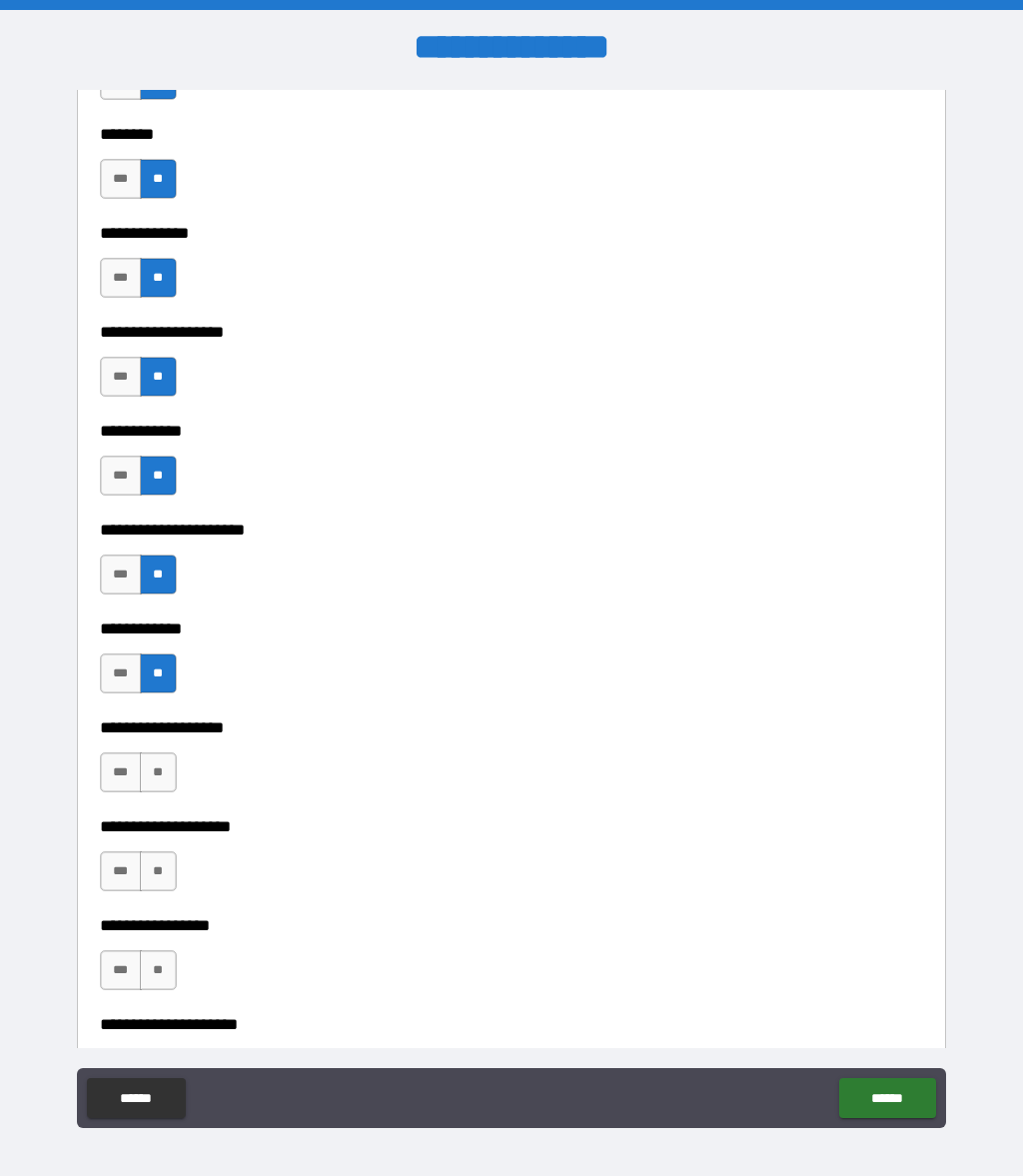 click on "**" at bounding box center (158, 772) 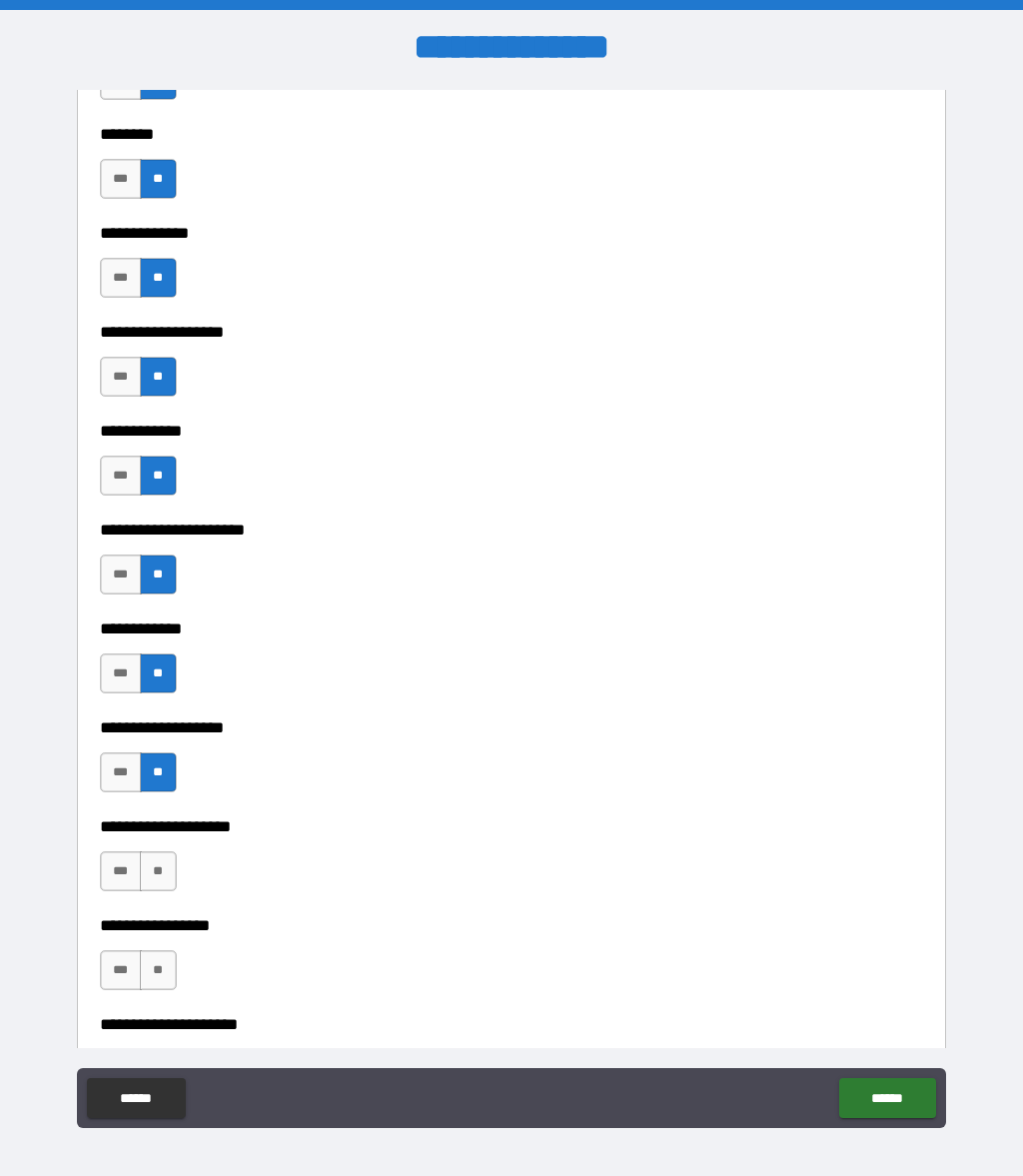 click on "**" at bounding box center [158, 871] 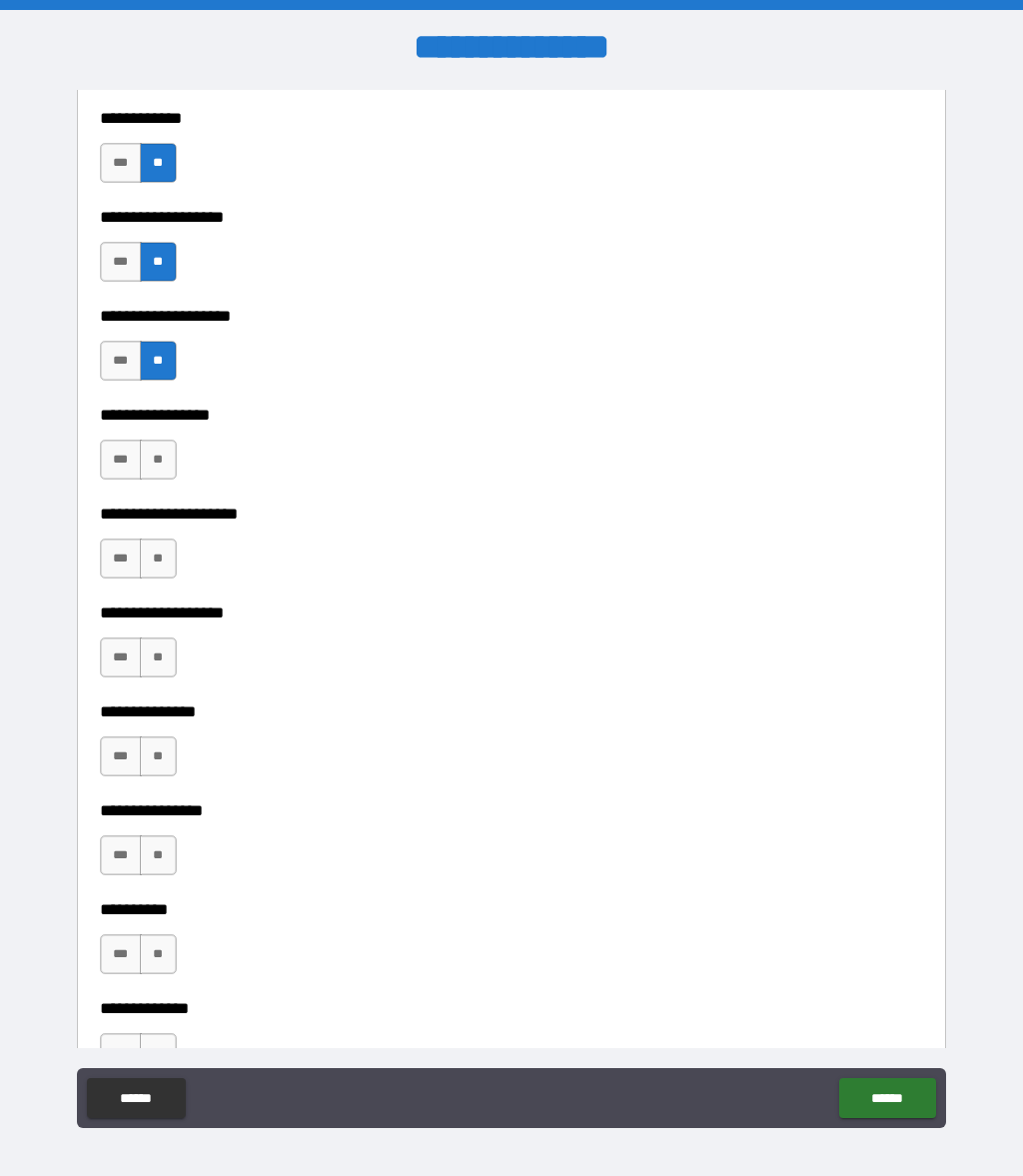 scroll, scrollTop: 7873, scrollLeft: 0, axis: vertical 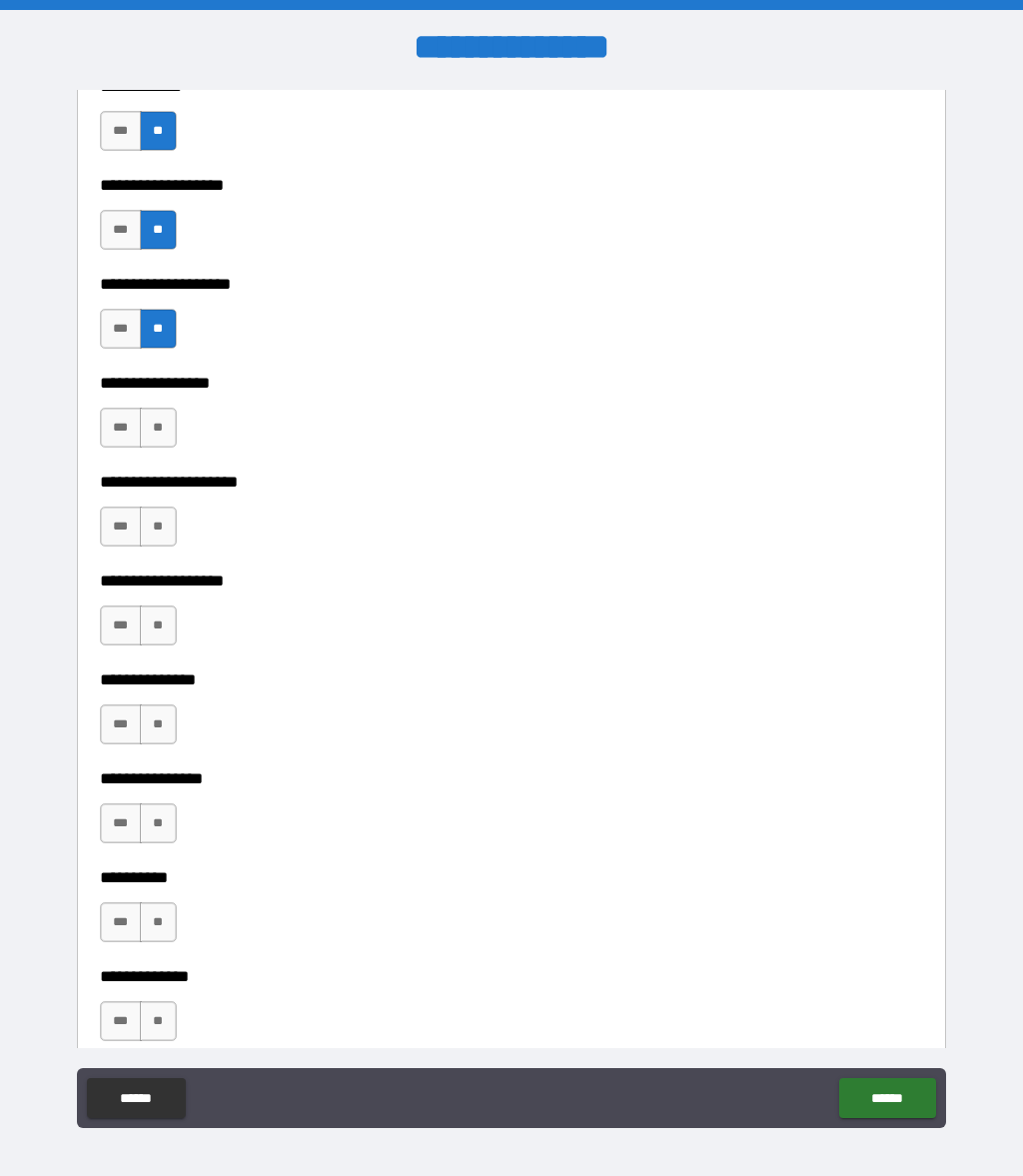 click on "**" at bounding box center [158, 428] 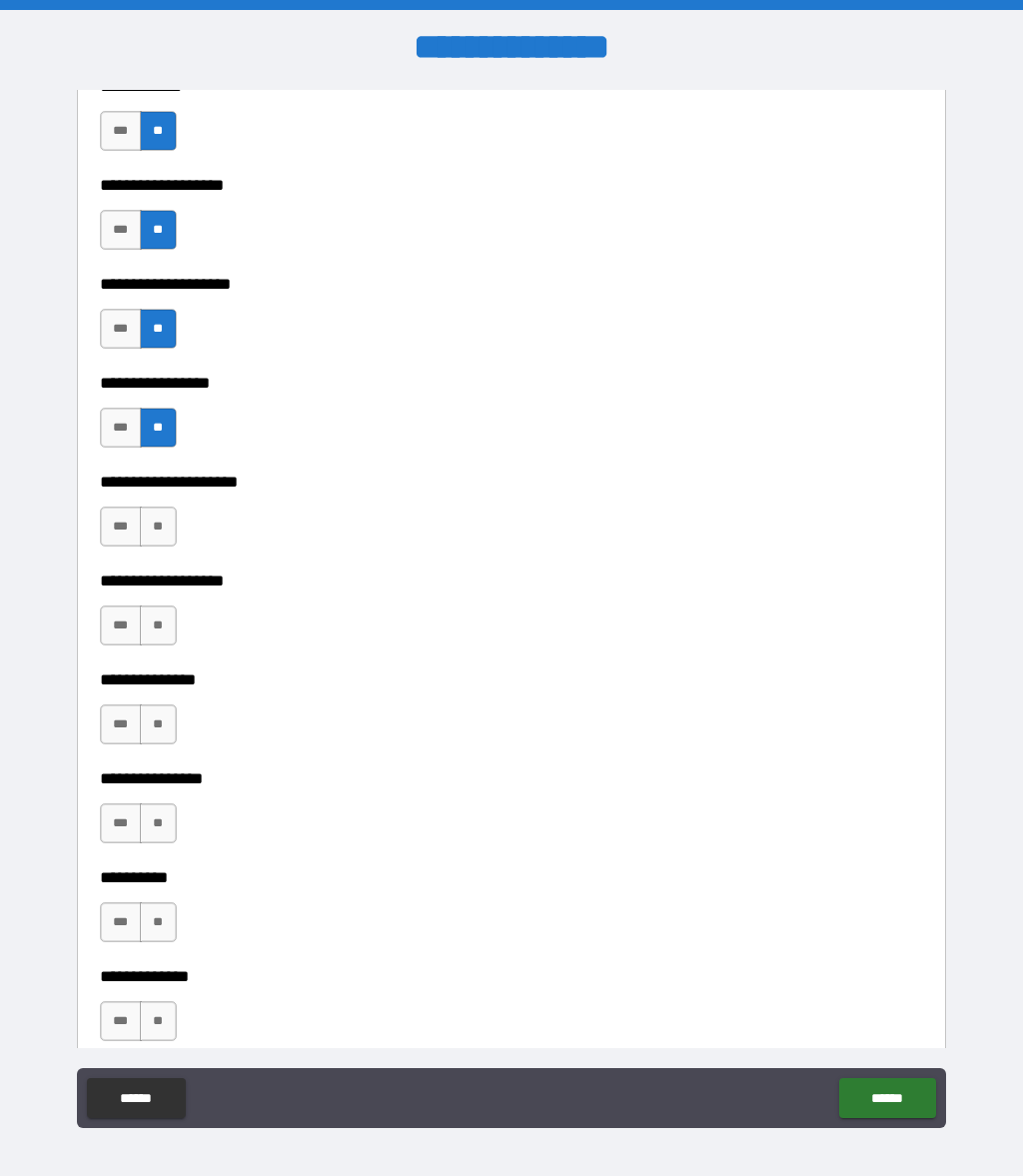 click on "**" at bounding box center [158, 527] 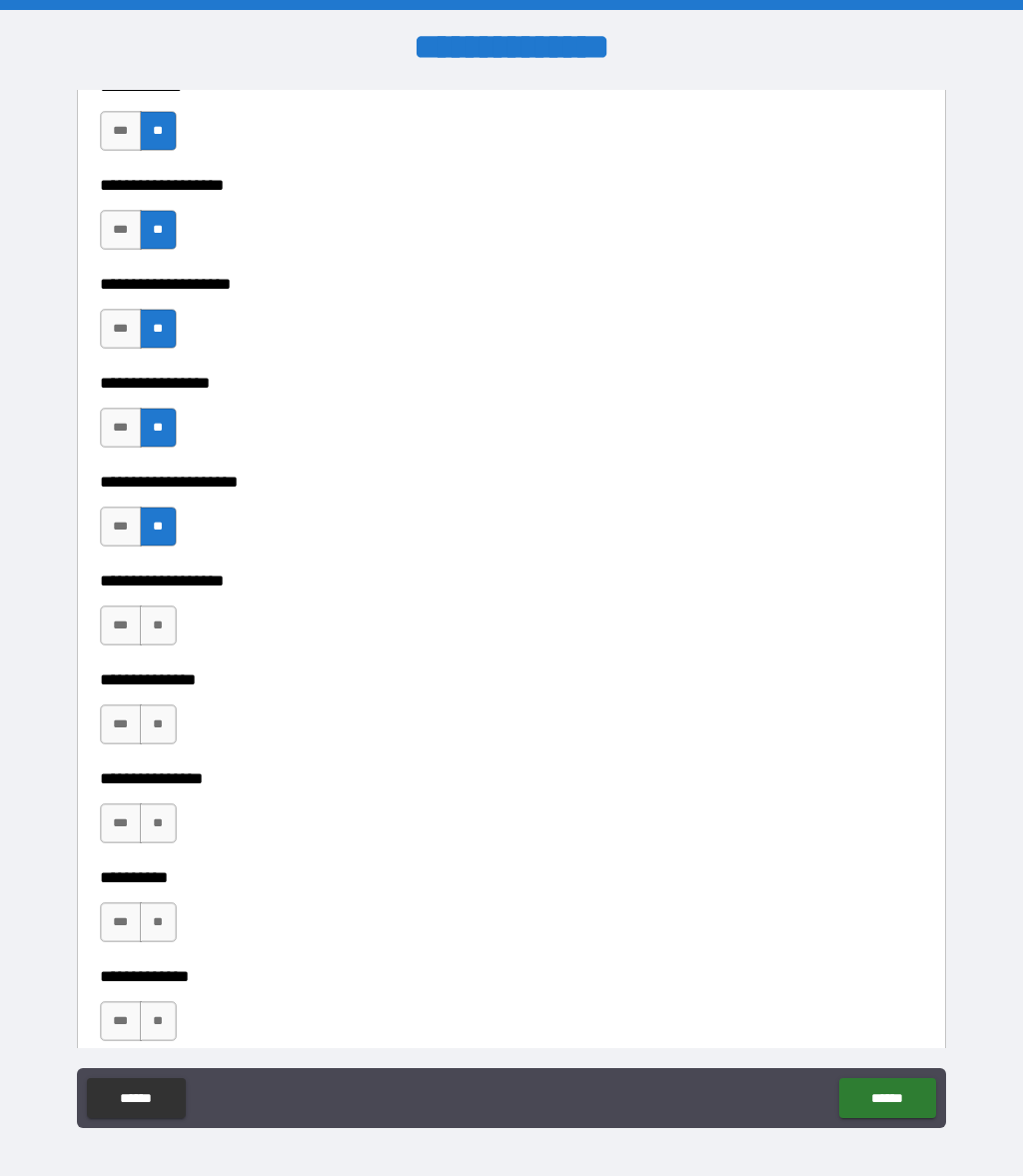 click on "**" at bounding box center [158, 625] 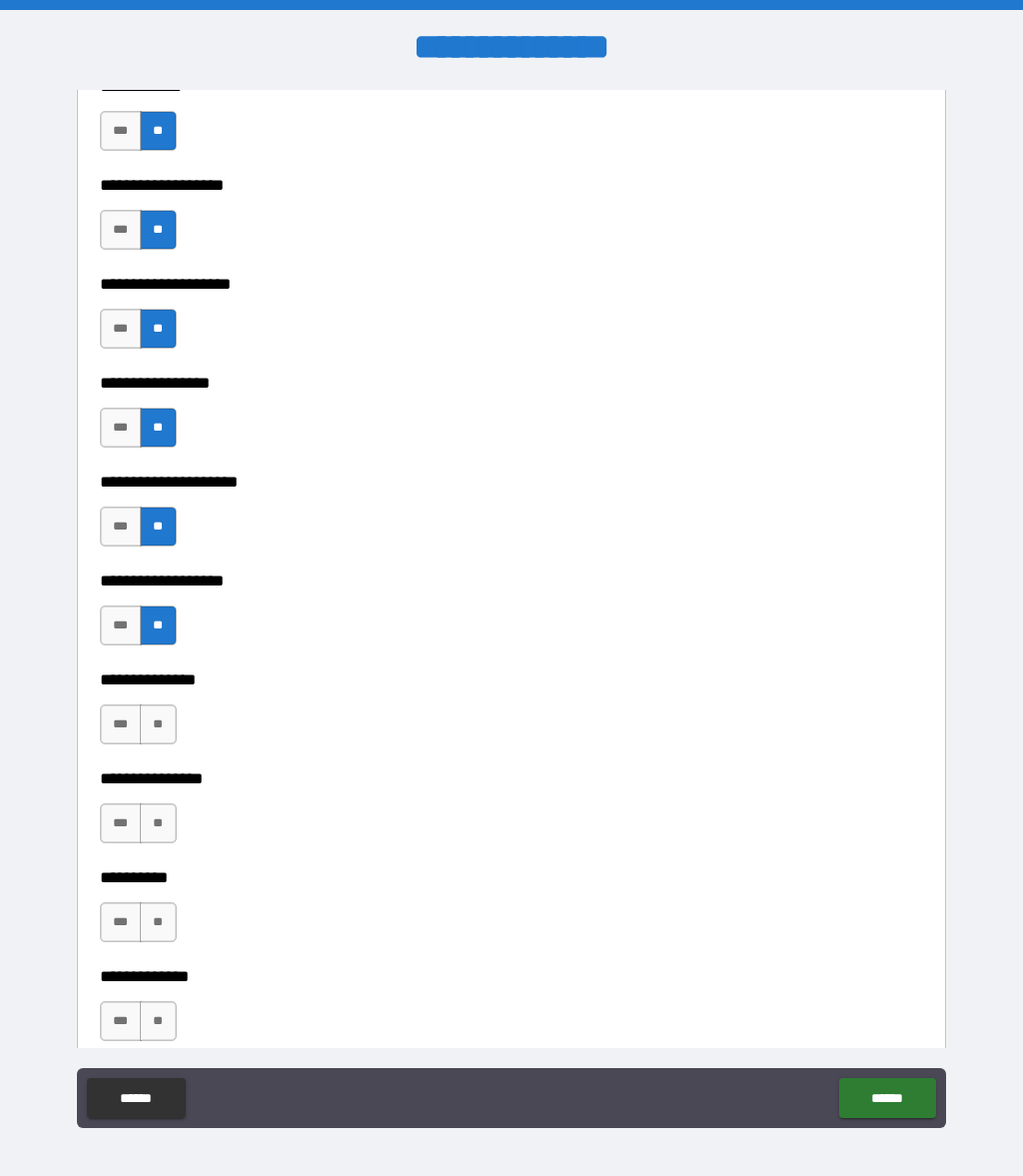 click on "**" at bounding box center [158, 724] 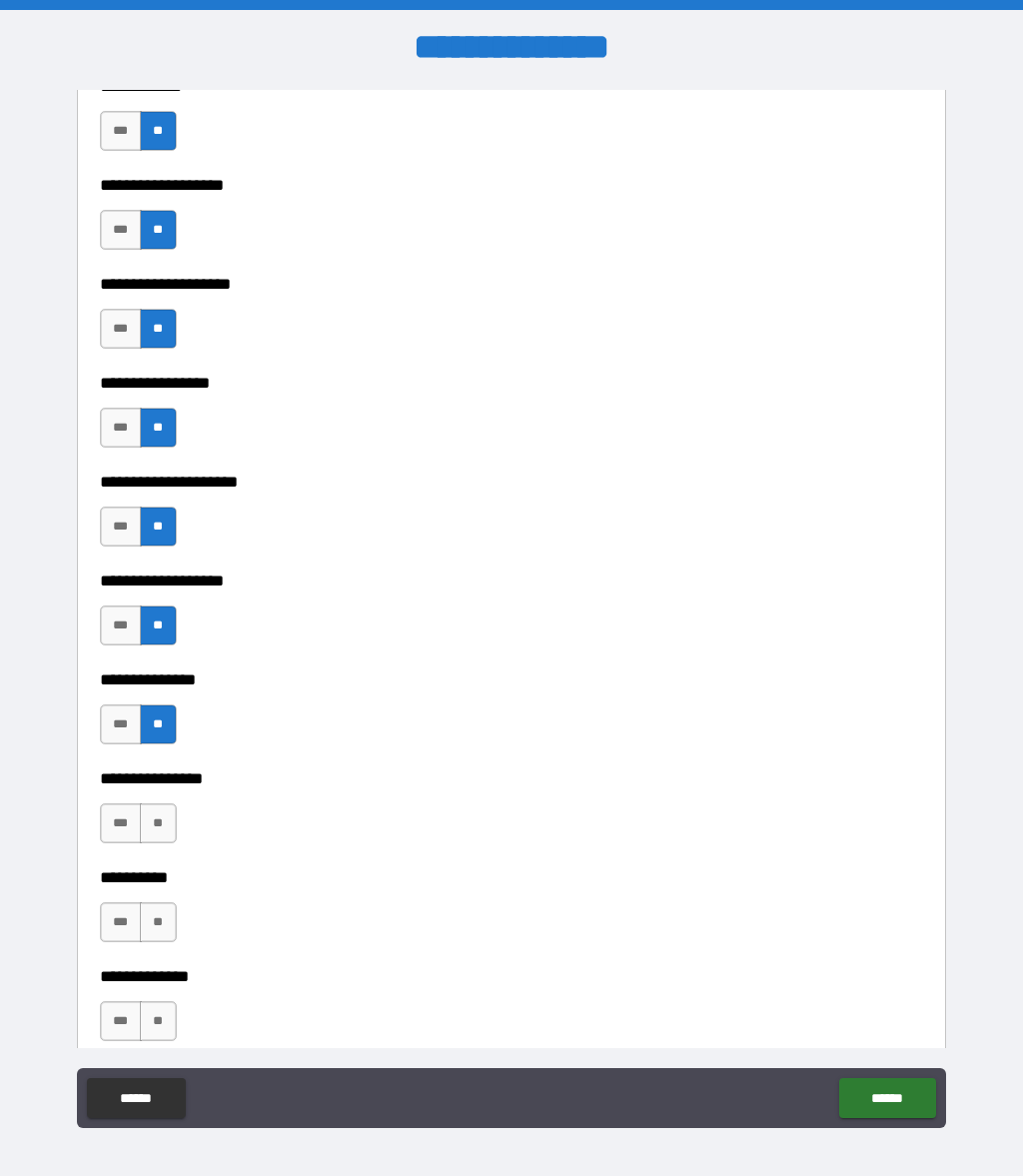 click on "**" at bounding box center (158, 823) 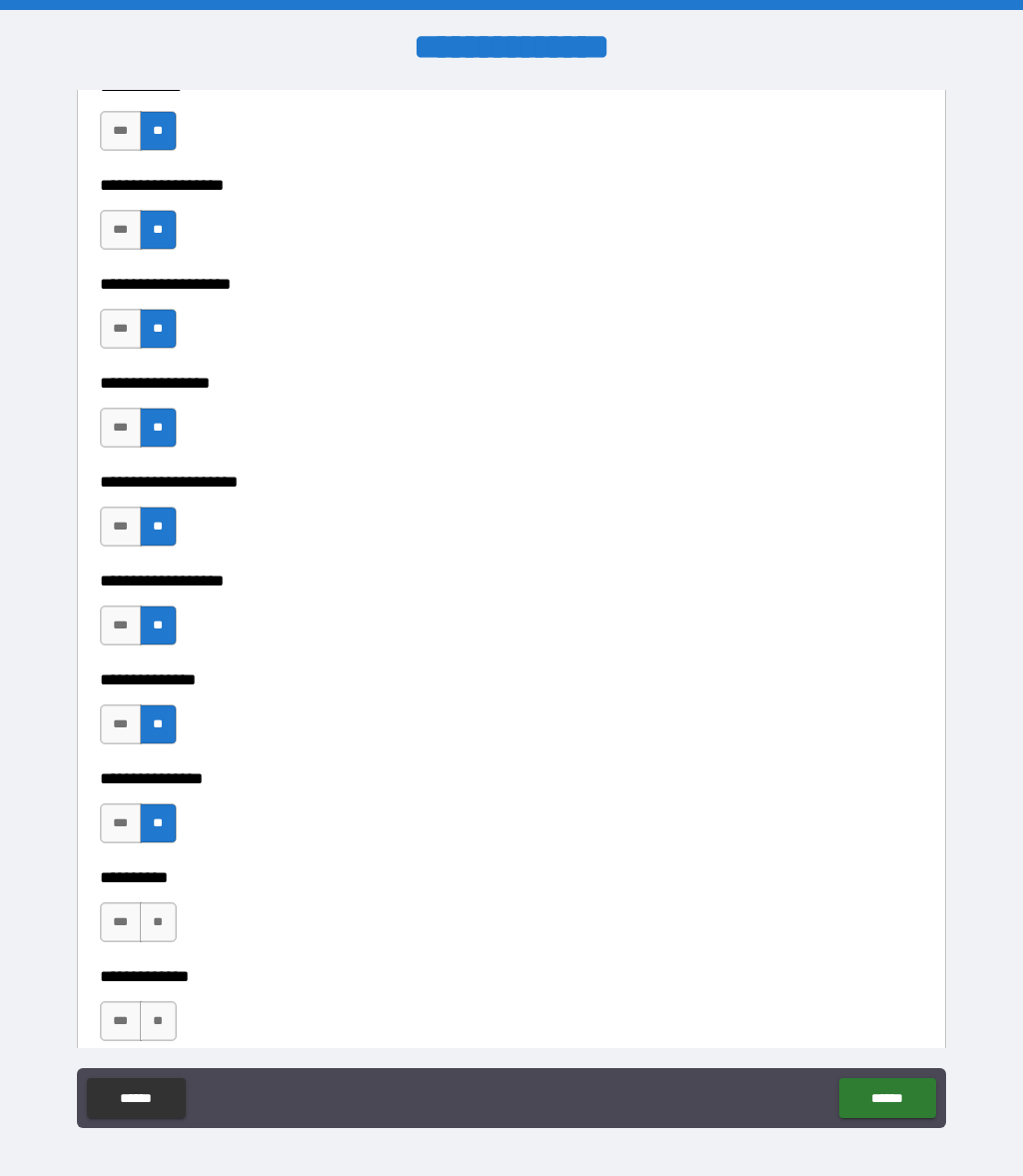 click on "**" at bounding box center (158, 922) 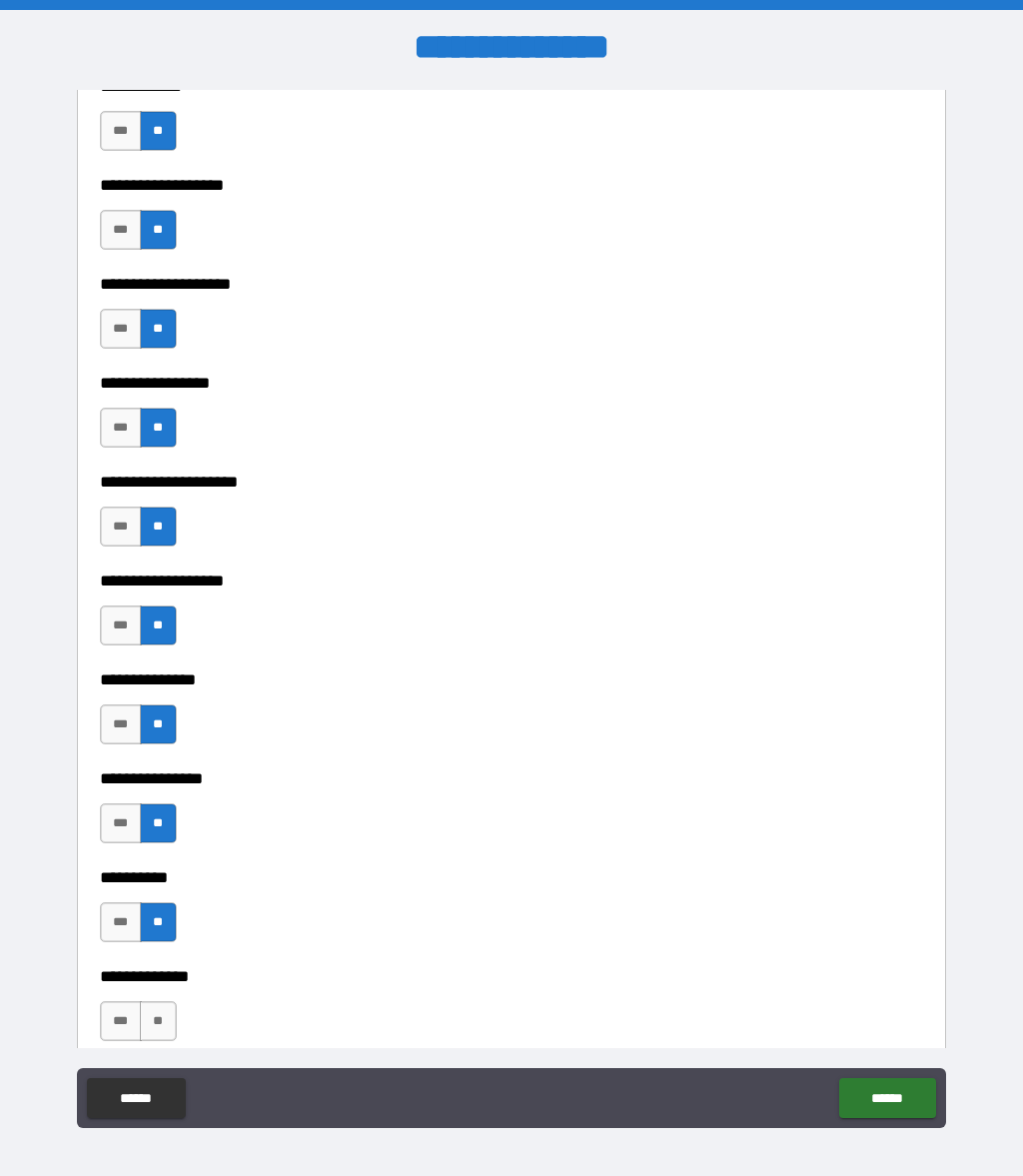 click on "**" at bounding box center (158, 1021) 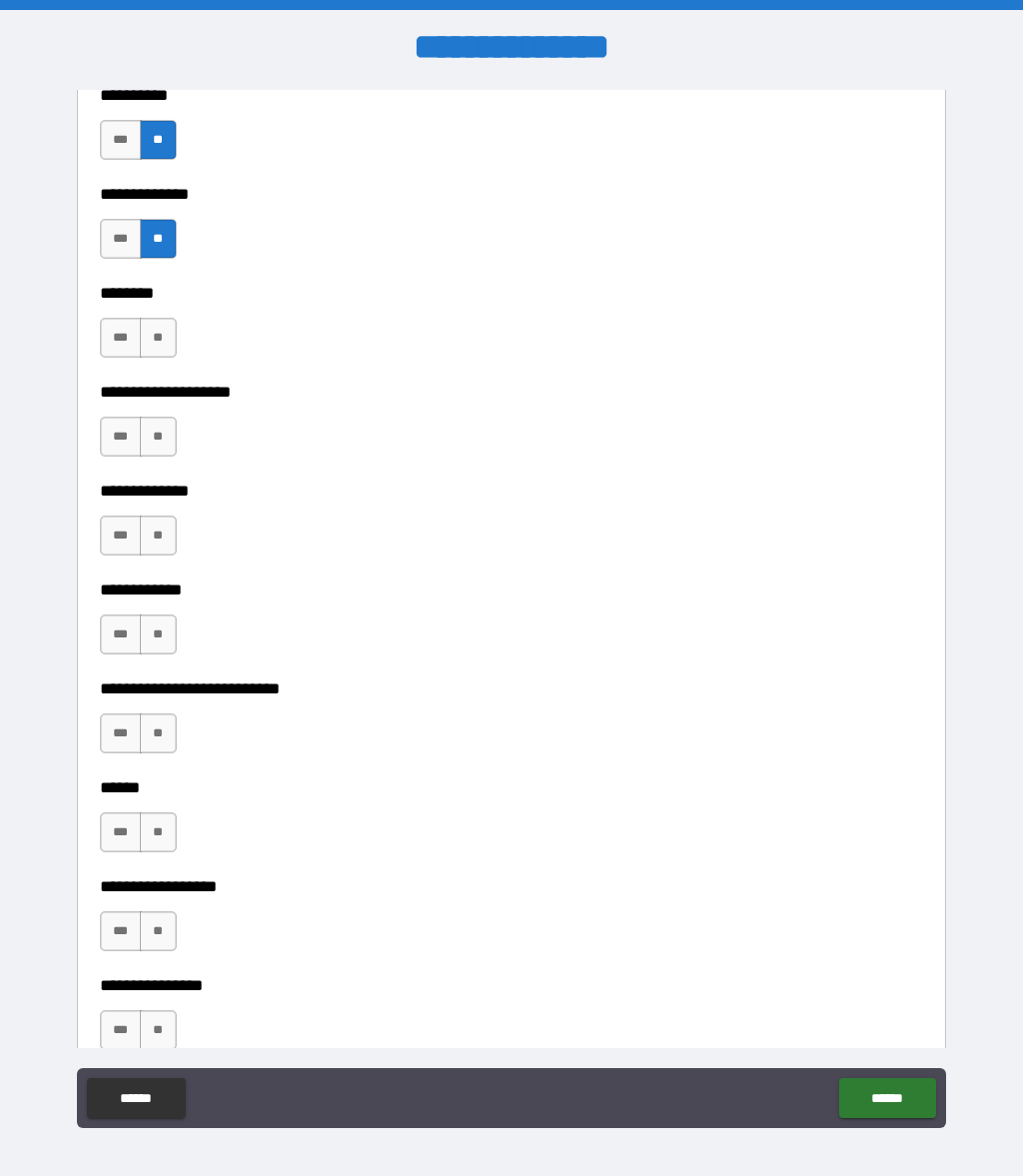 scroll, scrollTop: 8680, scrollLeft: 0, axis: vertical 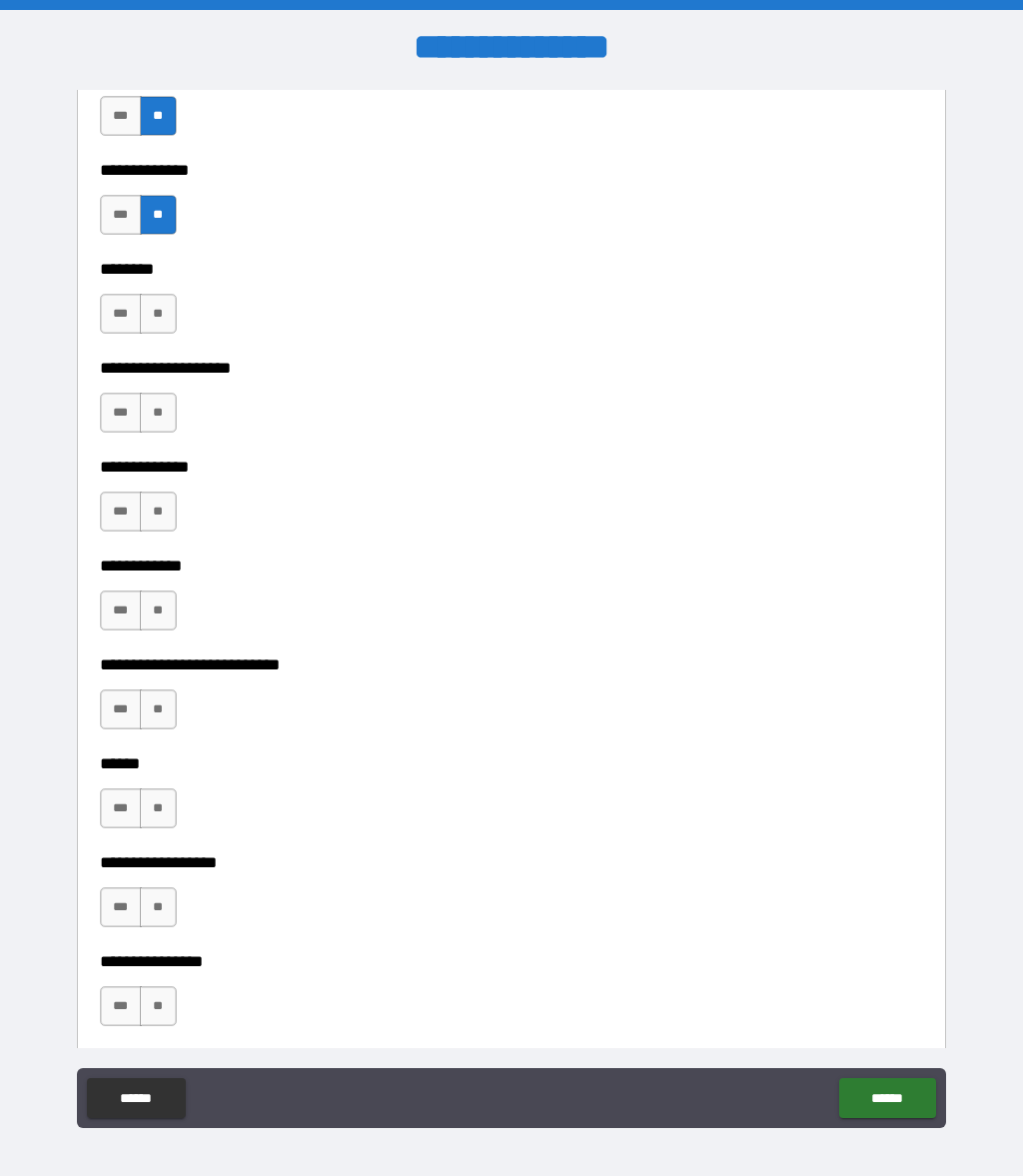 click on "**" at bounding box center [158, 314] 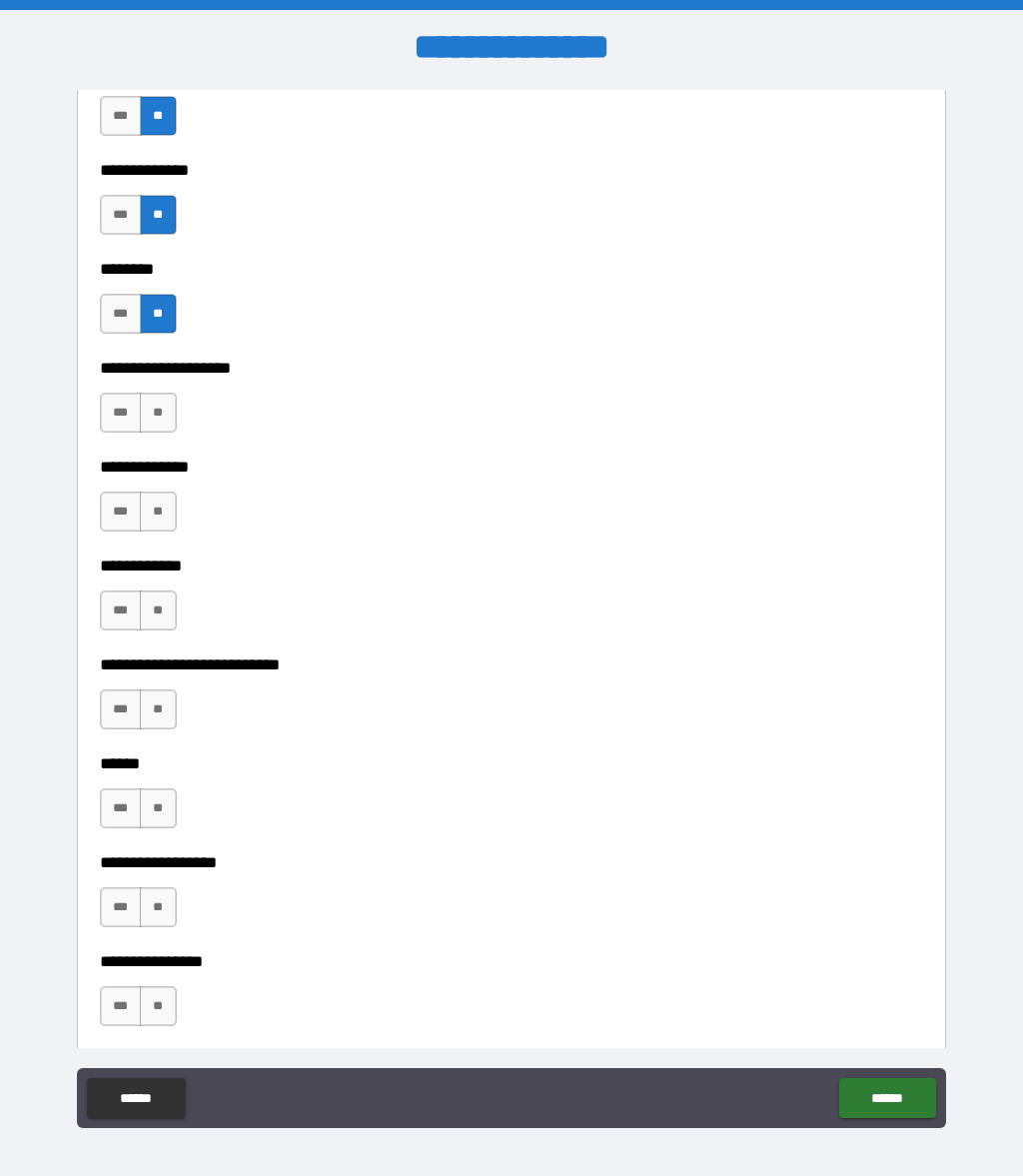 click on "**" at bounding box center [158, 413] 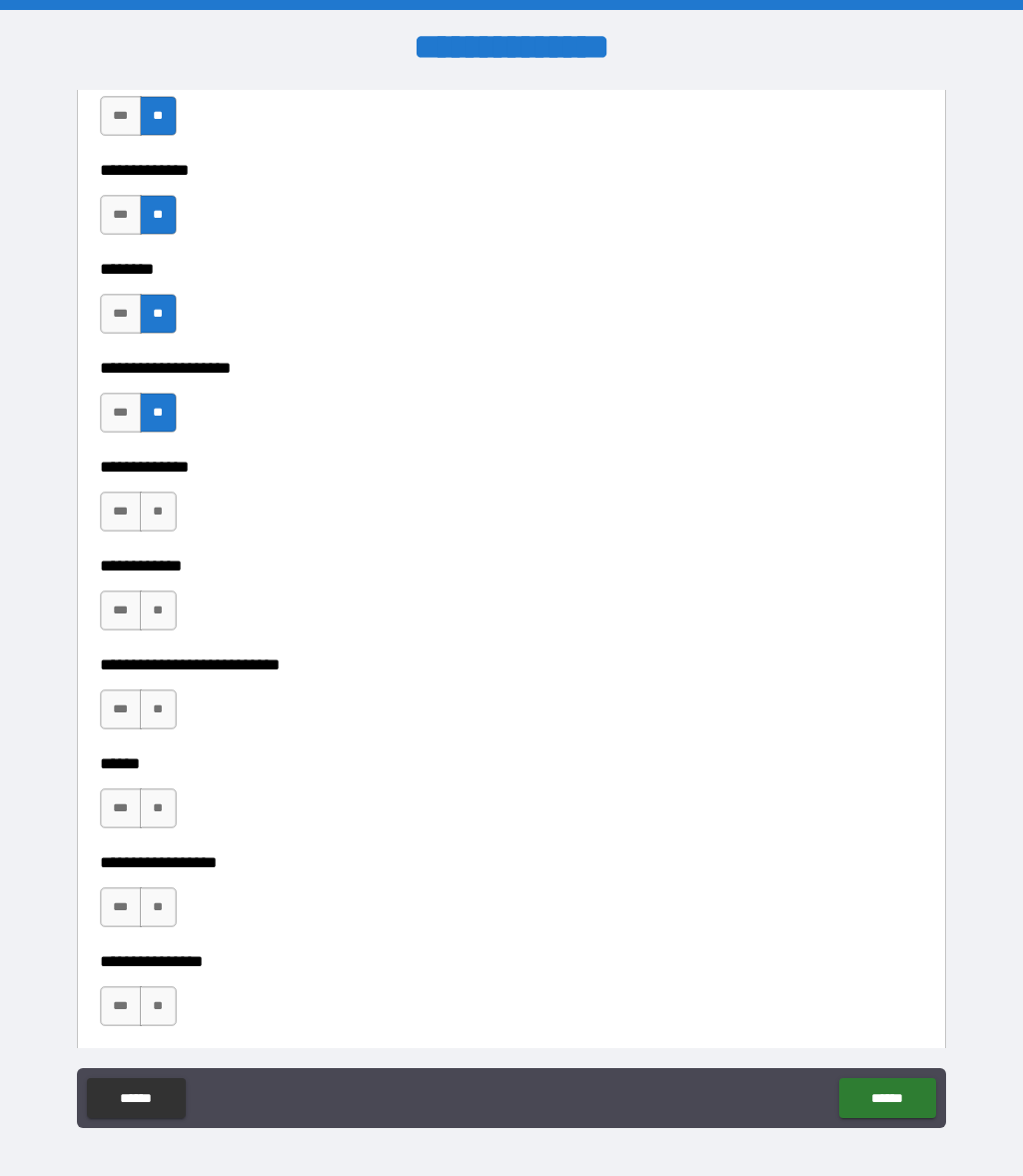 click on "**" at bounding box center (158, 512) 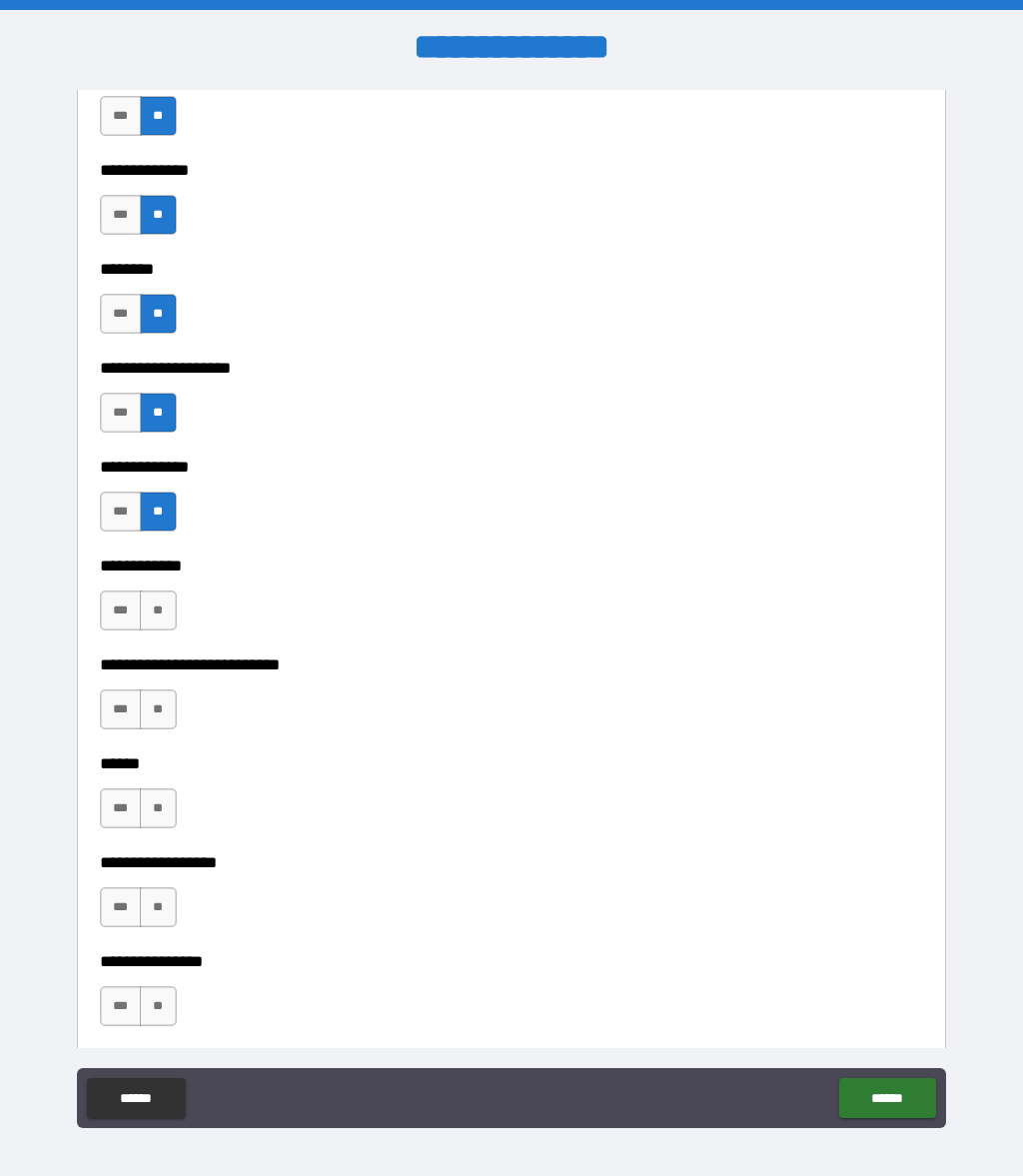 click on "**" at bounding box center (158, 610) 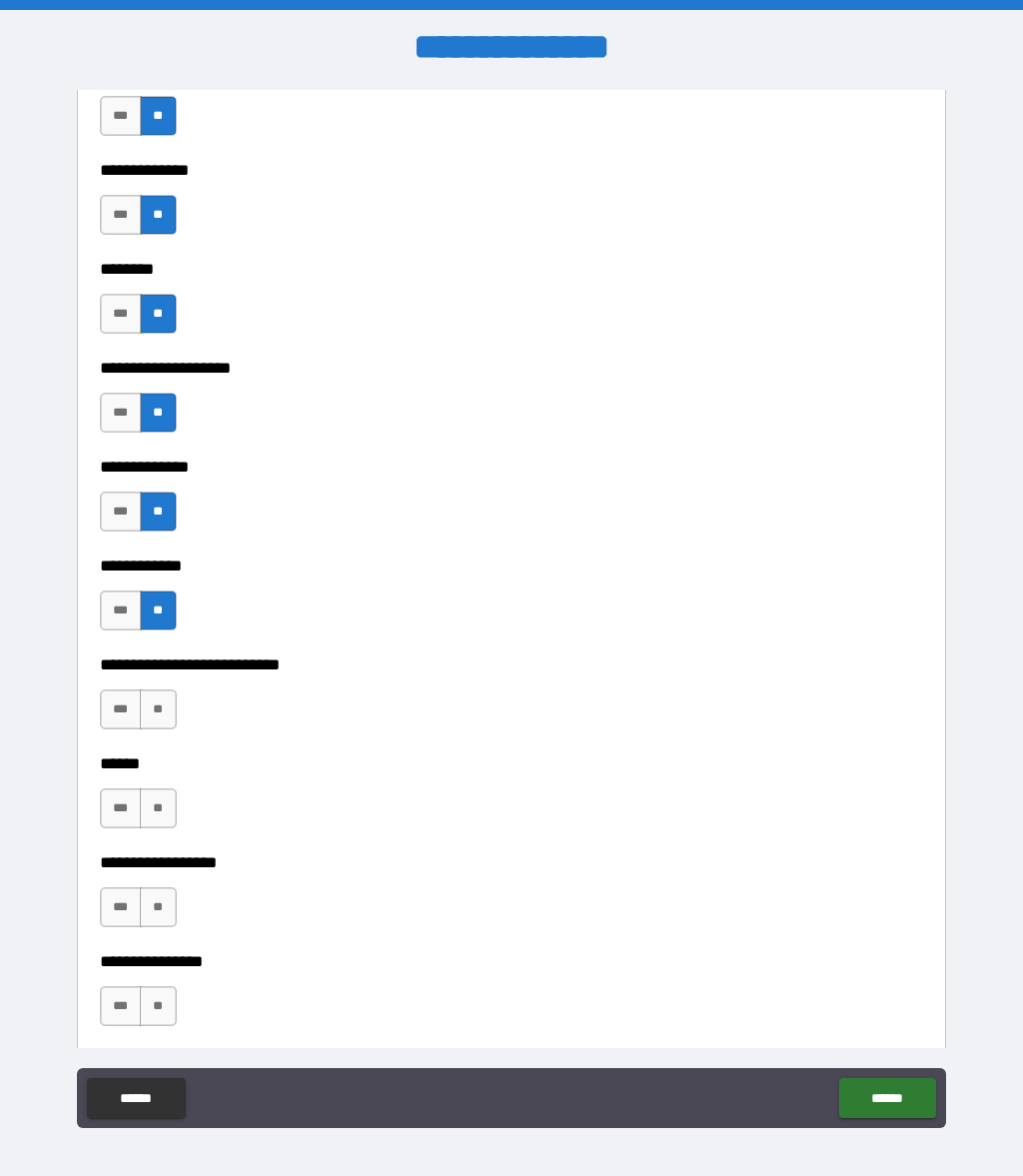 click on "**" at bounding box center (158, 709) 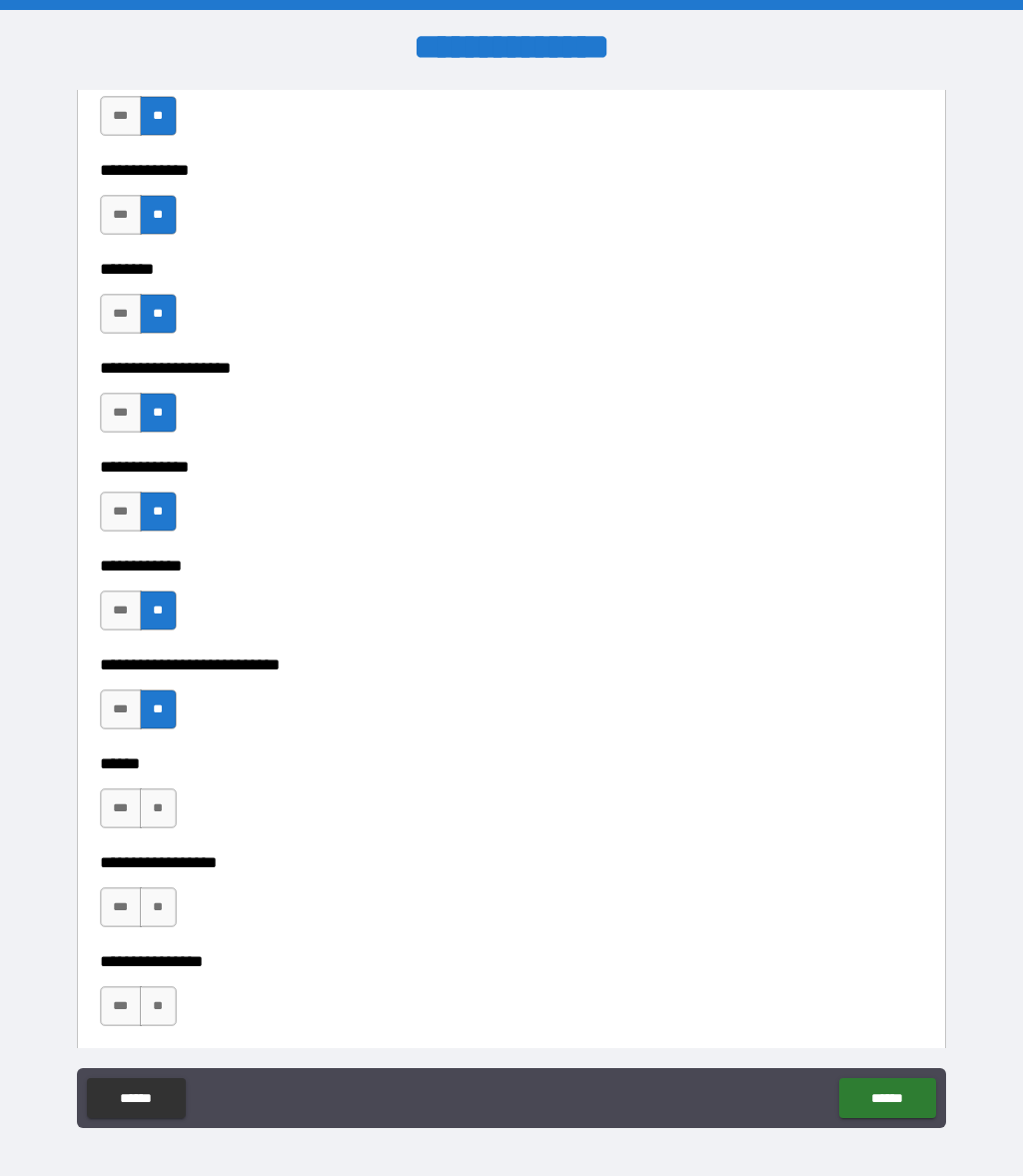 click on "**" at bounding box center [158, 808] 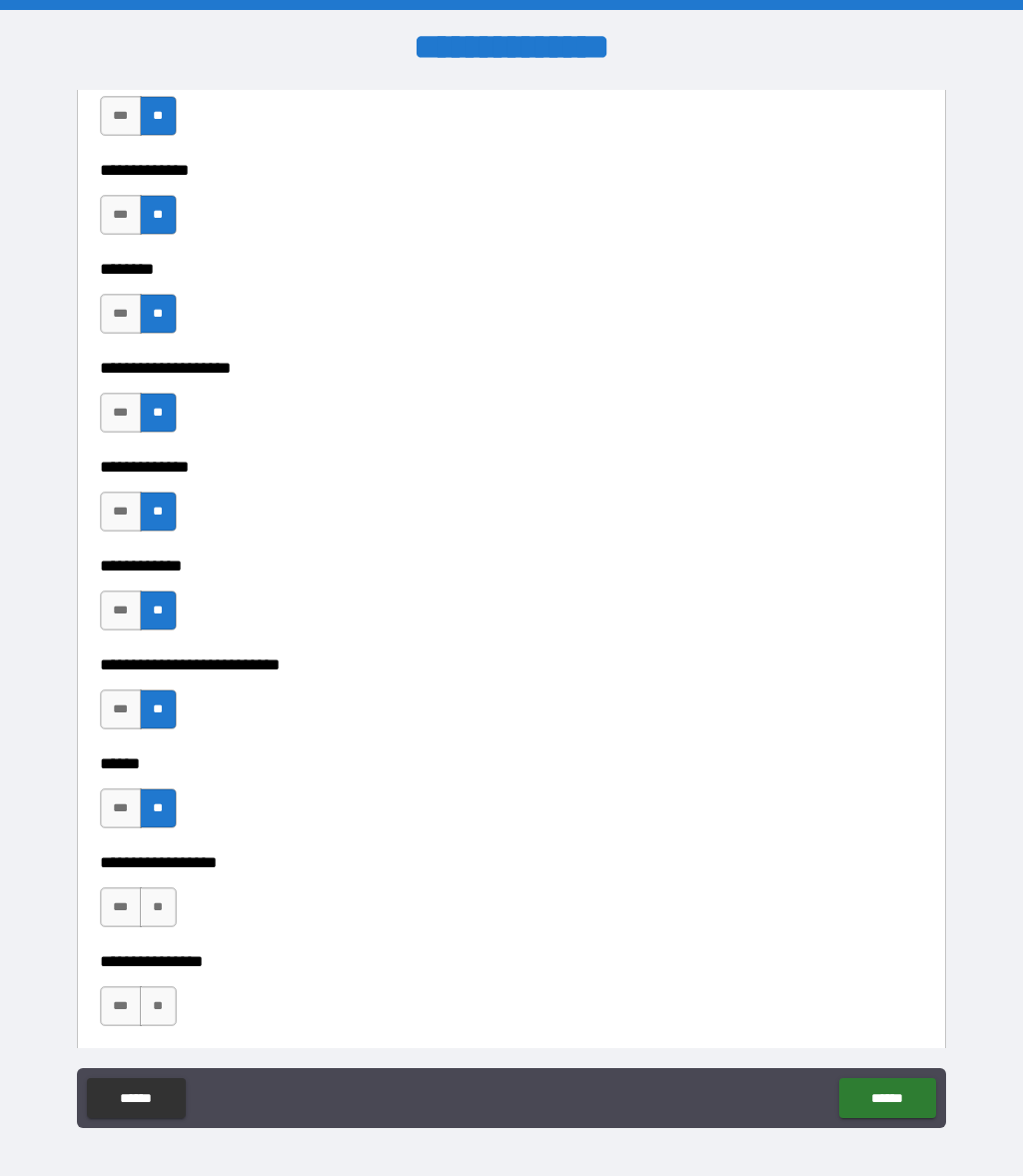 click on "**" at bounding box center [158, 907] 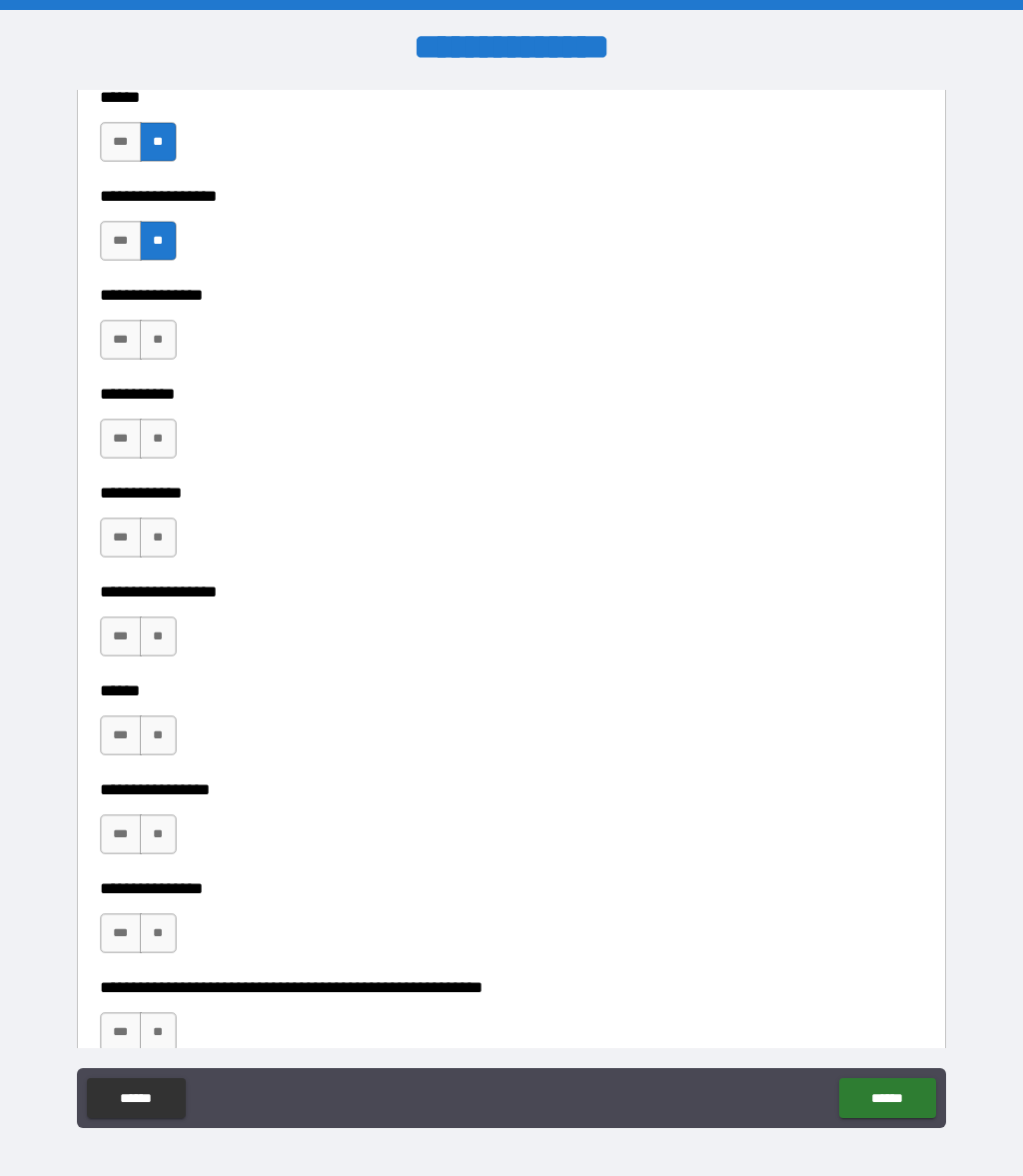 scroll, scrollTop: 9348, scrollLeft: 0, axis: vertical 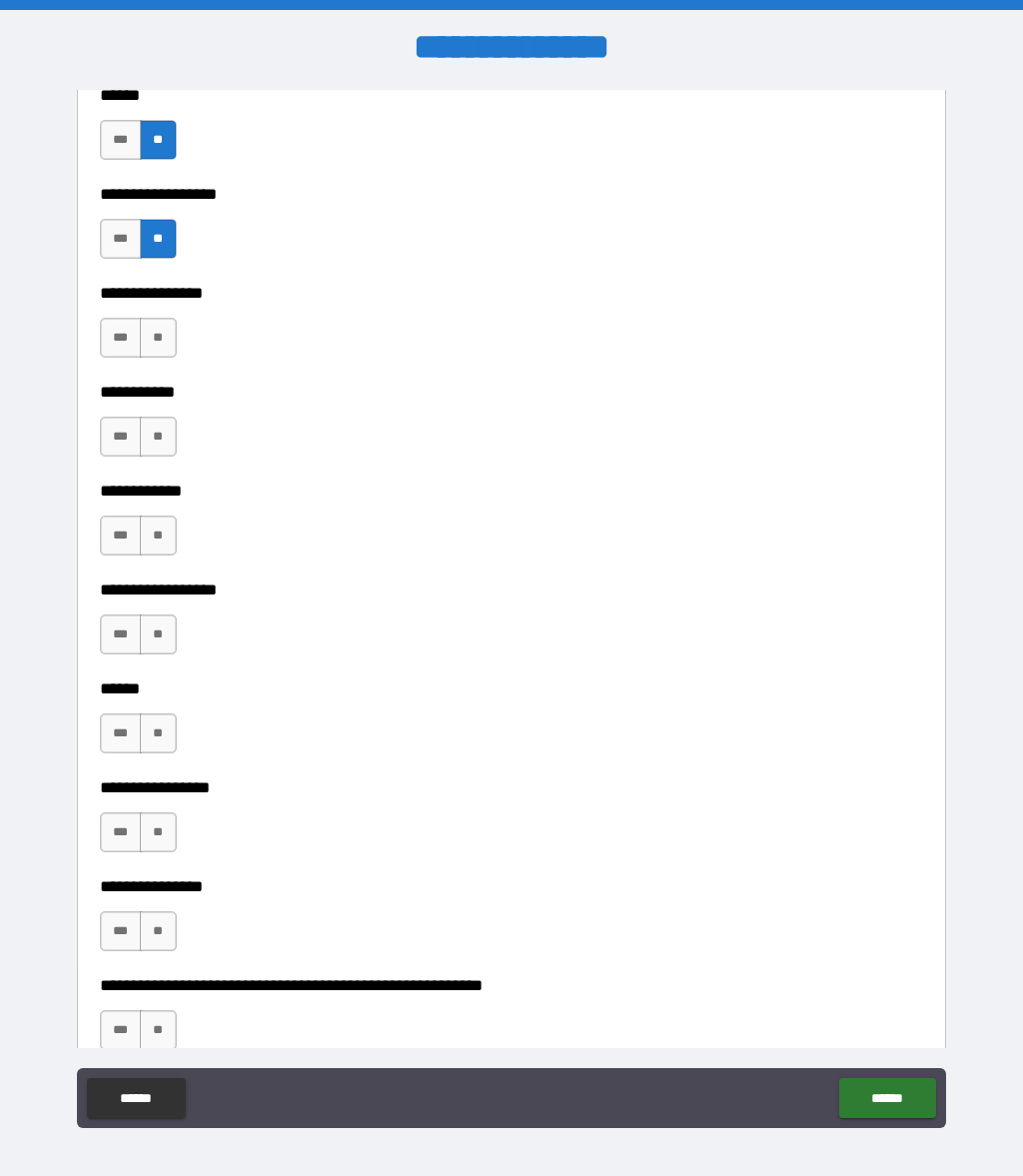 click on "**" at bounding box center (158, 338) 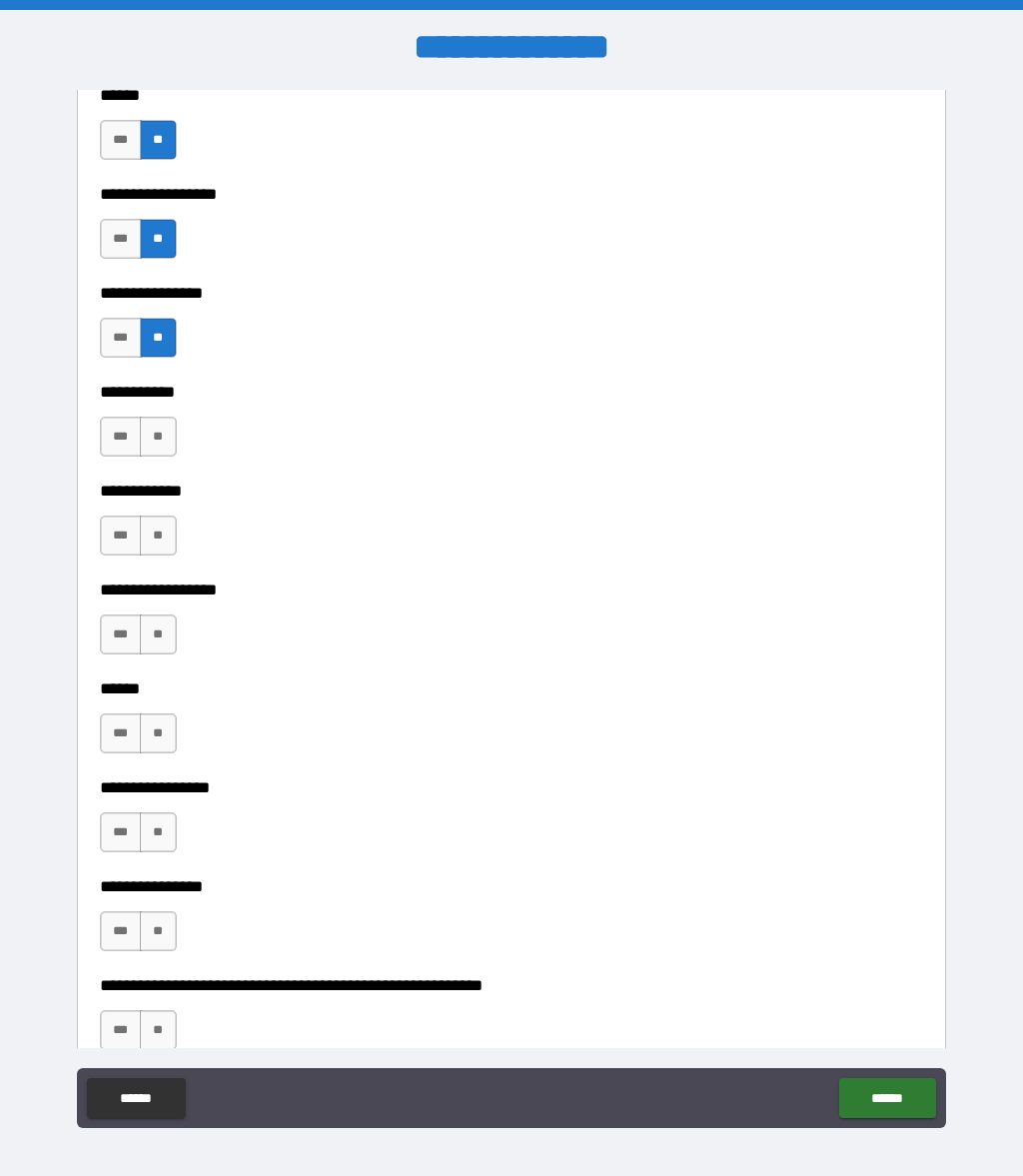 click on "**" at bounding box center [158, 437] 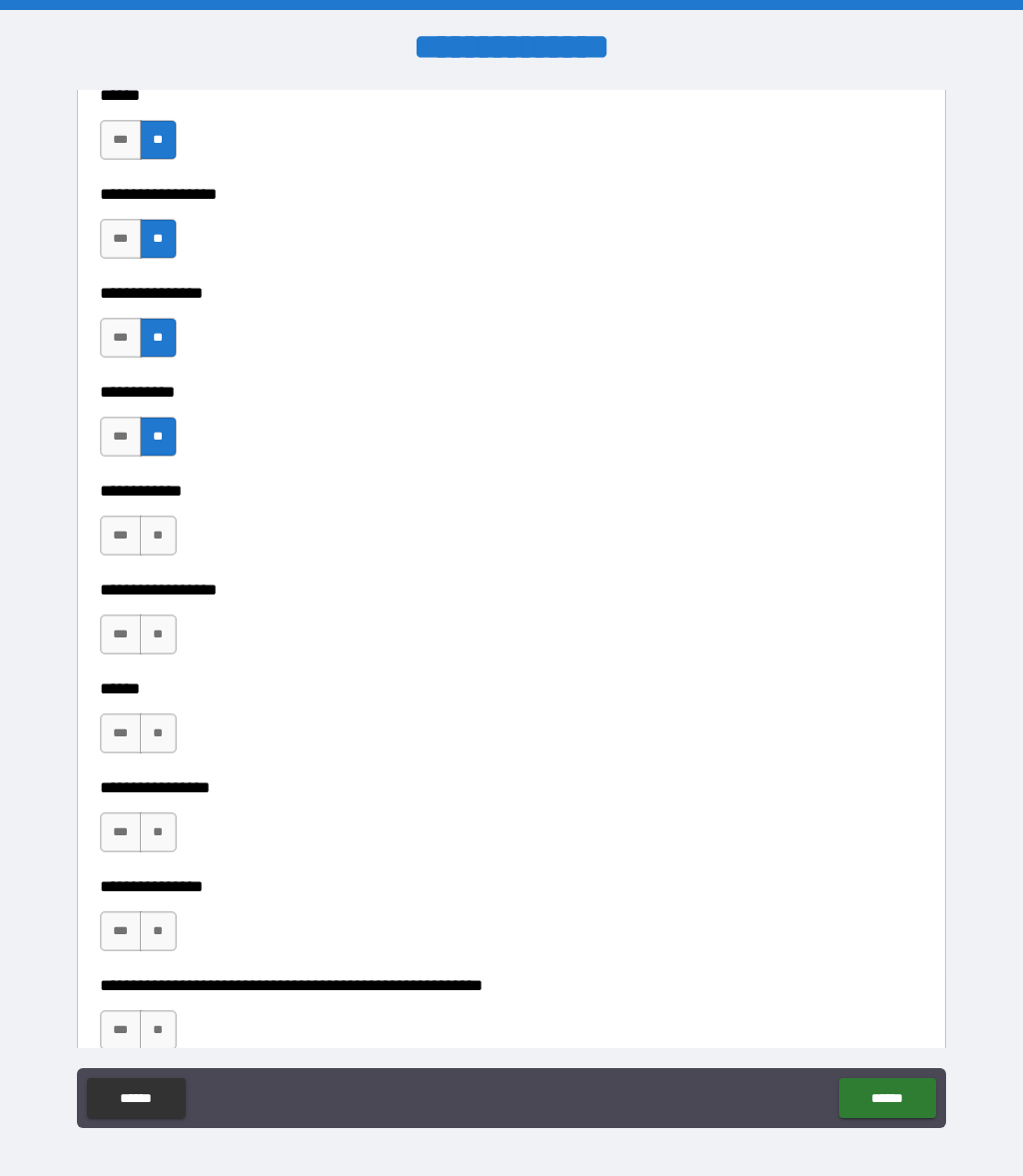 click on "**" at bounding box center [158, 536] 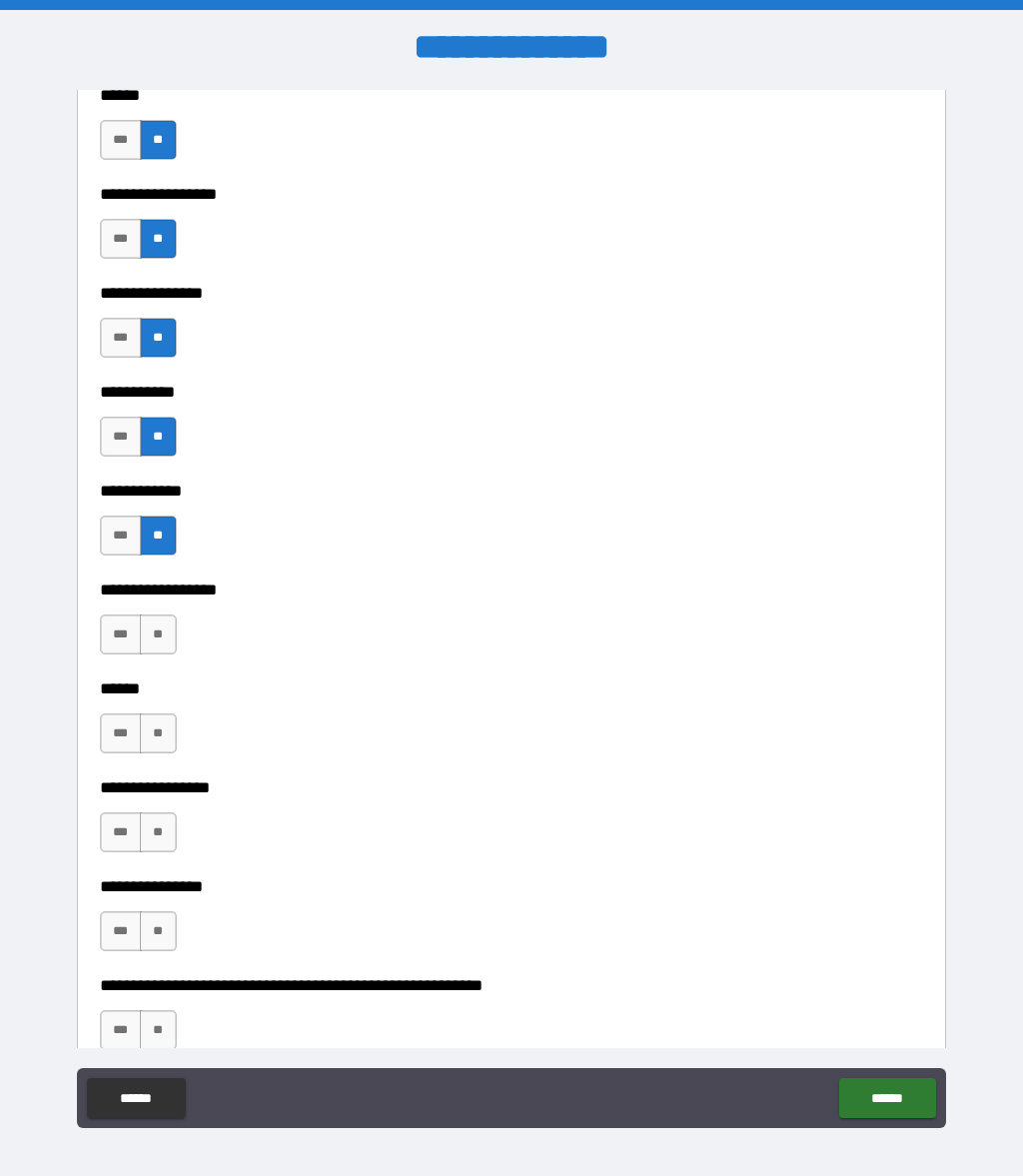 click on "**" at bounding box center (158, 634) 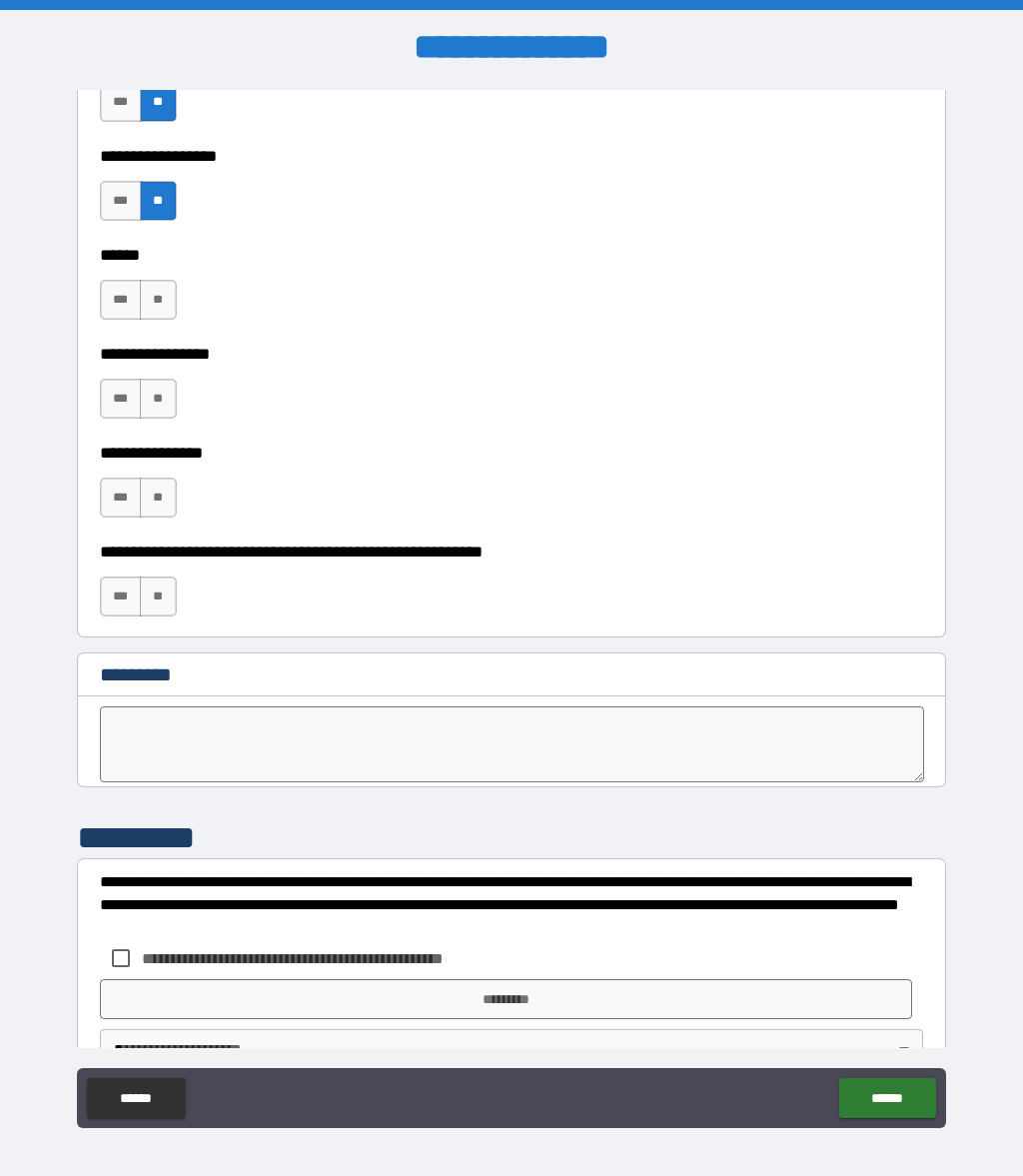 scroll, scrollTop: 9782, scrollLeft: 0, axis: vertical 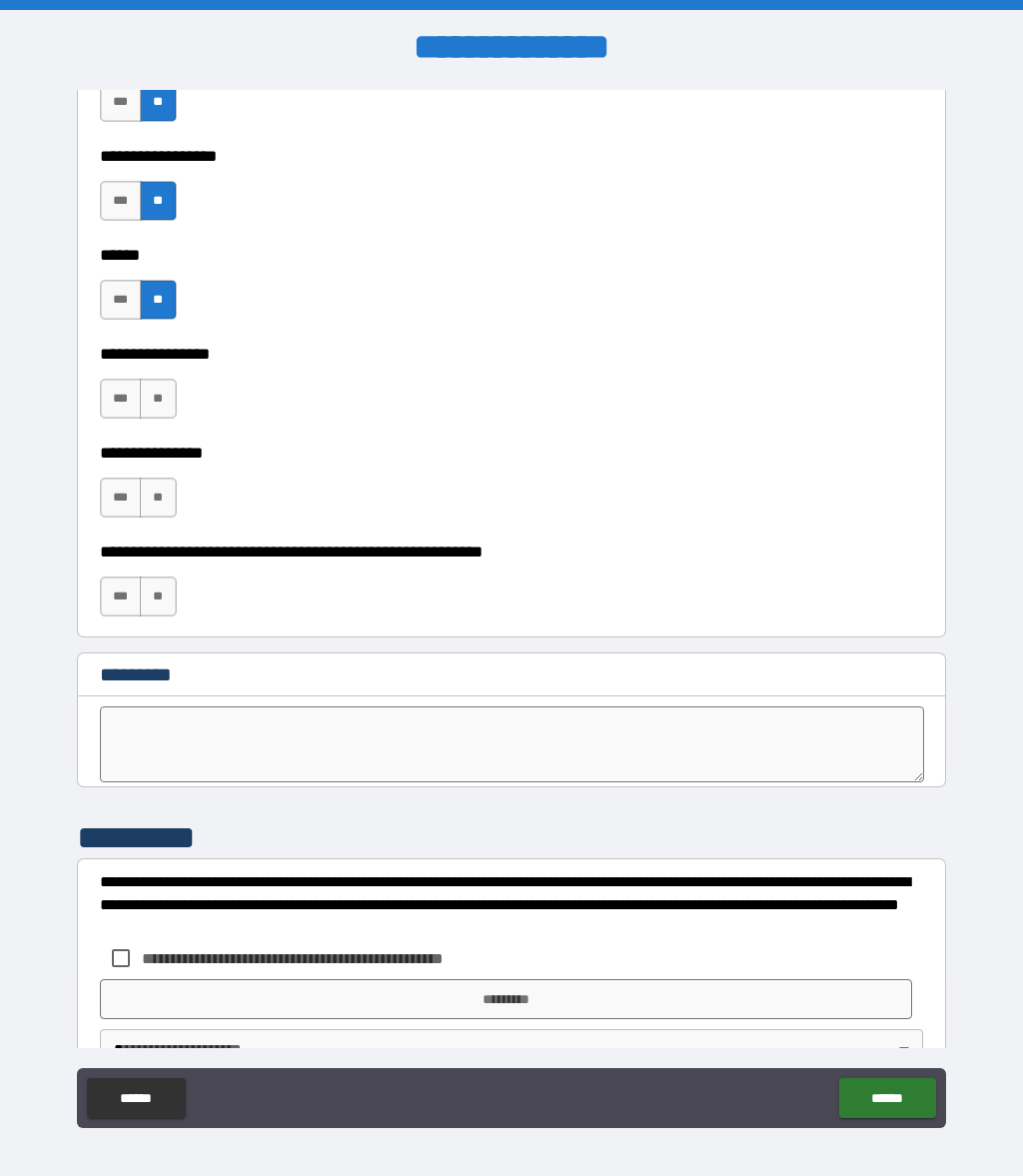 click on "**" at bounding box center [158, 399] 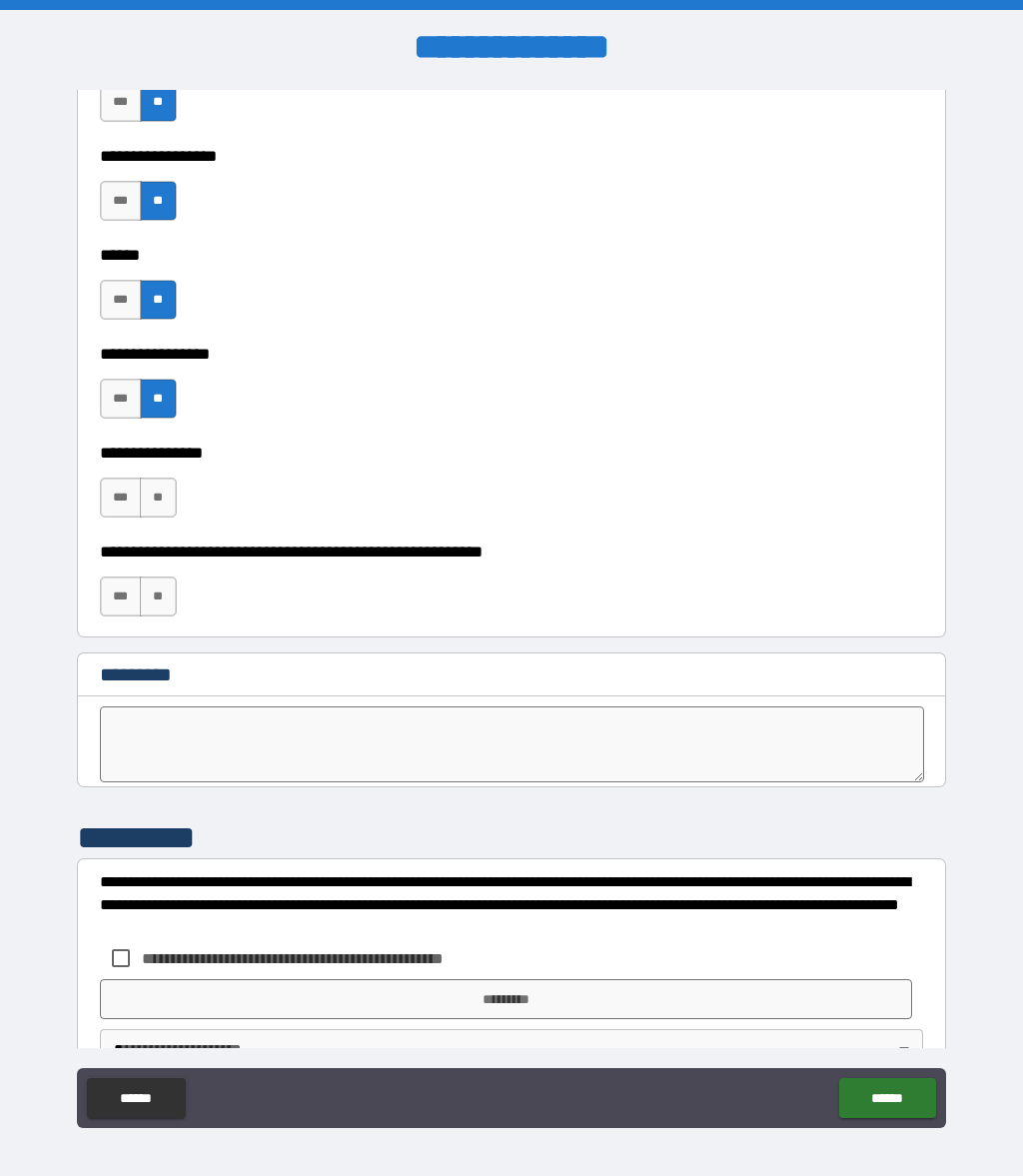 click on "**" at bounding box center (158, 498) 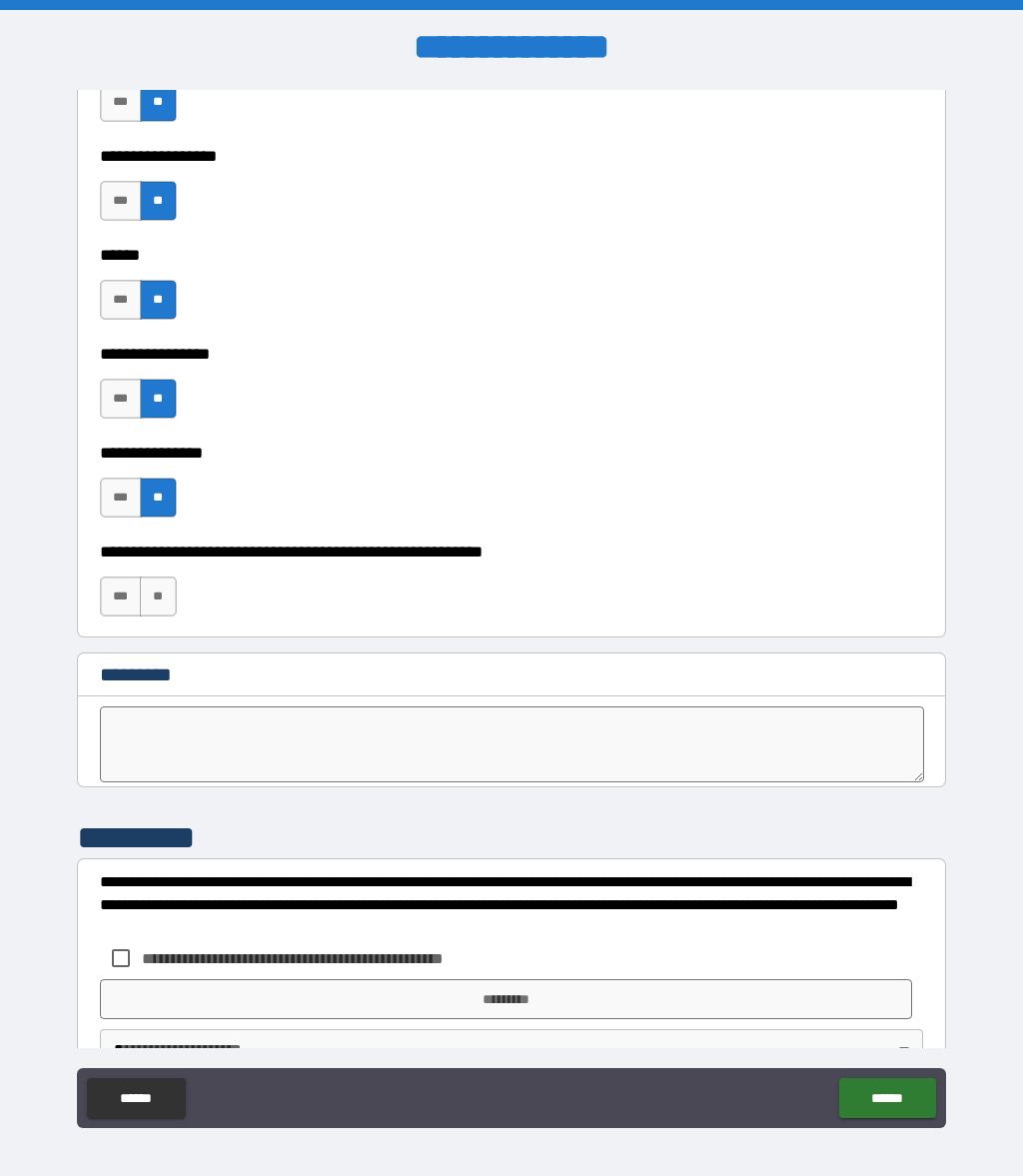 click on "**" at bounding box center (158, 596) 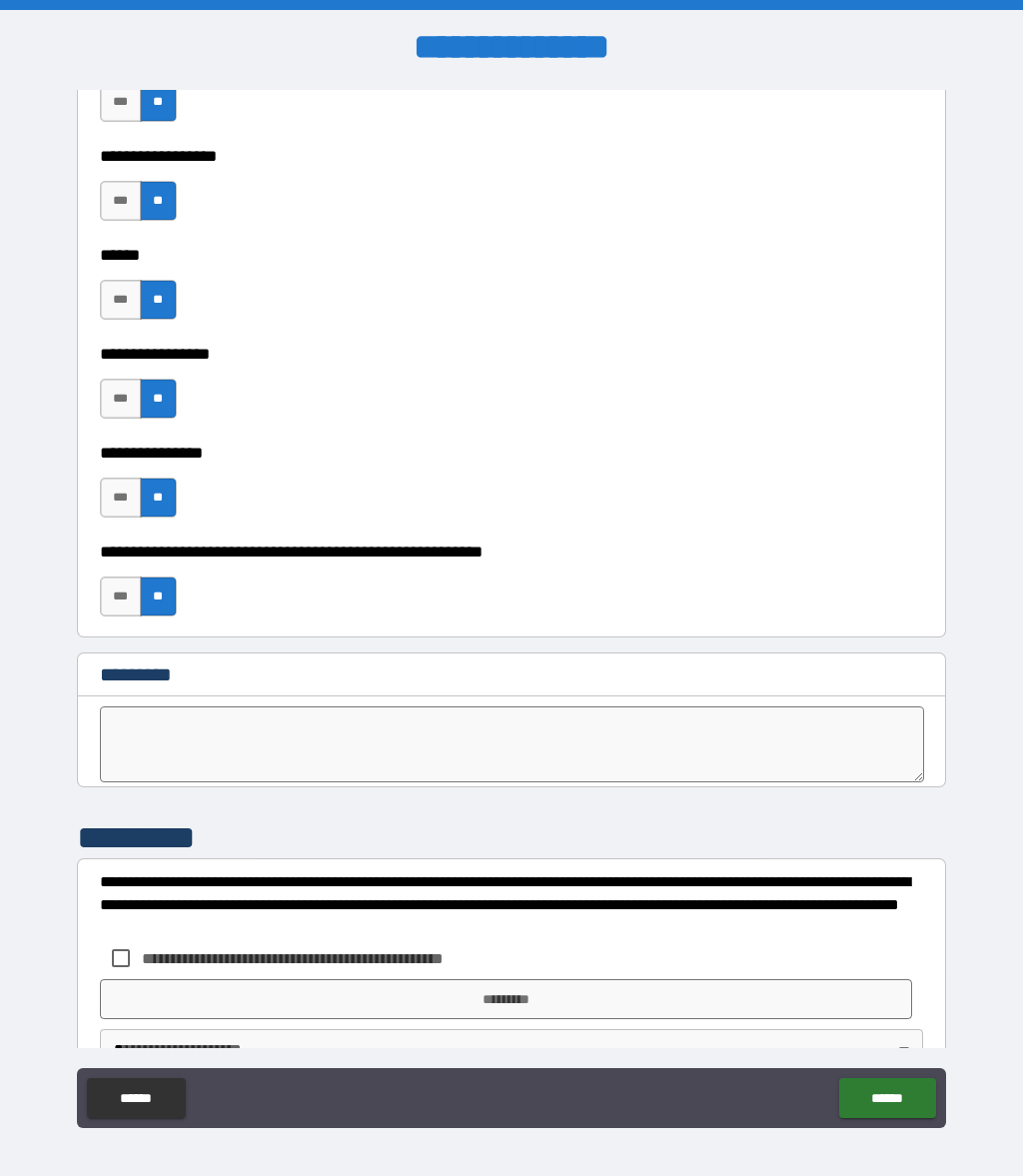 scroll, scrollTop: 9834, scrollLeft: 0, axis: vertical 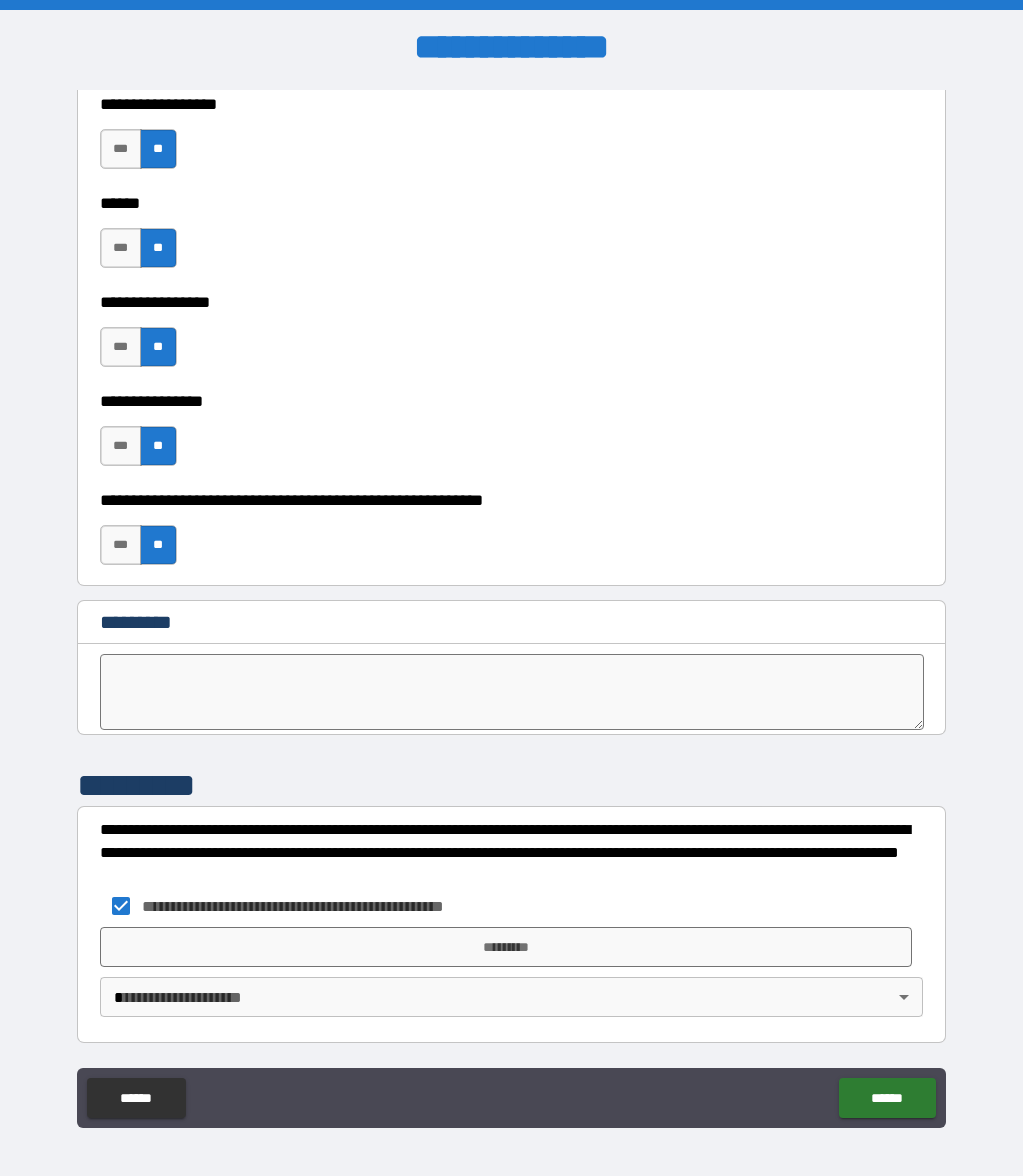 click on "*********" at bounding box center (507, 947) 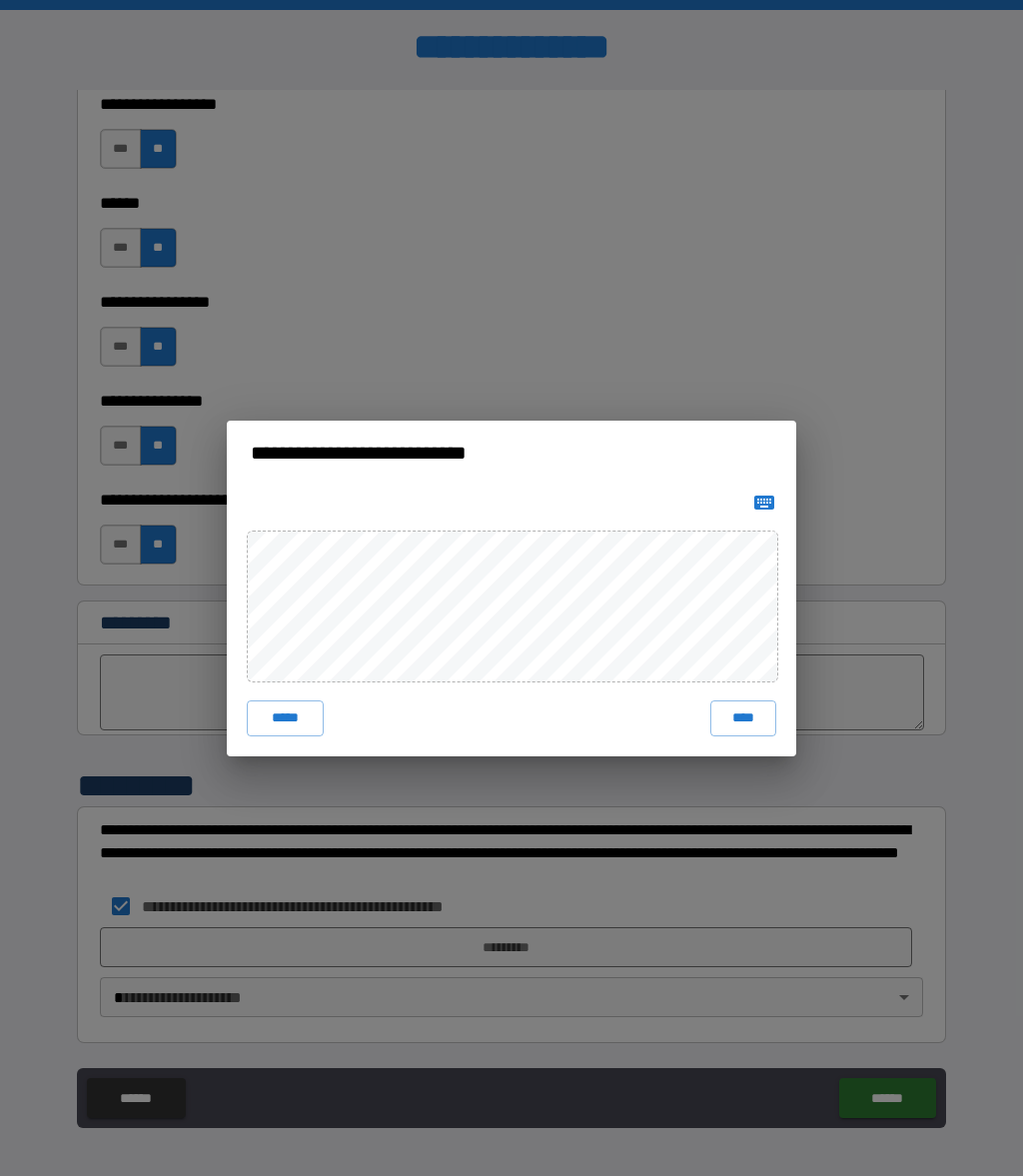 click on "****" at bounding box center [743, 718] 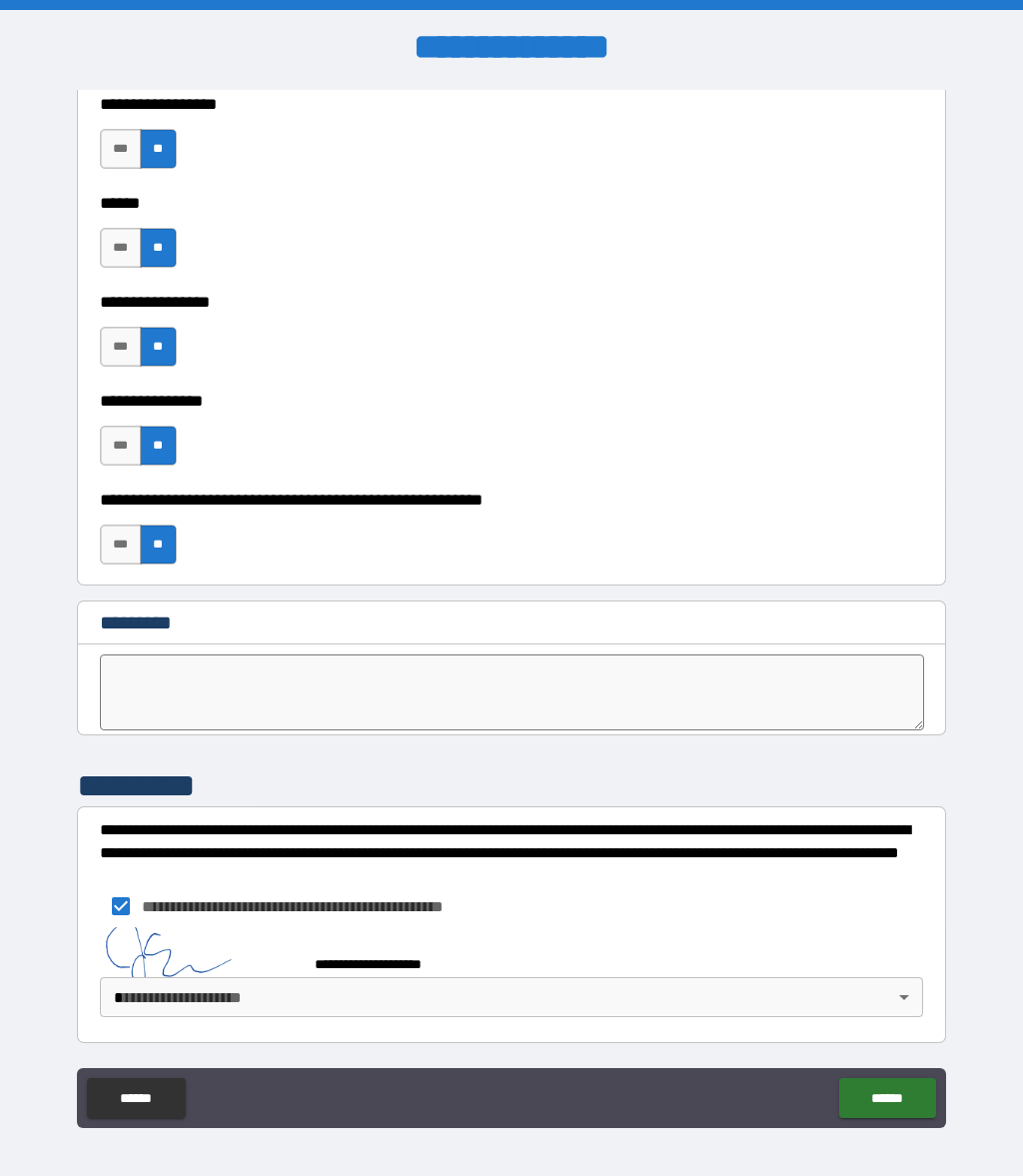 scroll, scrollTop: 9824, scrollLeft: 0, axis: vertical 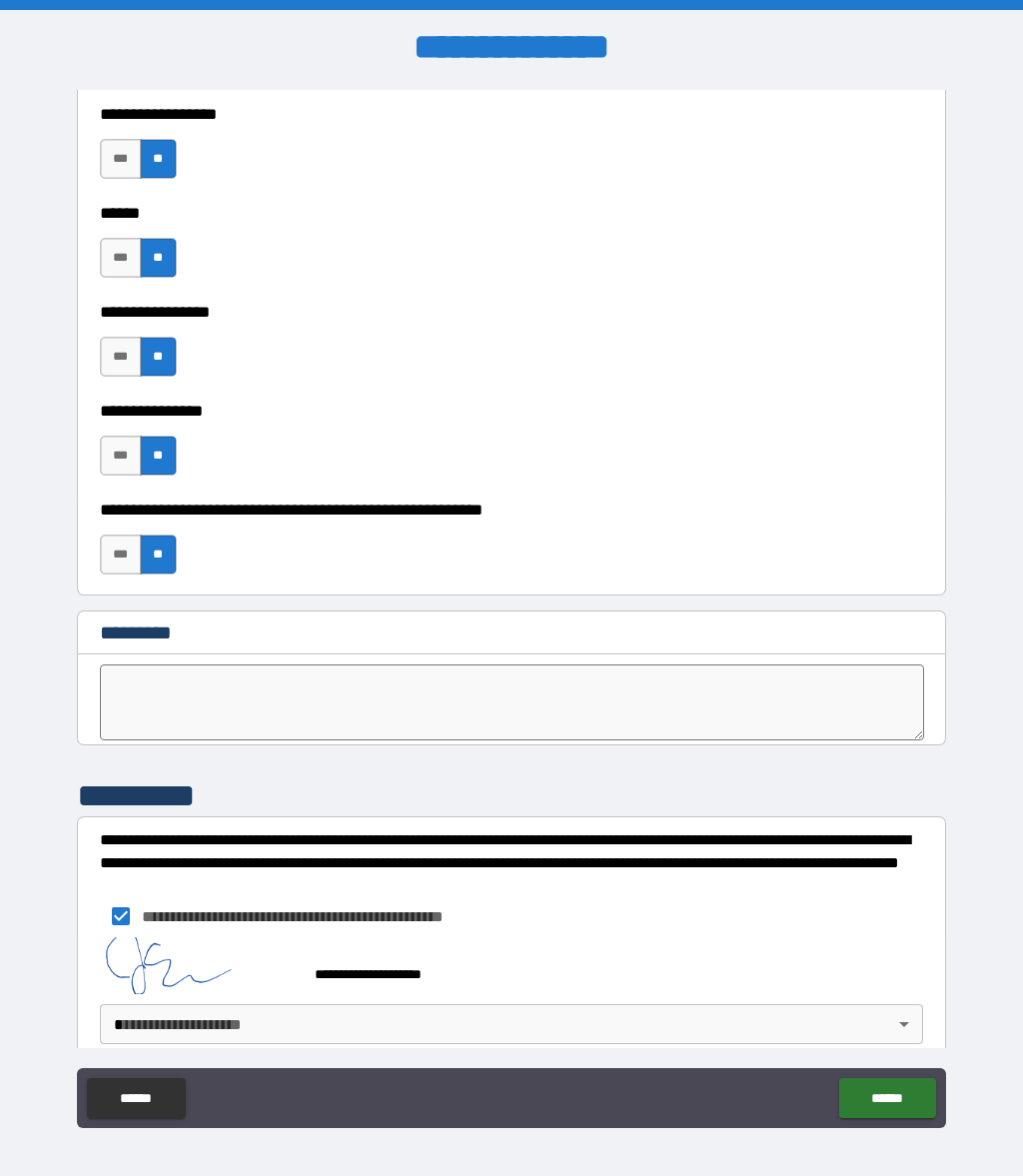 click on "**********" at bounding box center [512, 588] 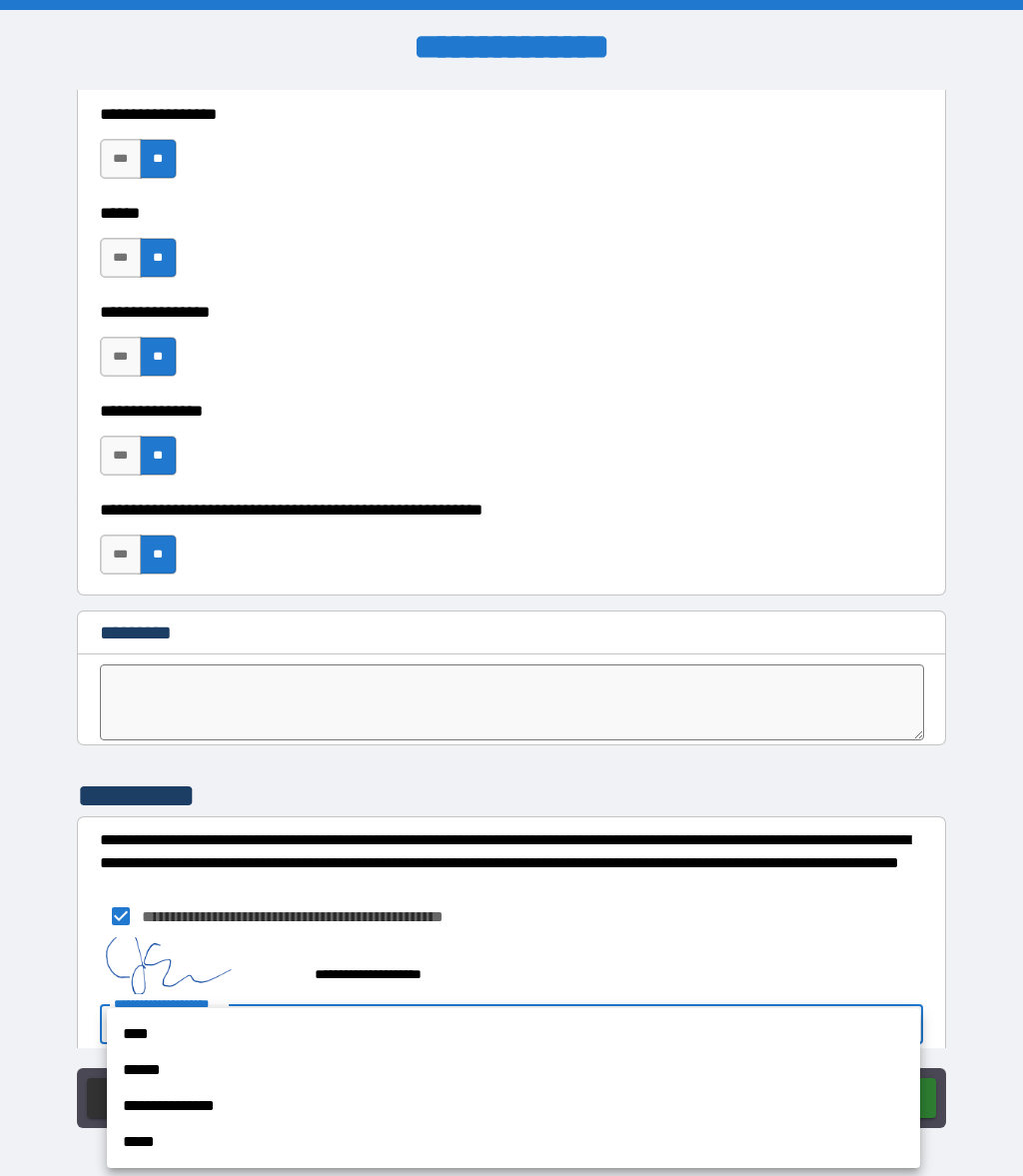 click on "****" at bounding box center (513, 1034) 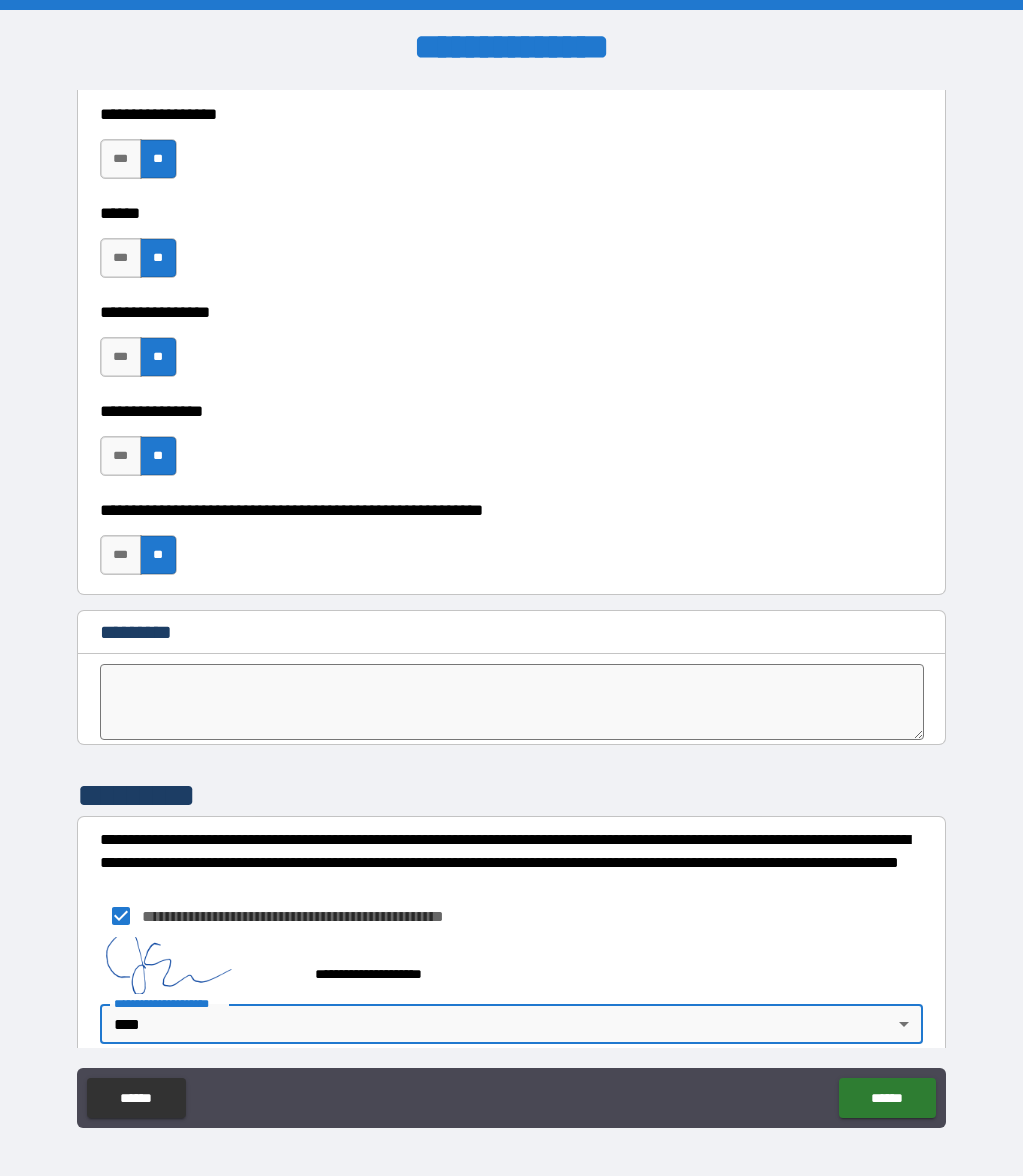type on "****" 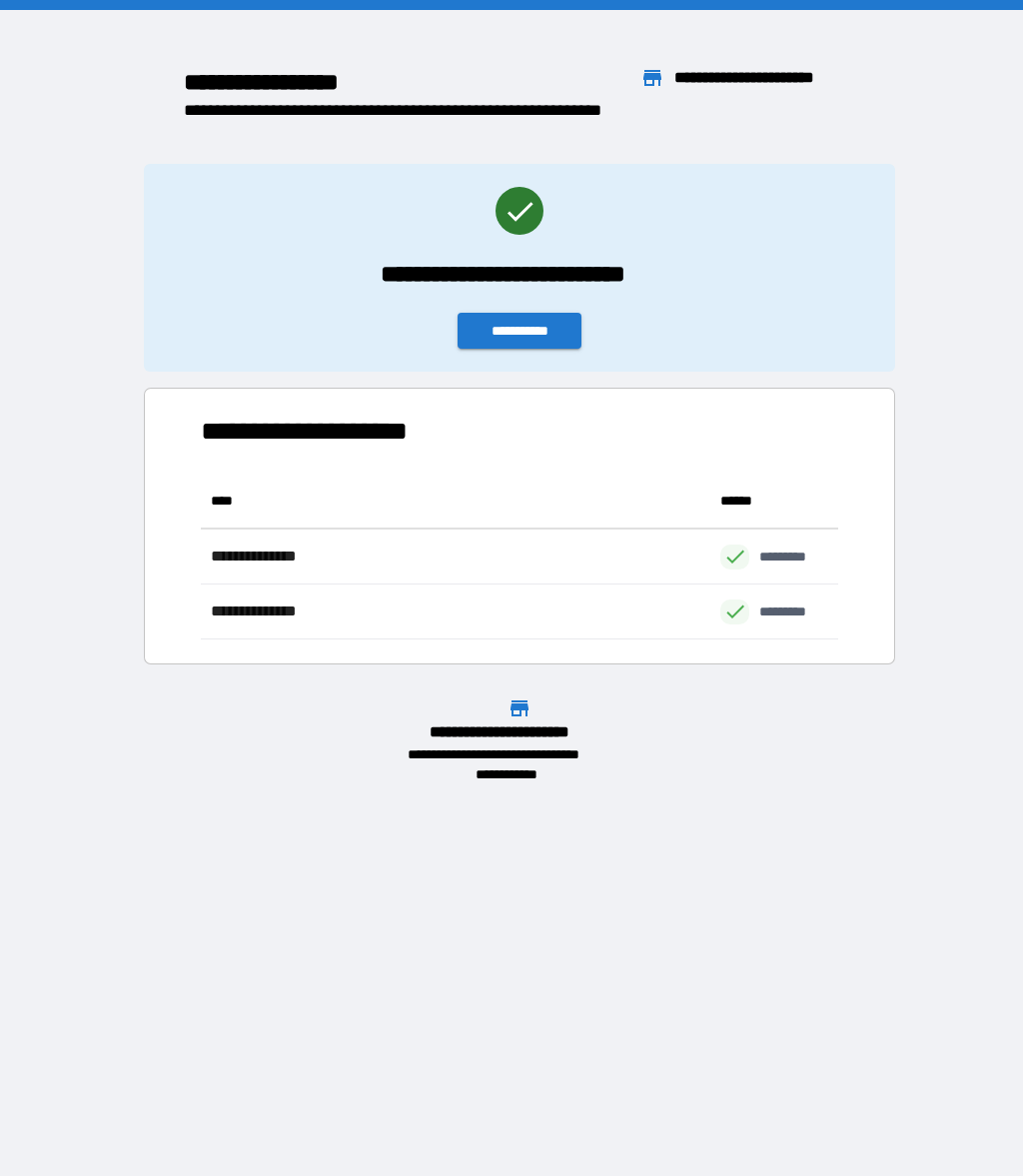 scroll, scrollTop: 1, scrollLeft: 1, axis: both 